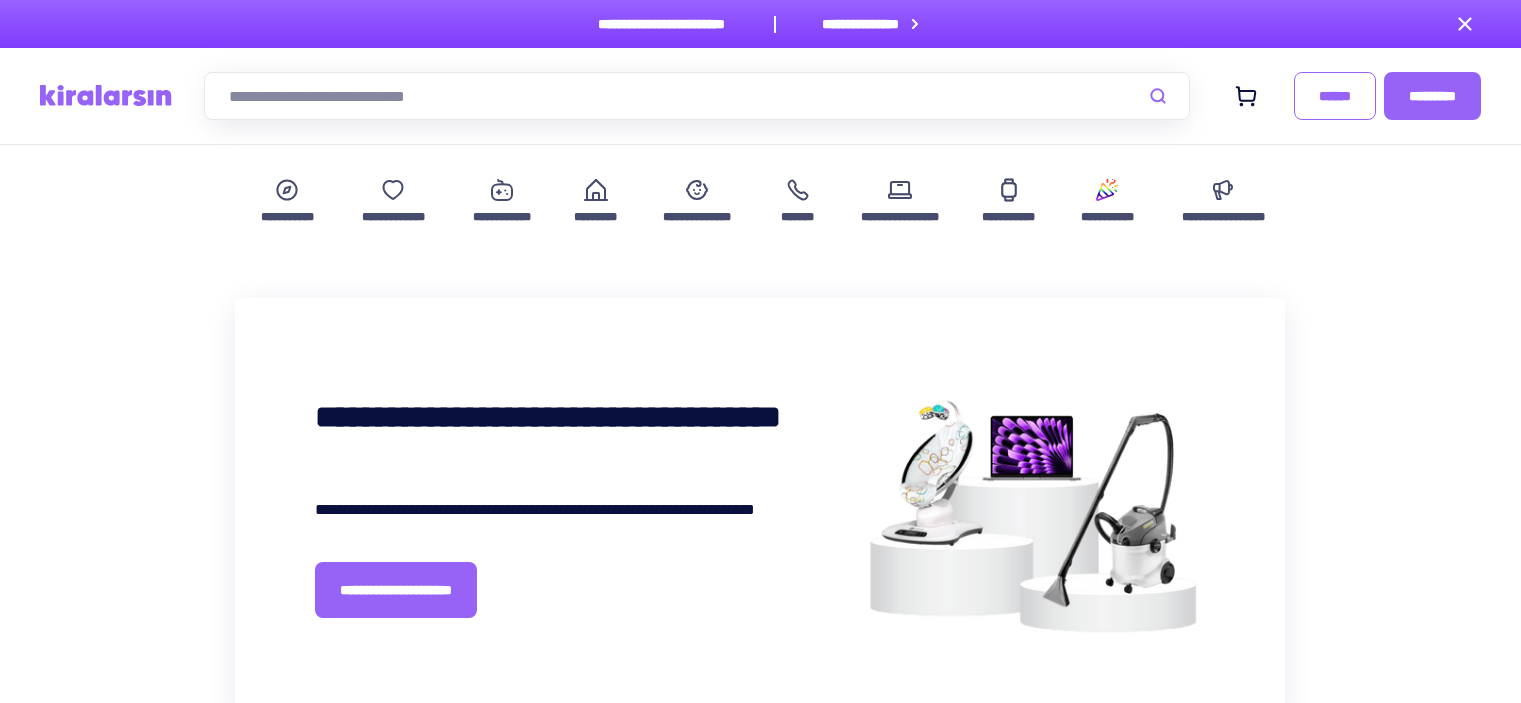 scroll, scrollTop: 0, scrollLeft: 0, axis: both 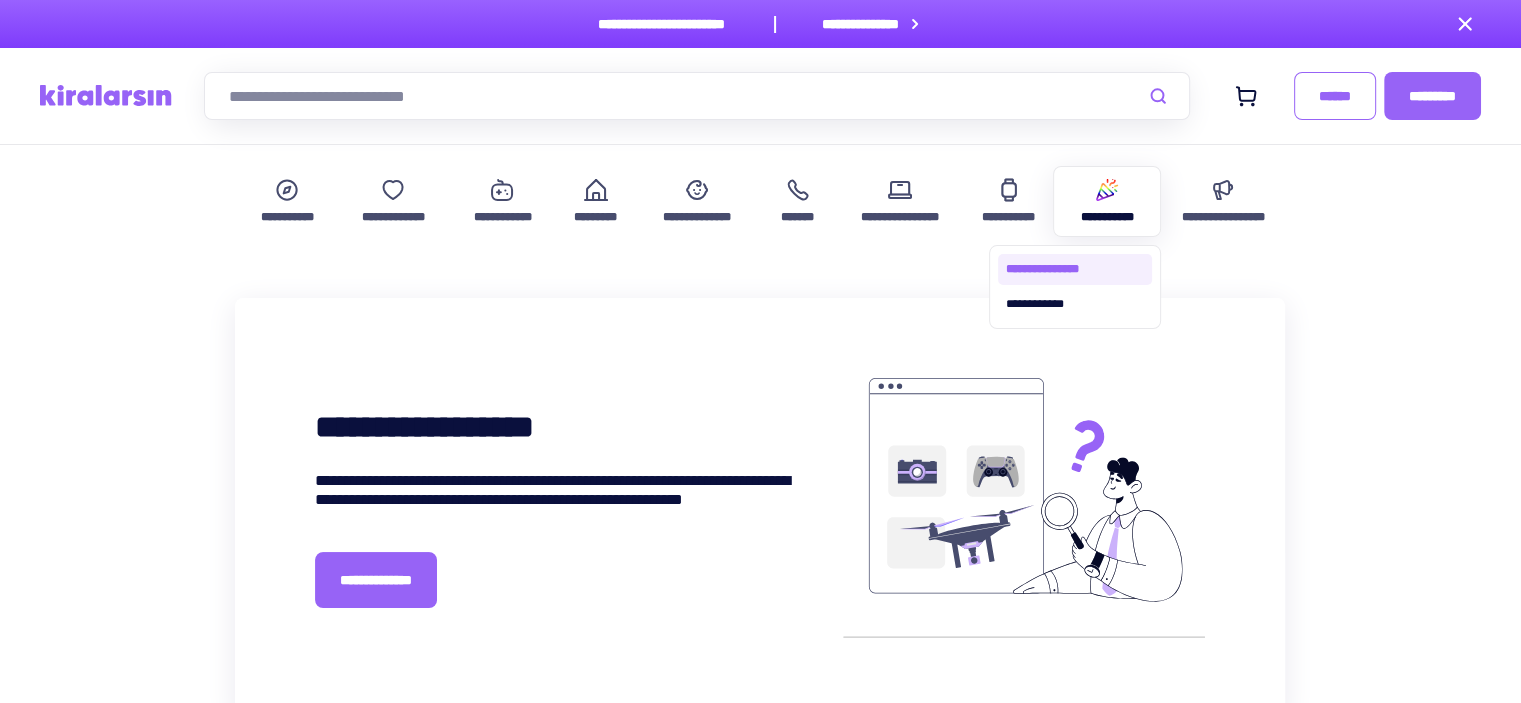 click on "**********" at bounding box center [1075, 269] 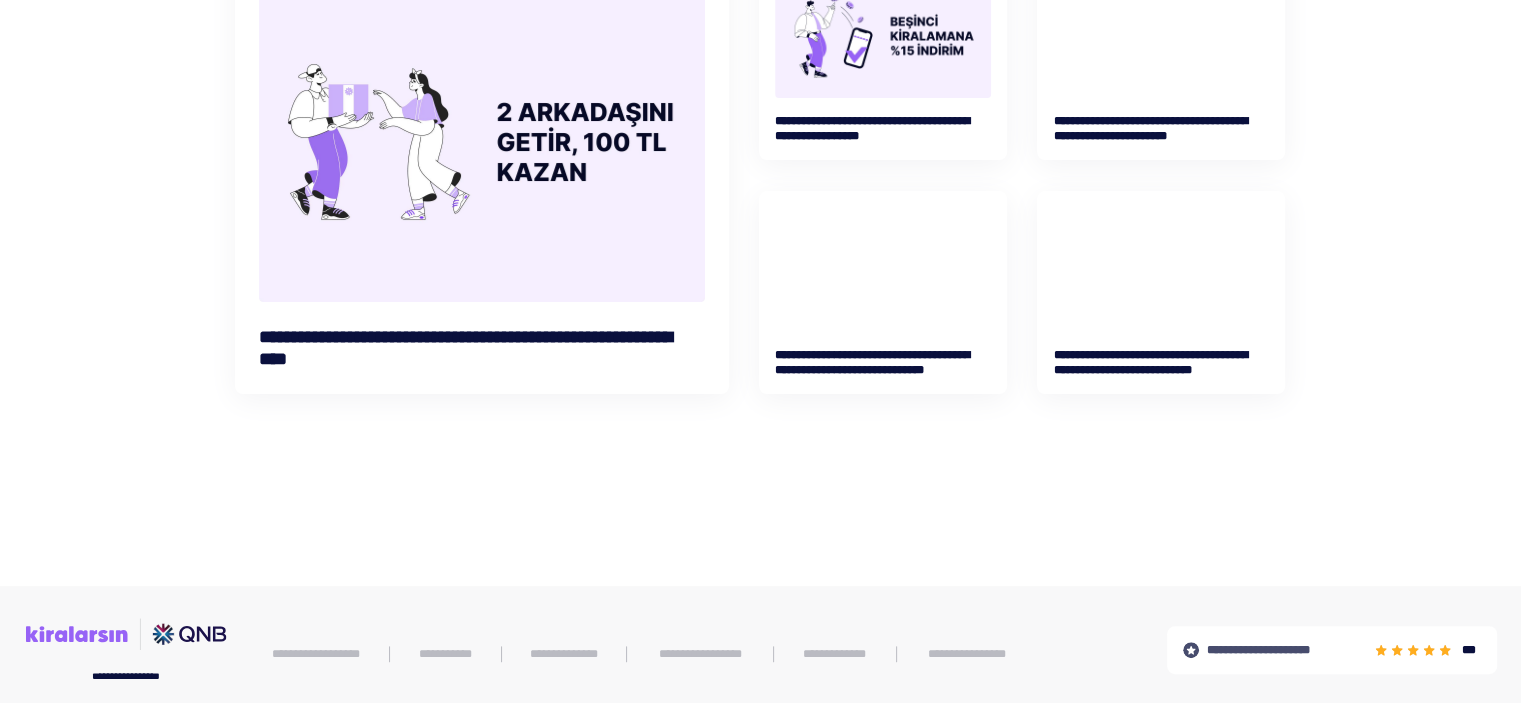 scroll, scrollTop: 400, scrollLeft: 0, axis: vertical 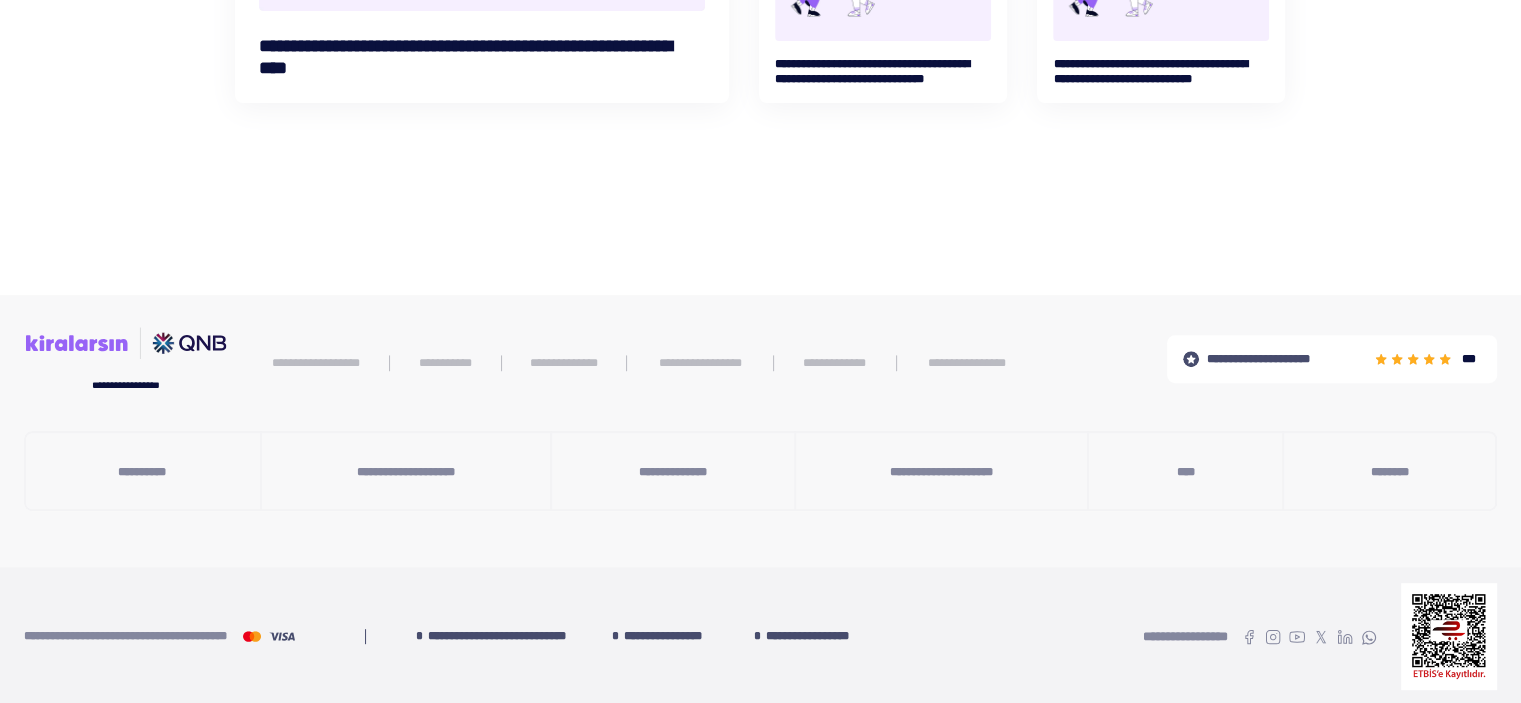 click on "**********" at bounding box center (760, 13) 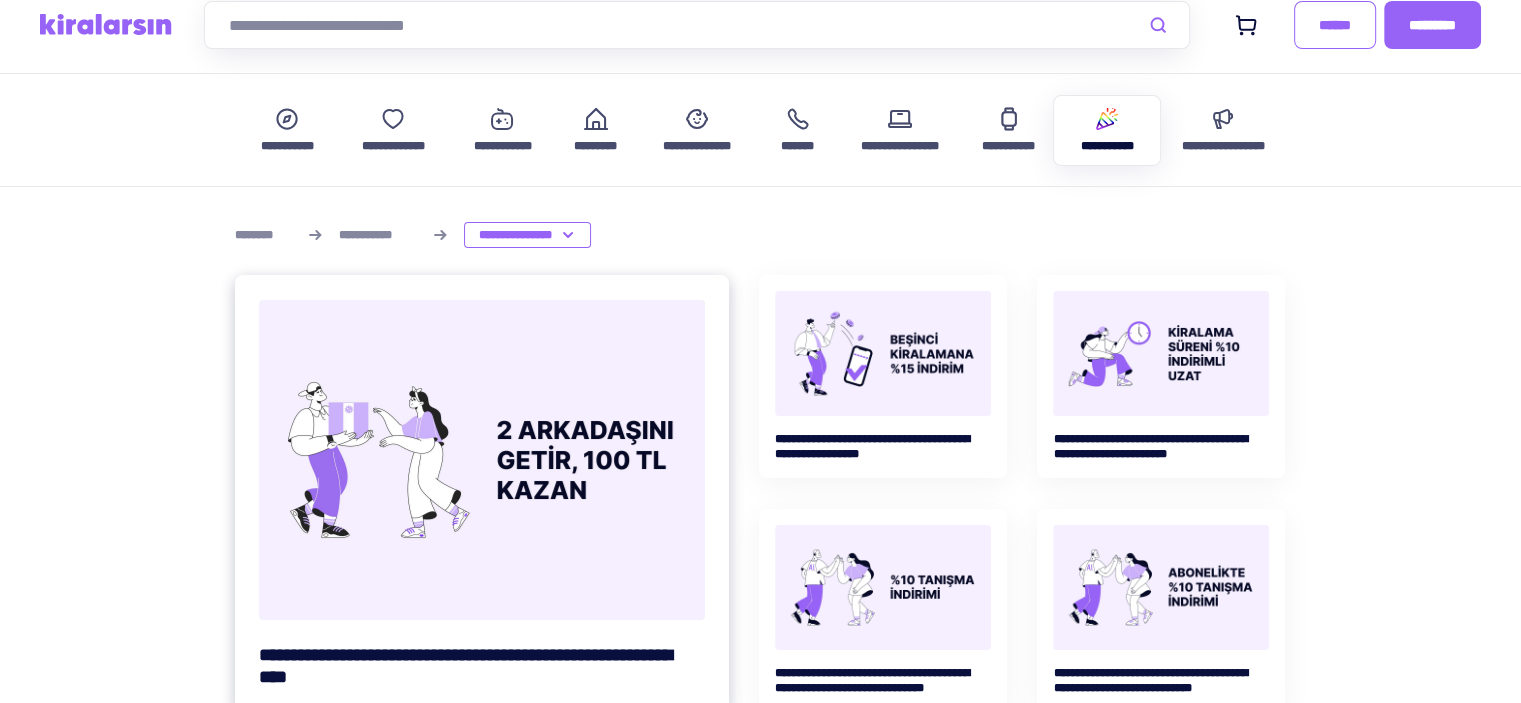 scroll, scrollTop: 0, scrollLeft: 0, axis: both 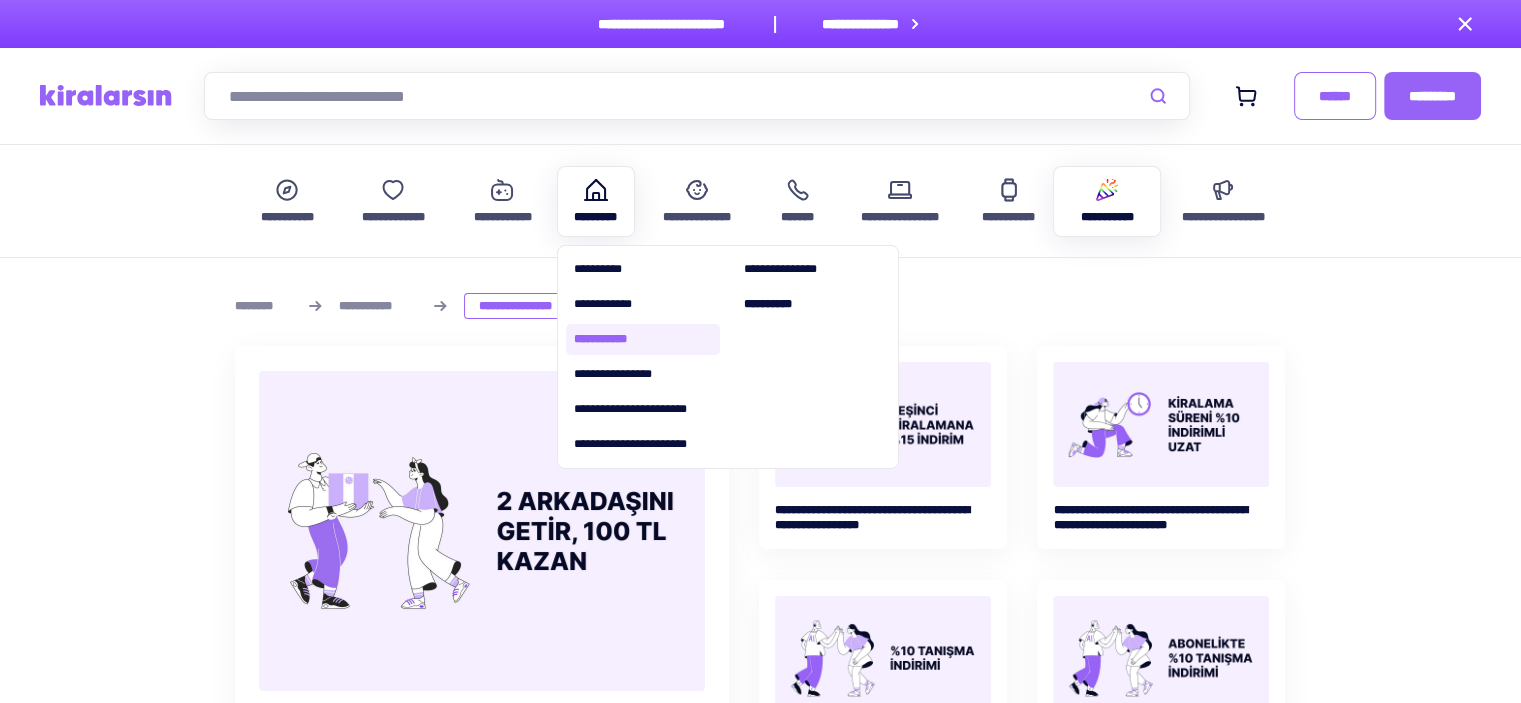 click on "**********" at bounding box center (643, 339) 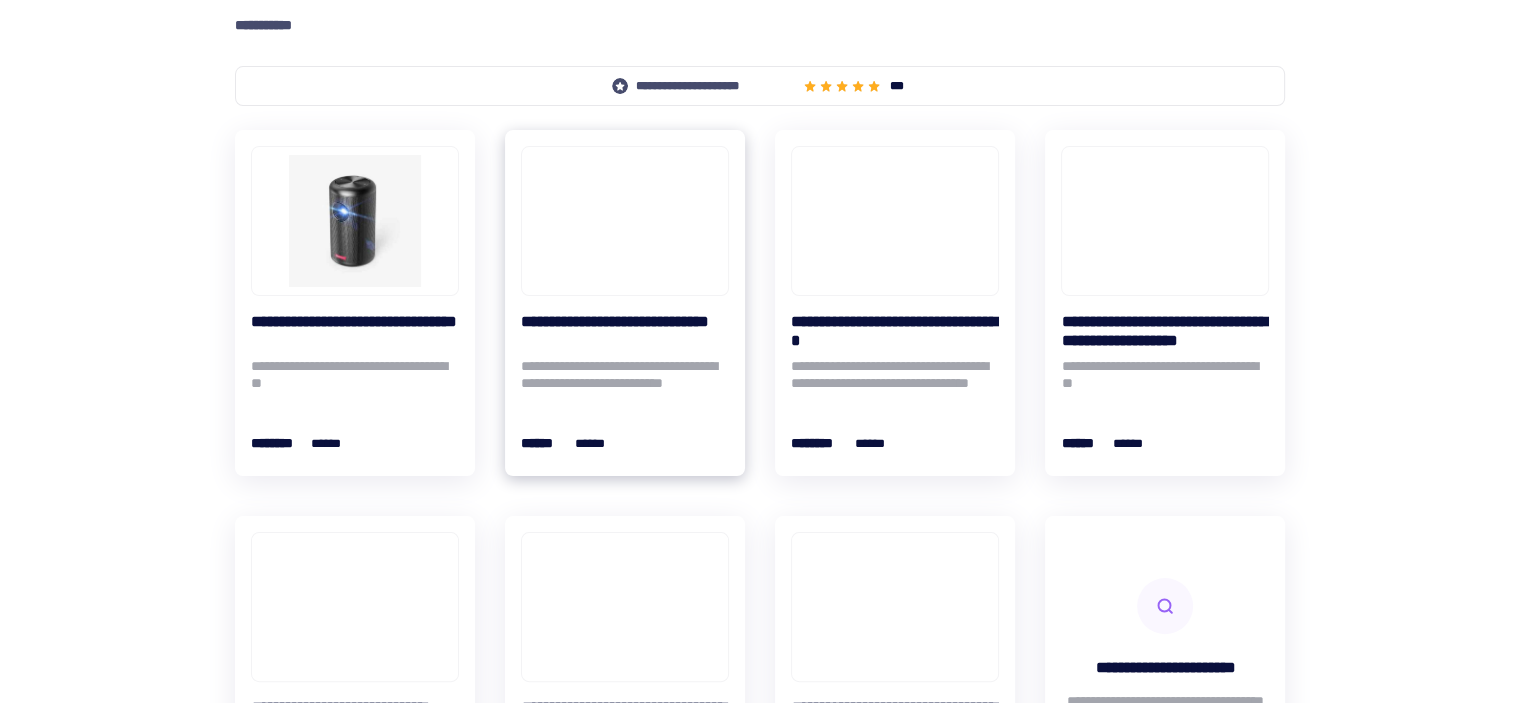 scroll, scrollTop: 500, scrollLeft: 0, axis: vertical 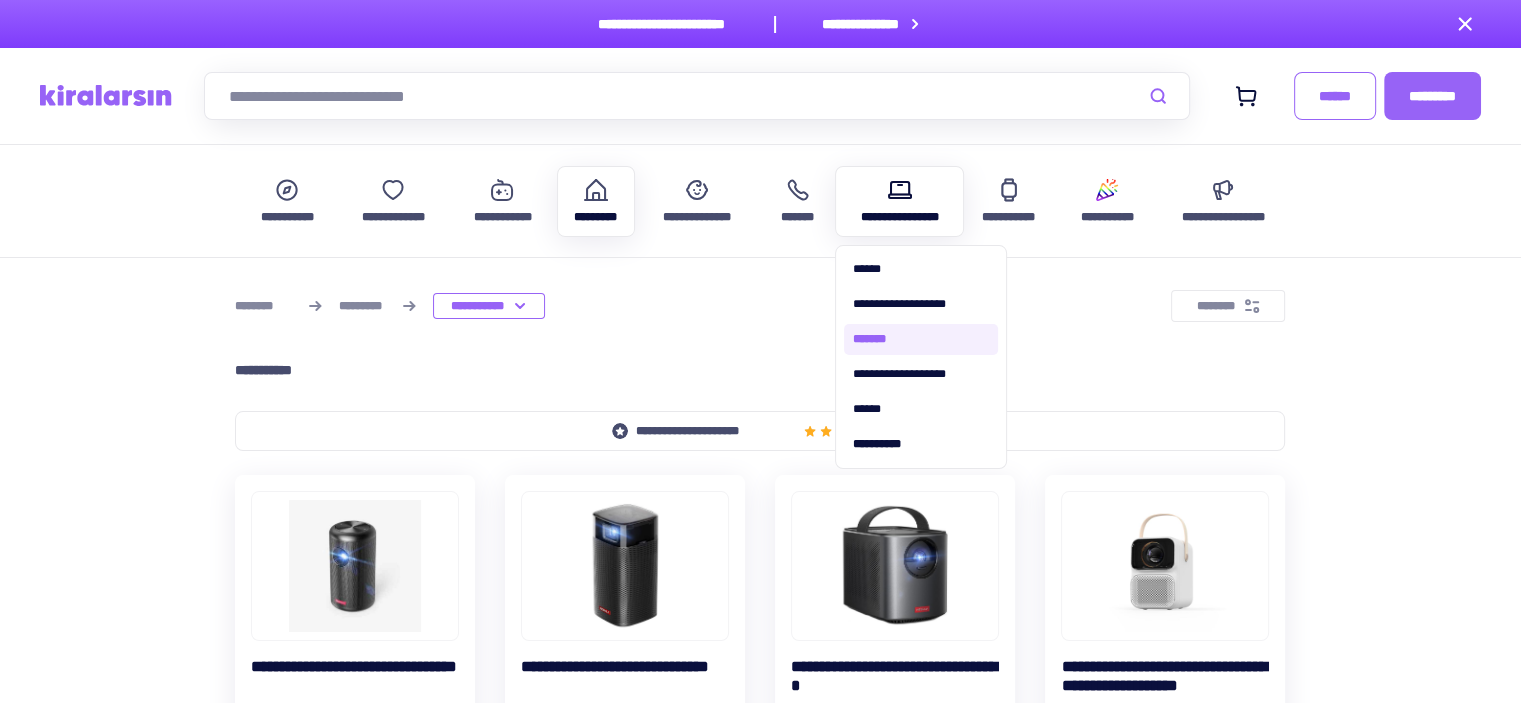 click on "*******" at bounding box center [921, 339] 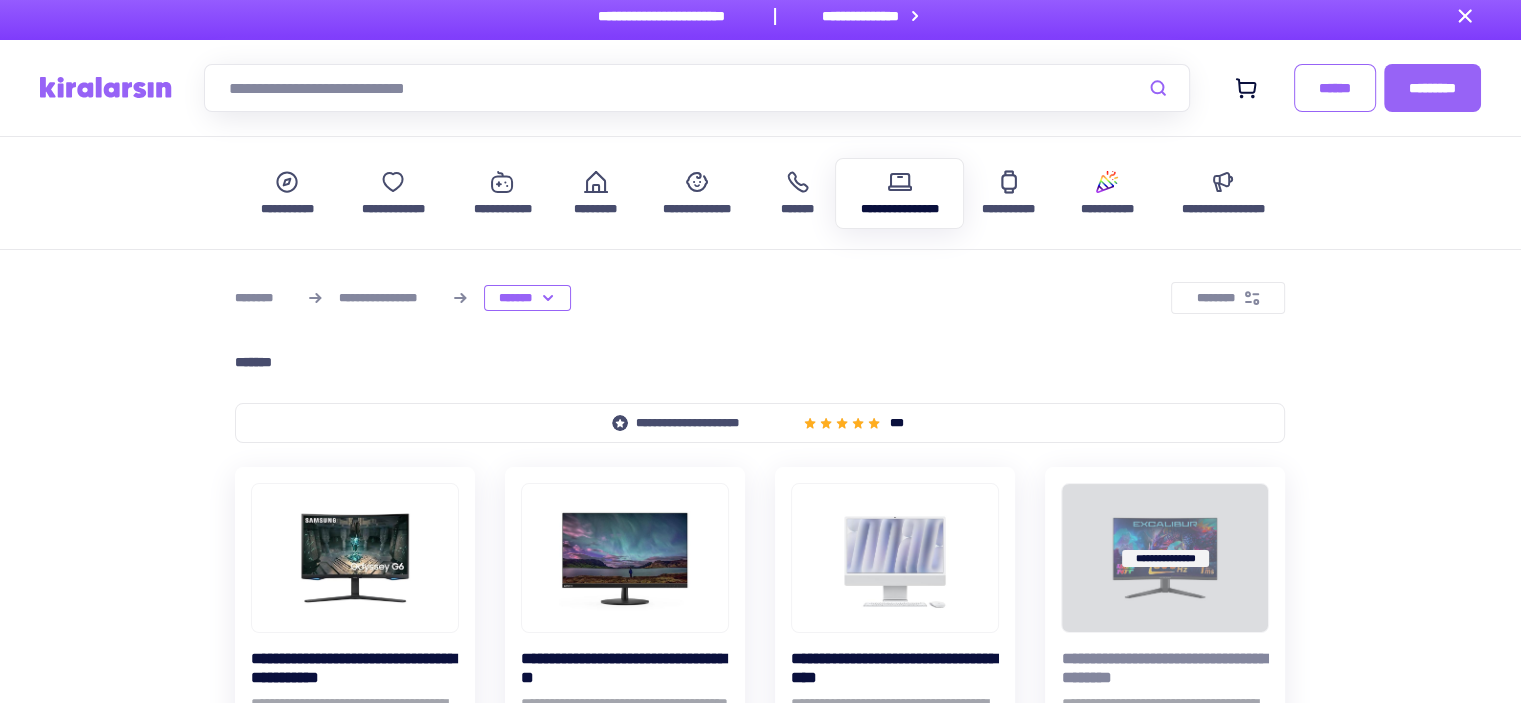 scroll, scrollTop: 0, scrollLeft: 0, axis: both 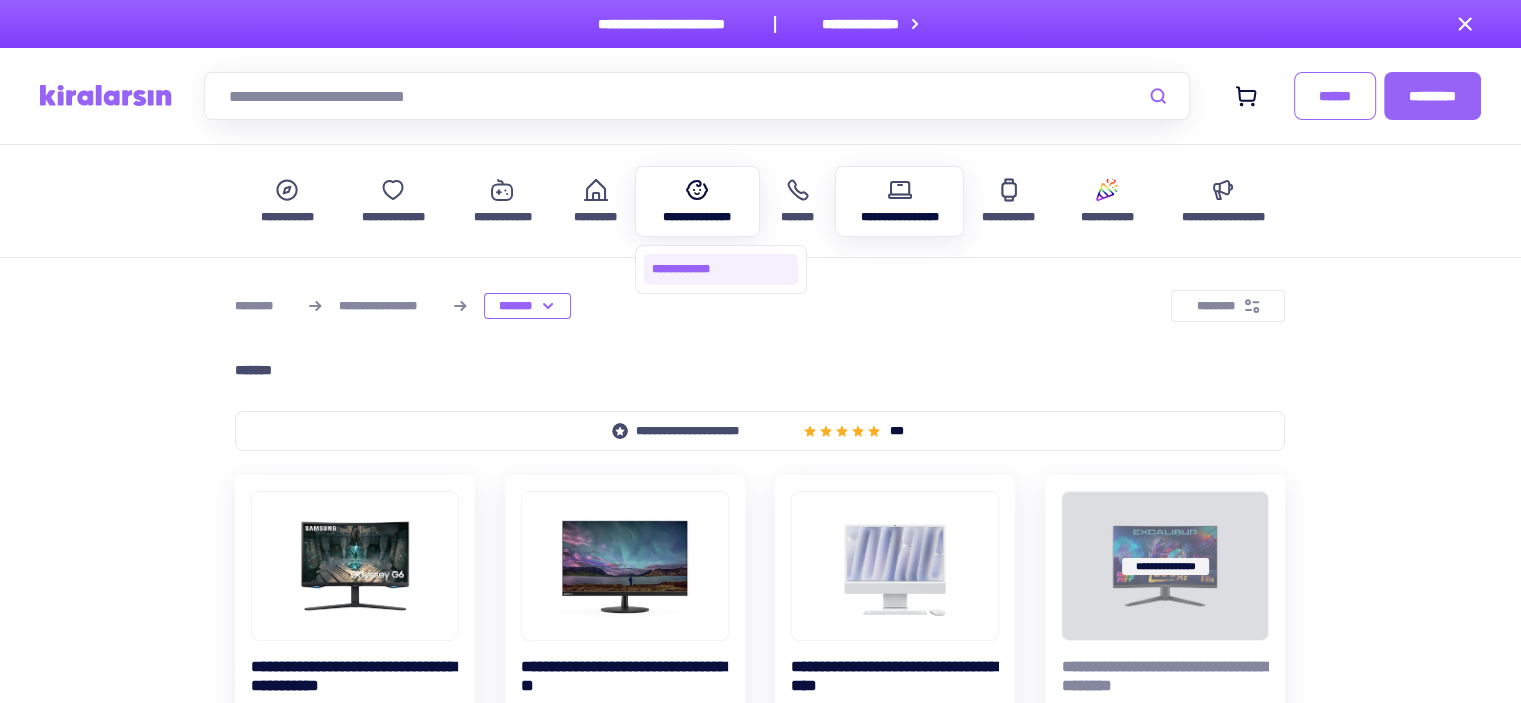 click on "**********" at bounding box center [721, 269] 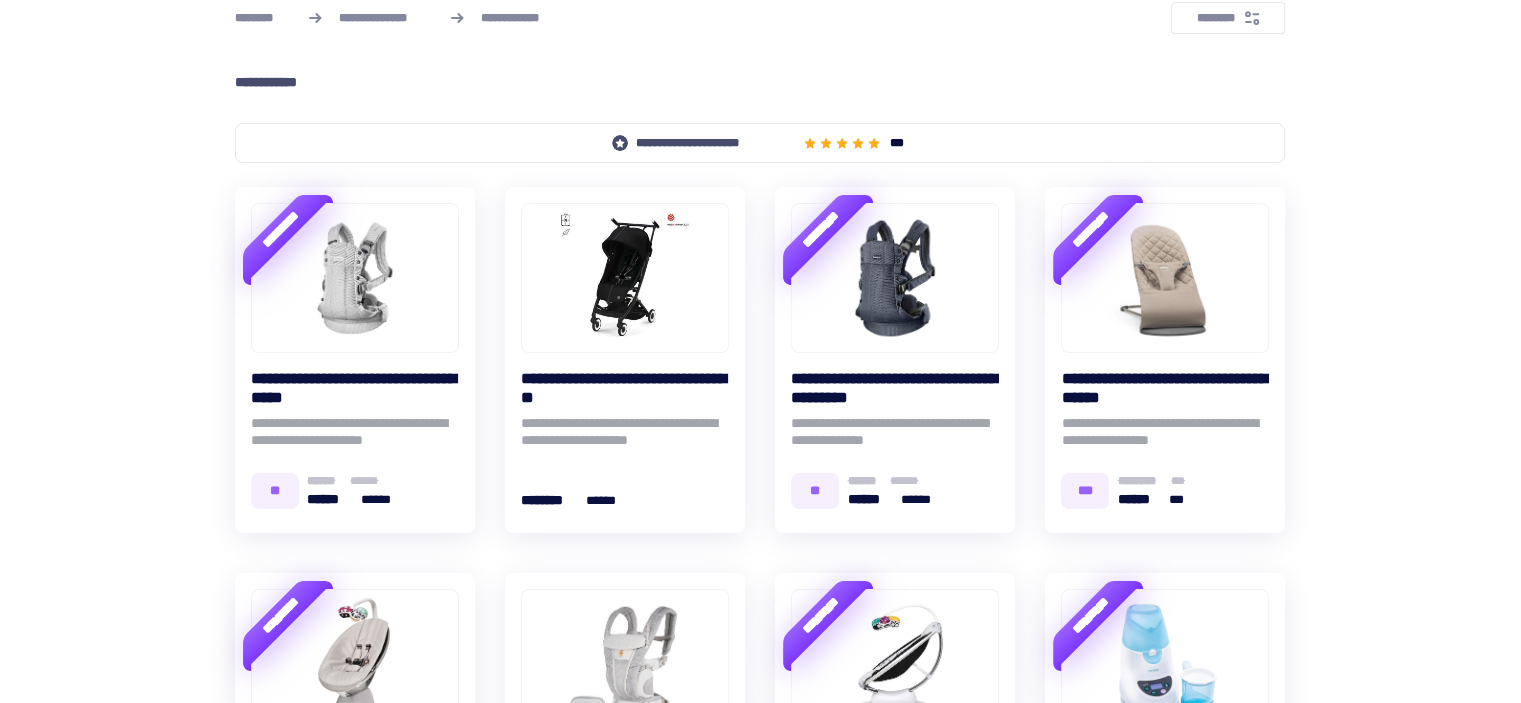scroll, scrollTop: 0, scrollLeft: 0, axis: both 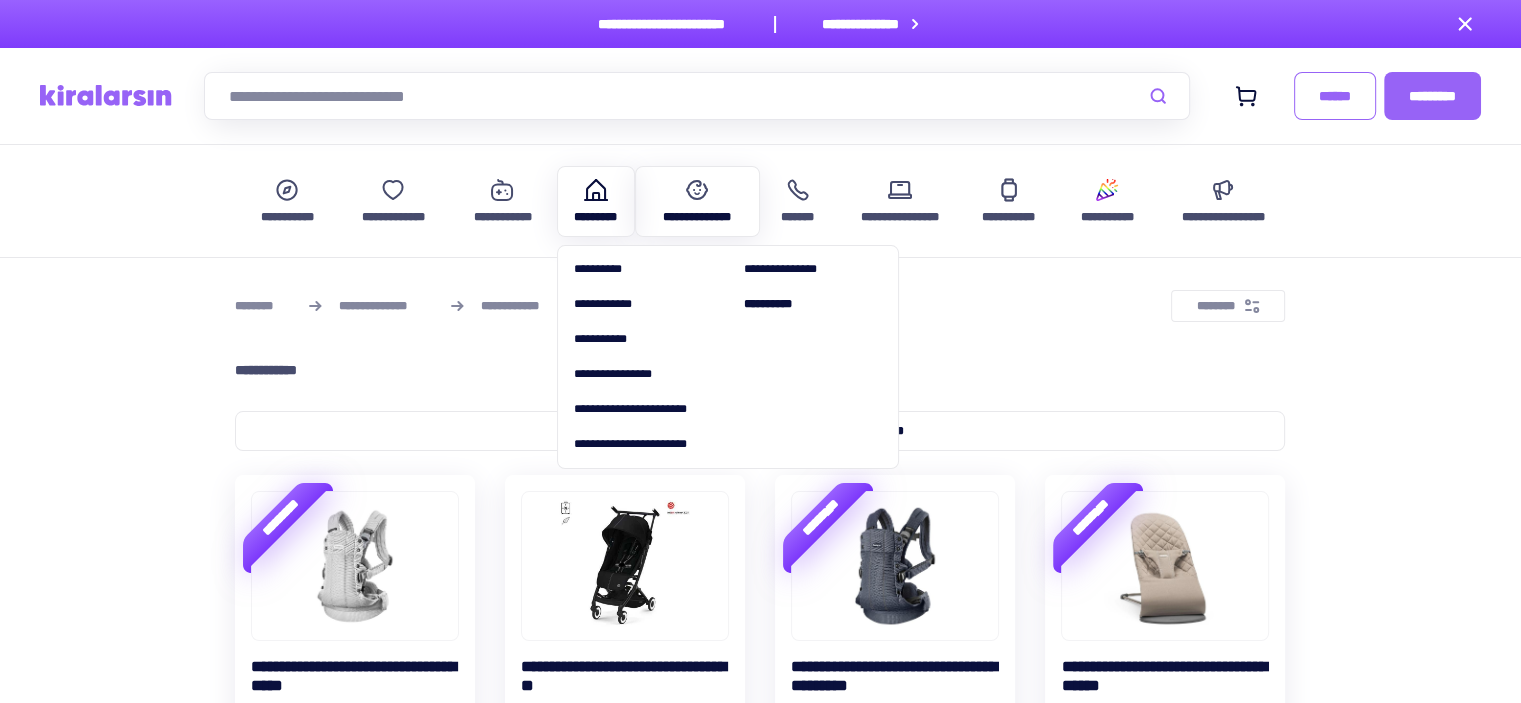 click on "*********" at bounding box center (595, 217) 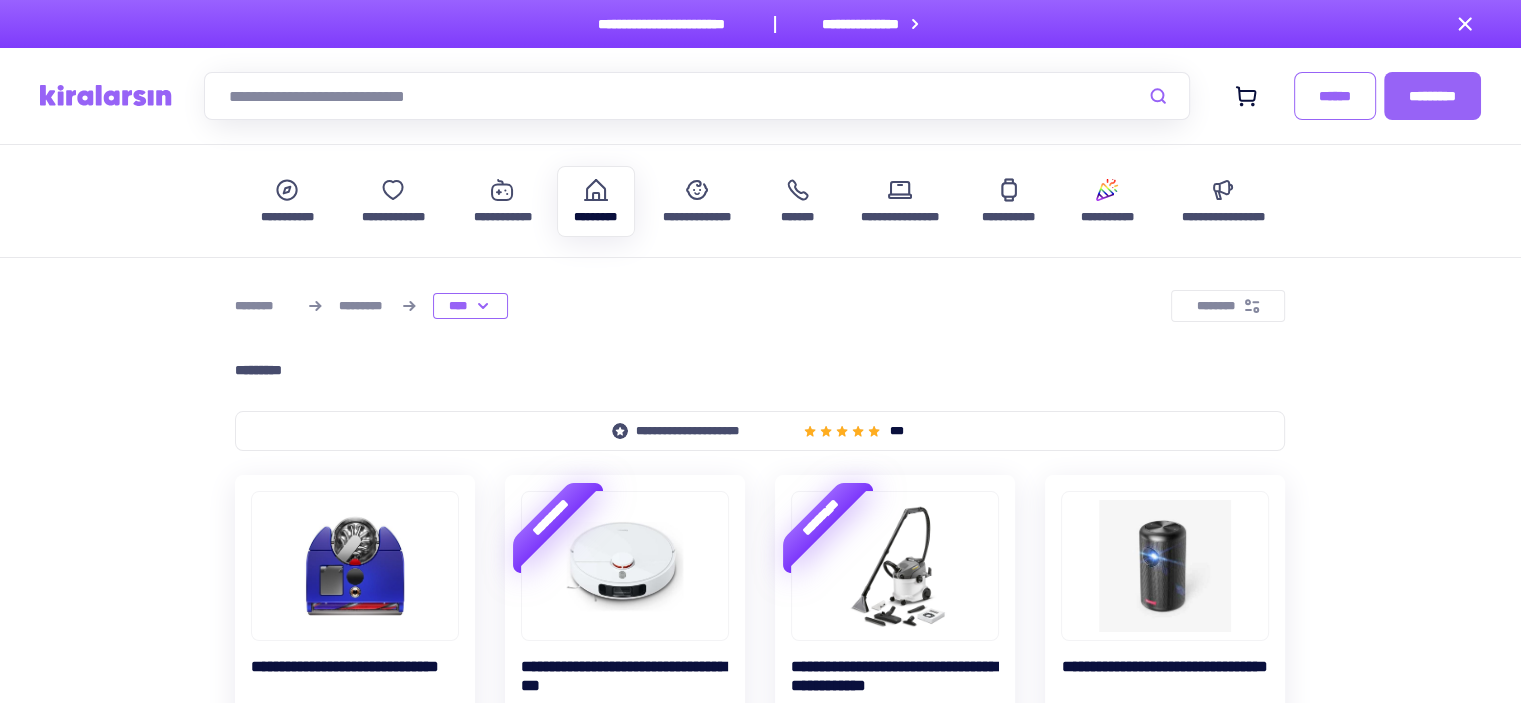 click at bounding box center [697, 96] 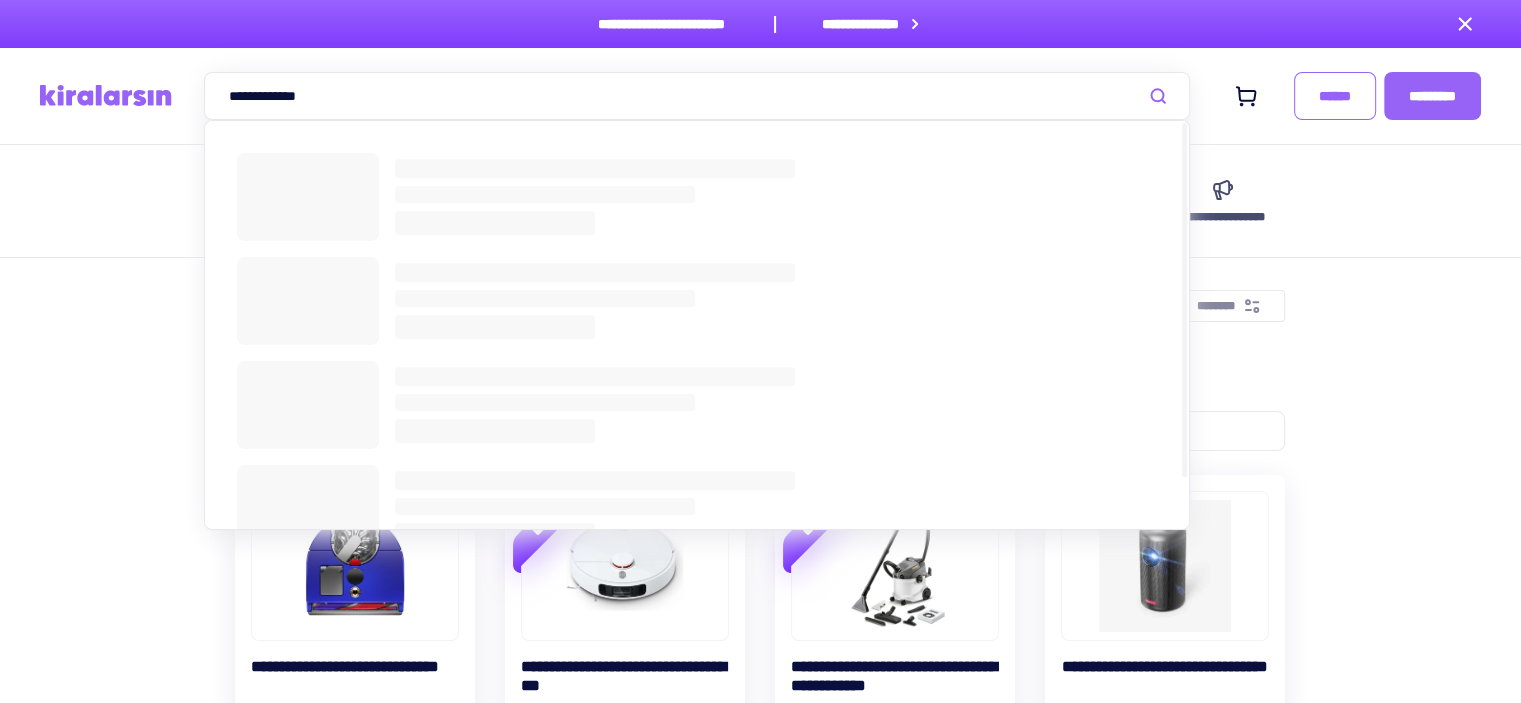 type on "**********" 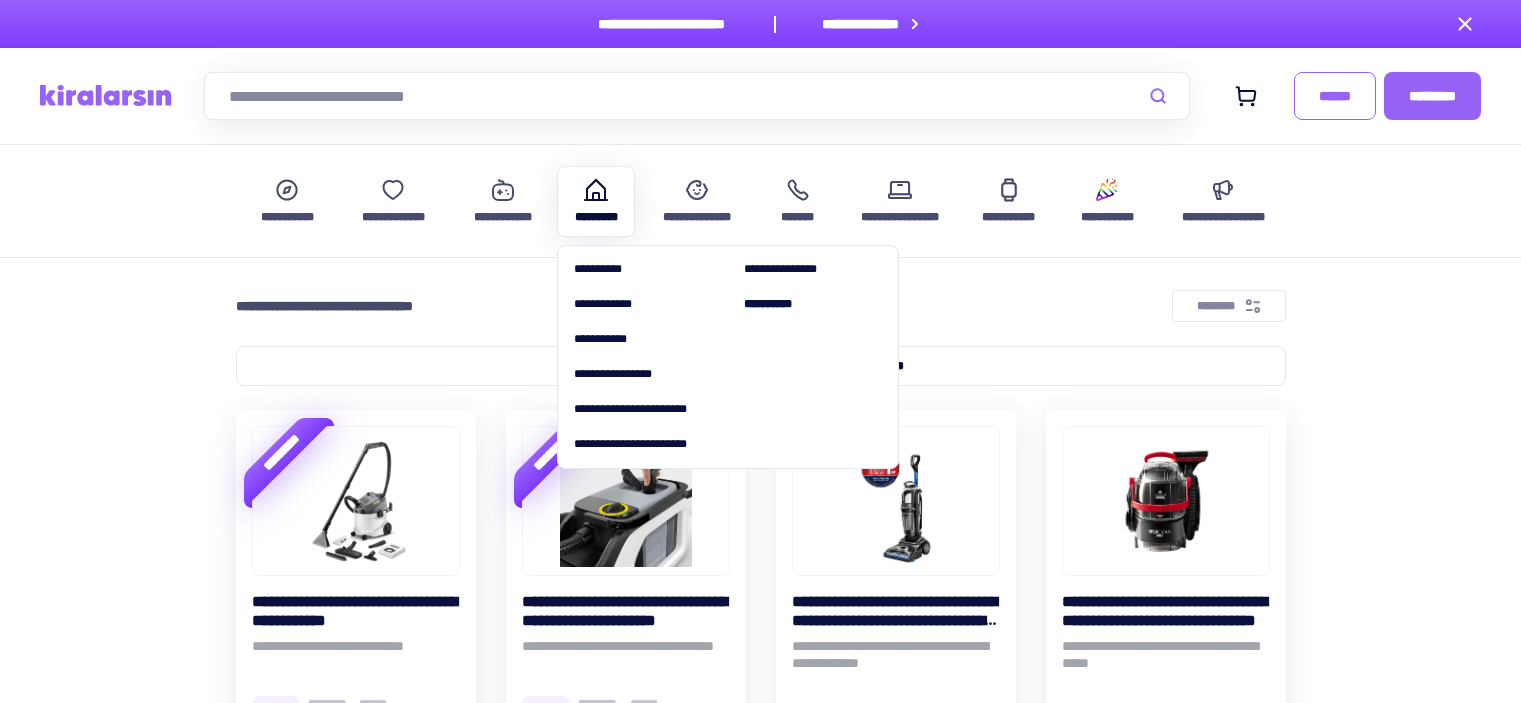 scroll, scrollTop: 0, scrollLeft: 0, axis: both 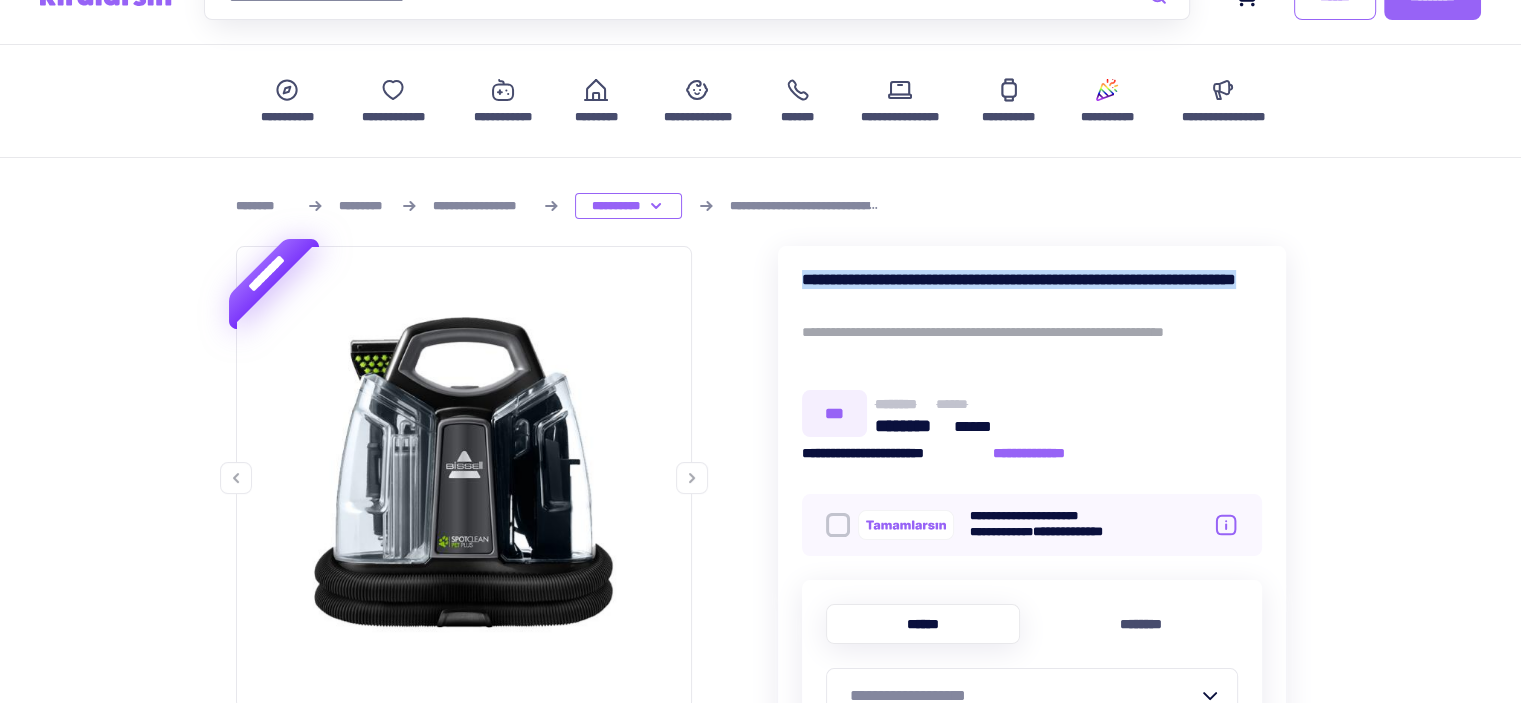 drag, startPoint x: 792, startPoint y: 272, endPoint x: 1009, endPoint y: 307, distance: 219.80446 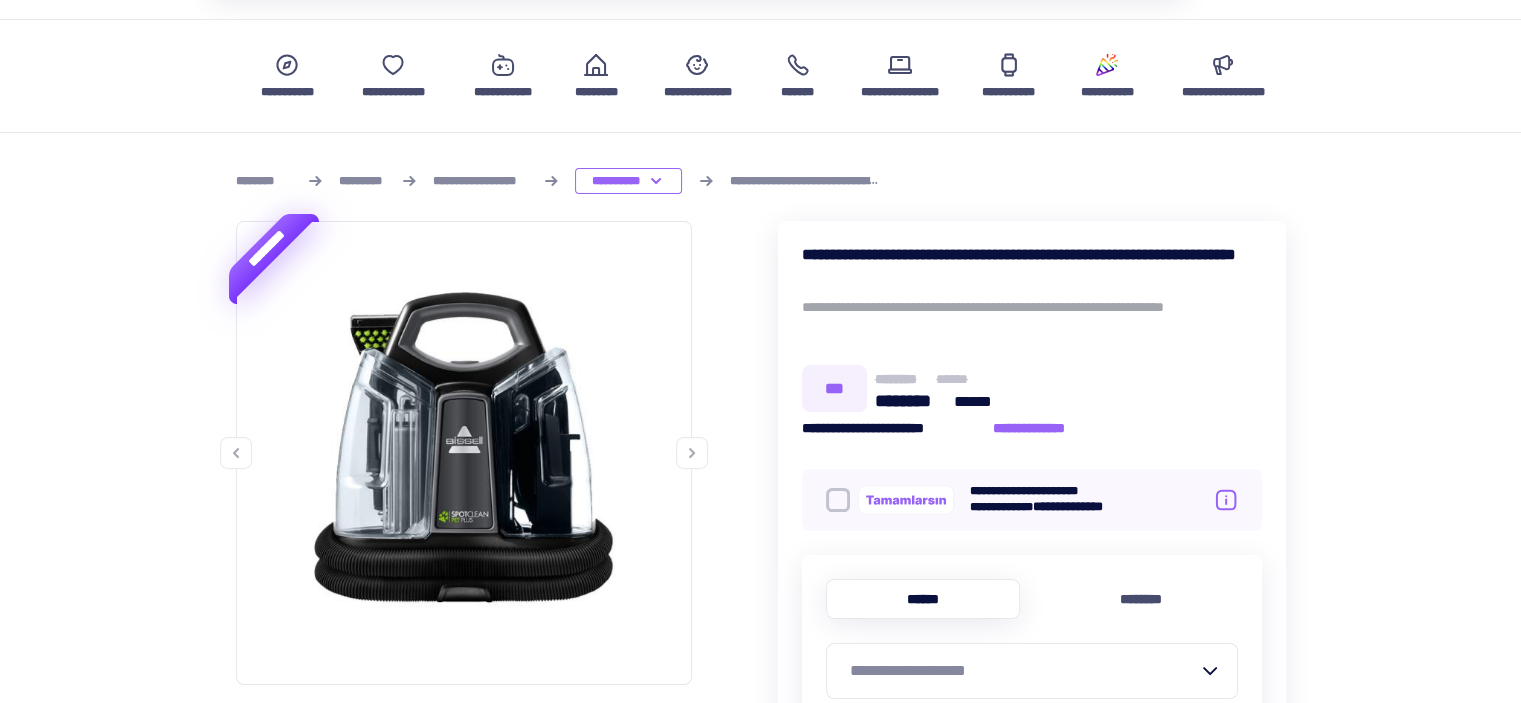 scroll, scrollTop: 200, scrollLeft: 0, axis: vertical 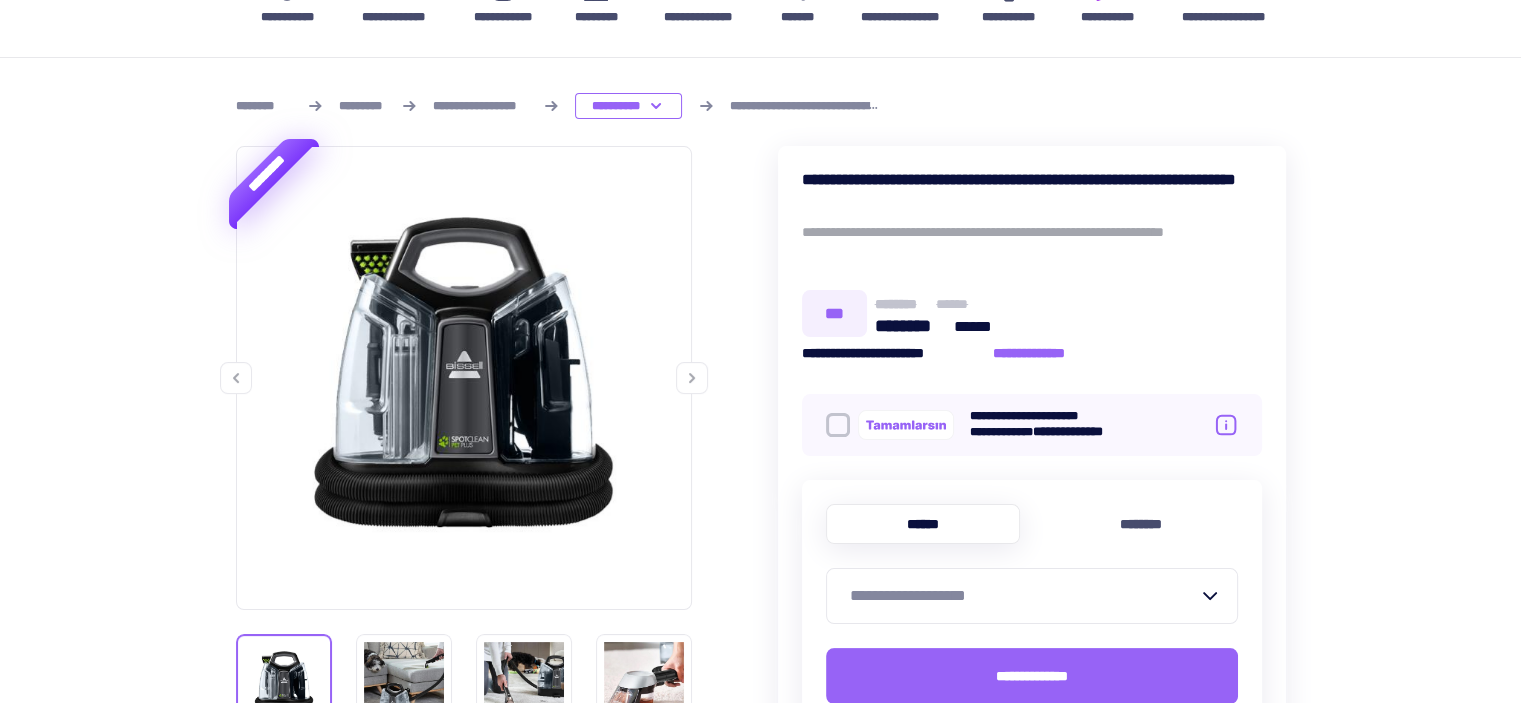 click on "**********" at bounding box center (1032, 449) 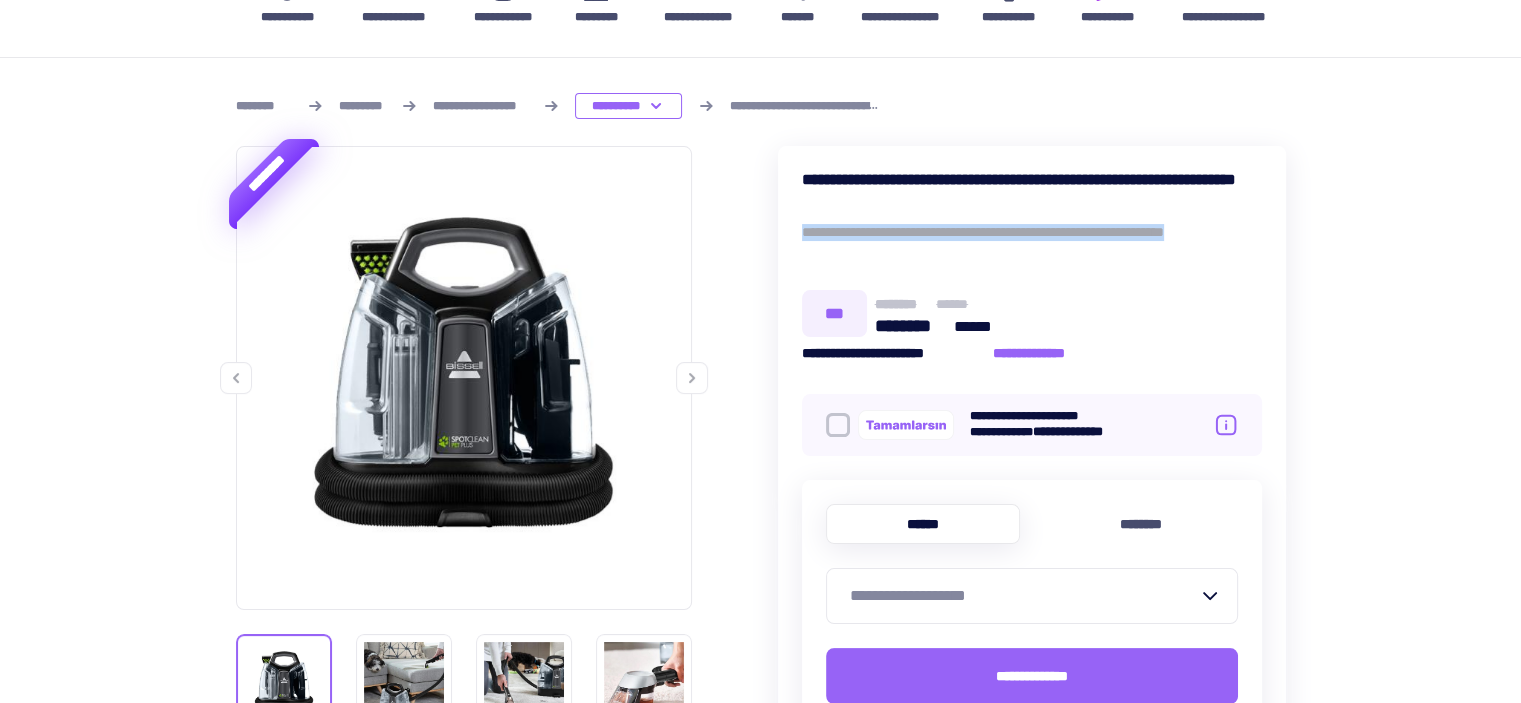 drag, startPoint x: 876, startPoint y: 253, endPoint x: 767, endPoint y: 228, distance: 111.83023 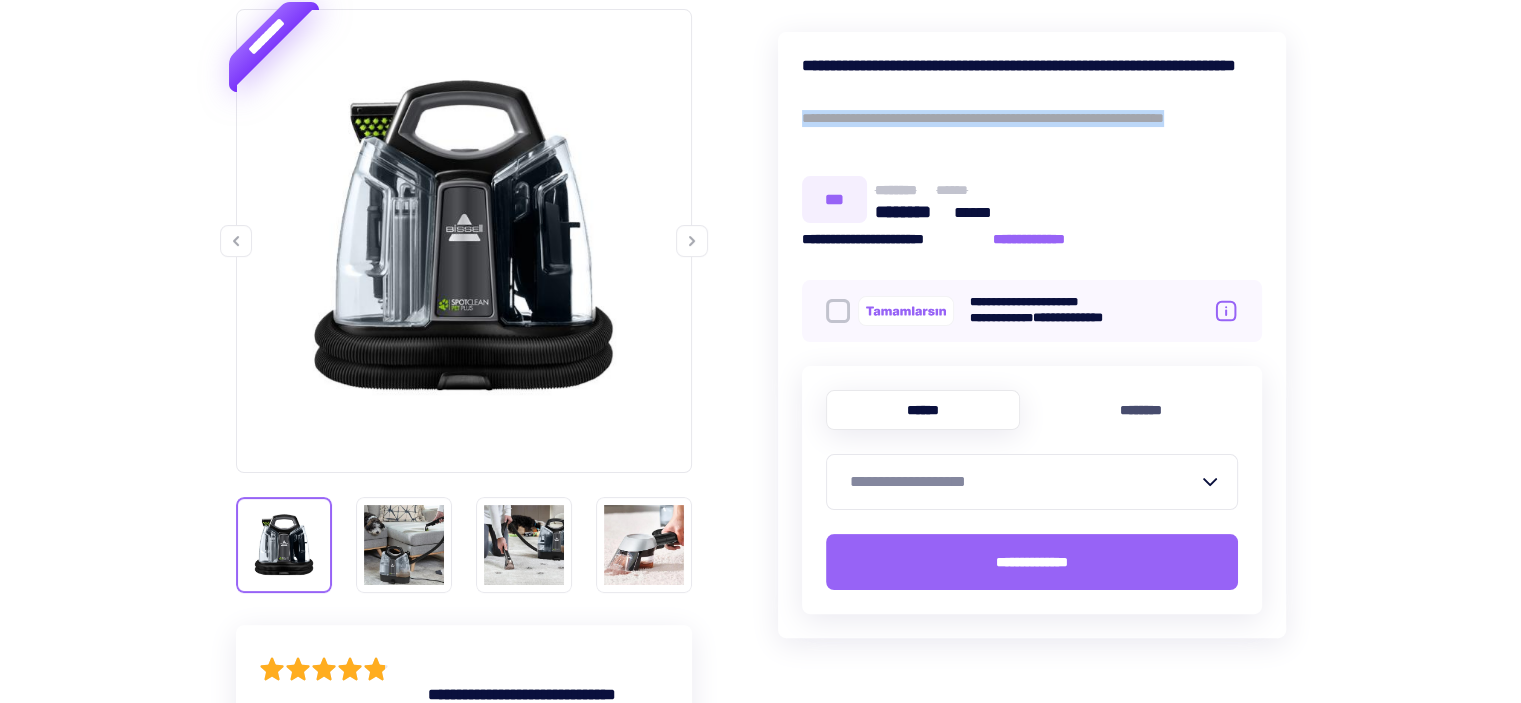 scroll, scrollTop: 400, scrollLeft: 0, axis: vertical 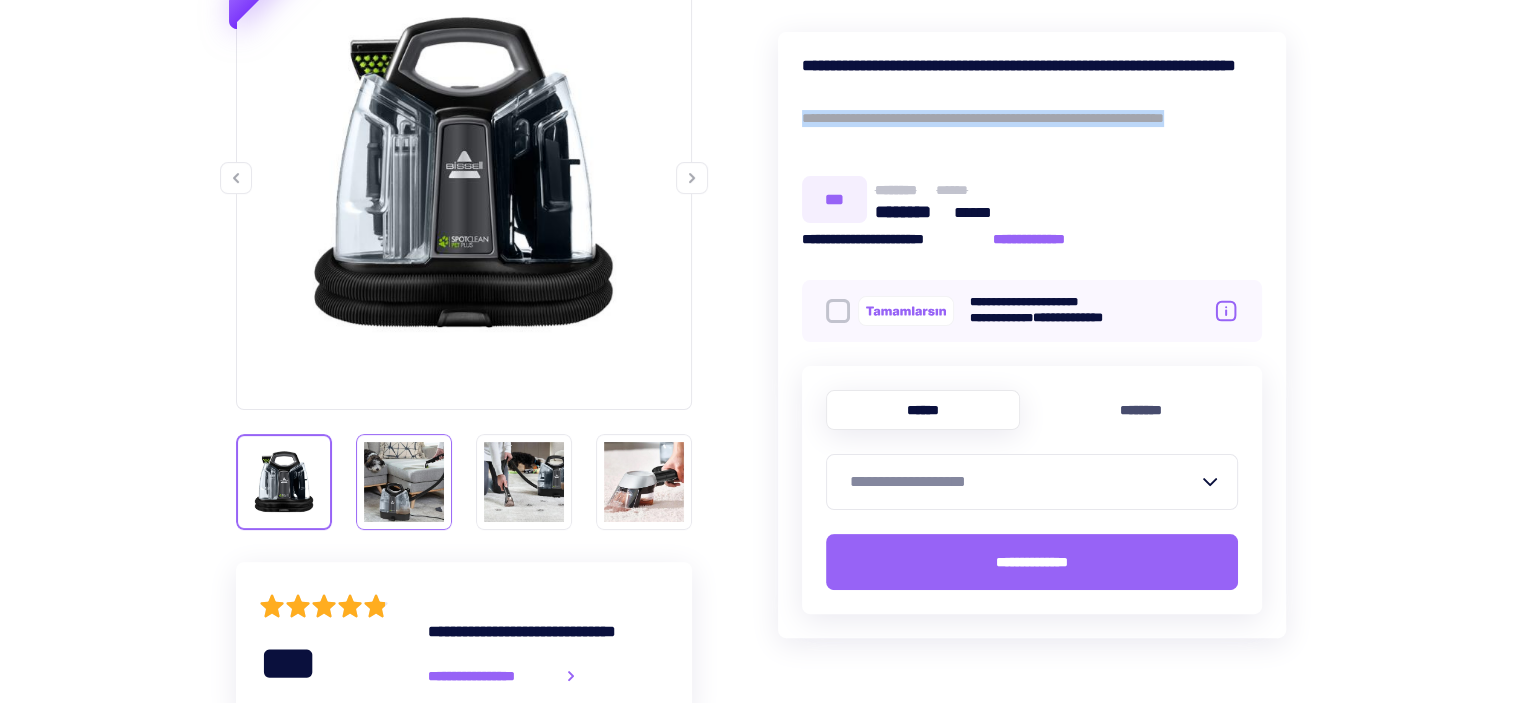 click at bounding box center [404, 482] 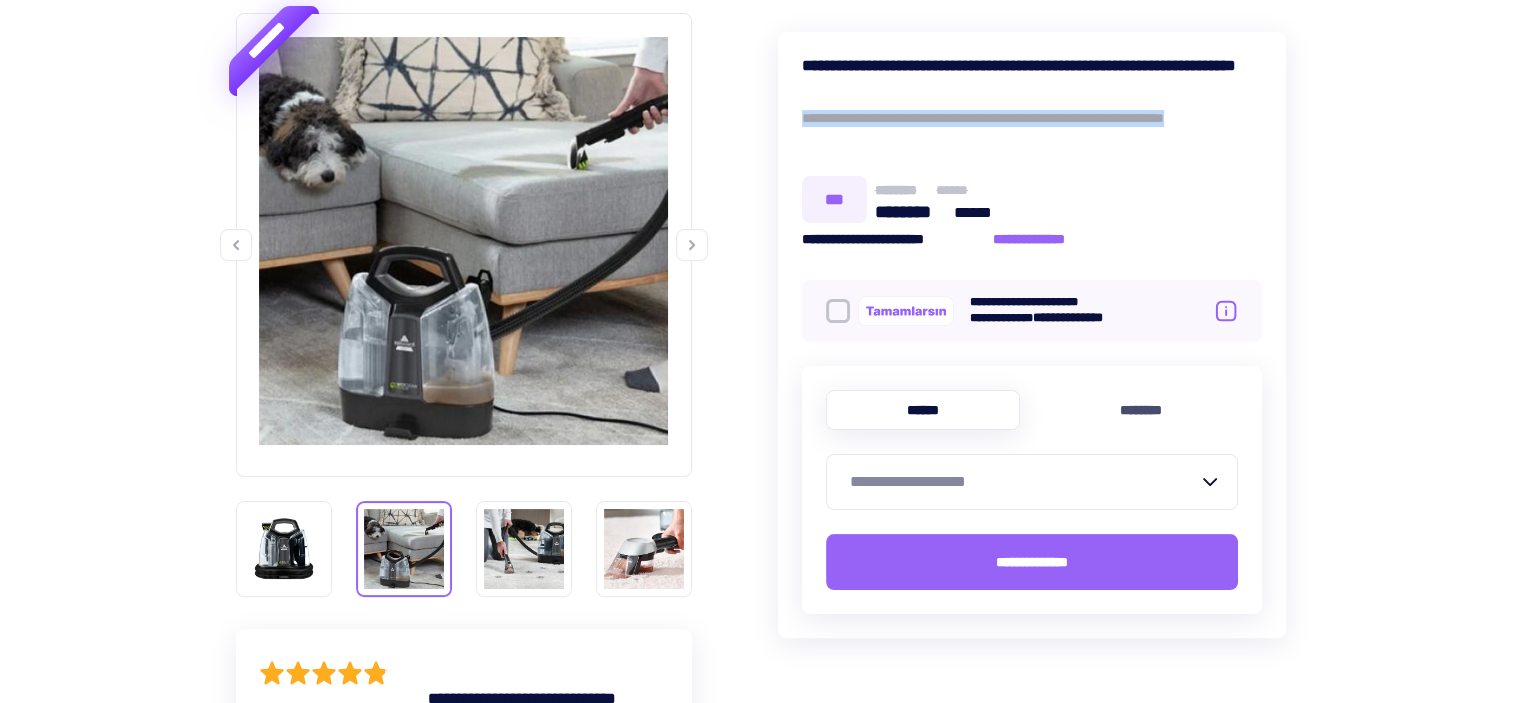 scroll, scrollTop: 300, scrollLeft: 0, axis: vertical 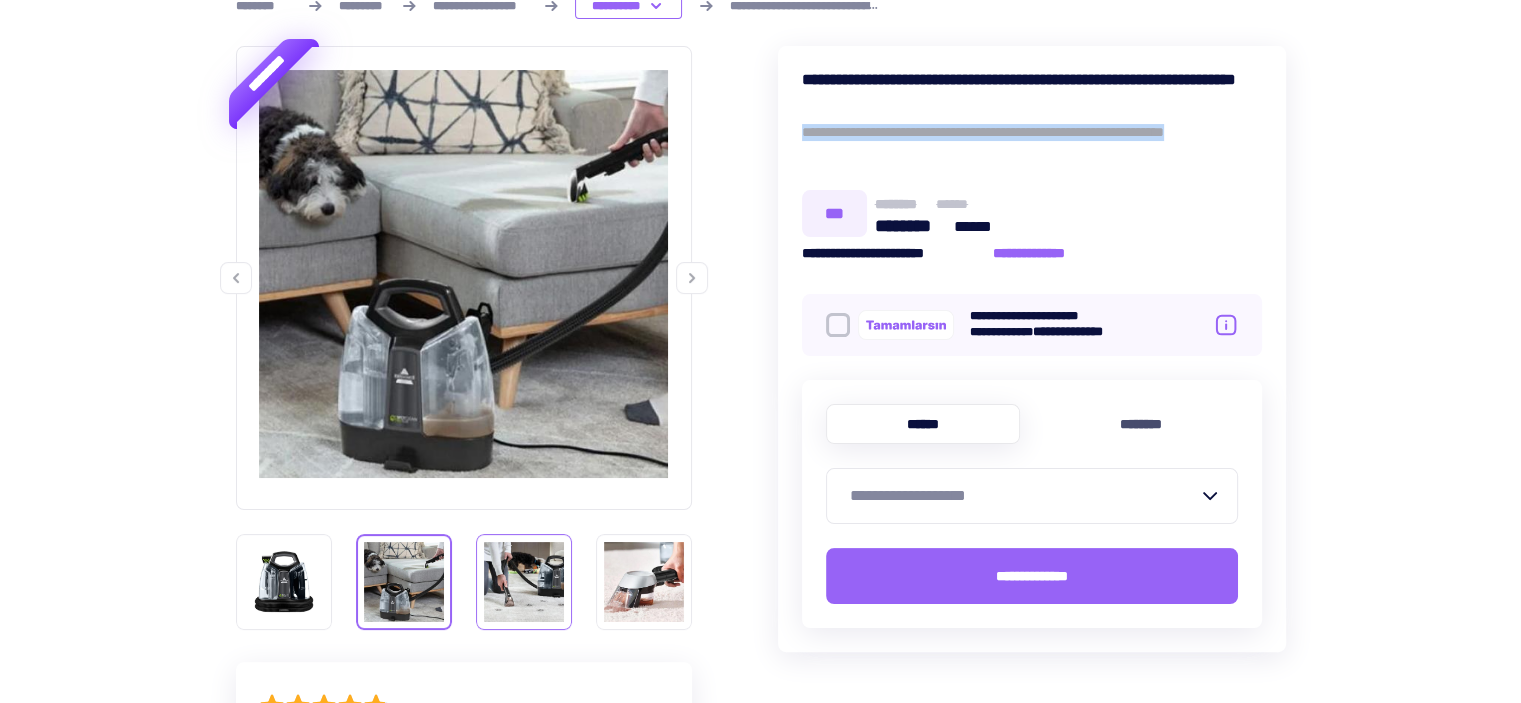 click at bounding box center [524, 582] 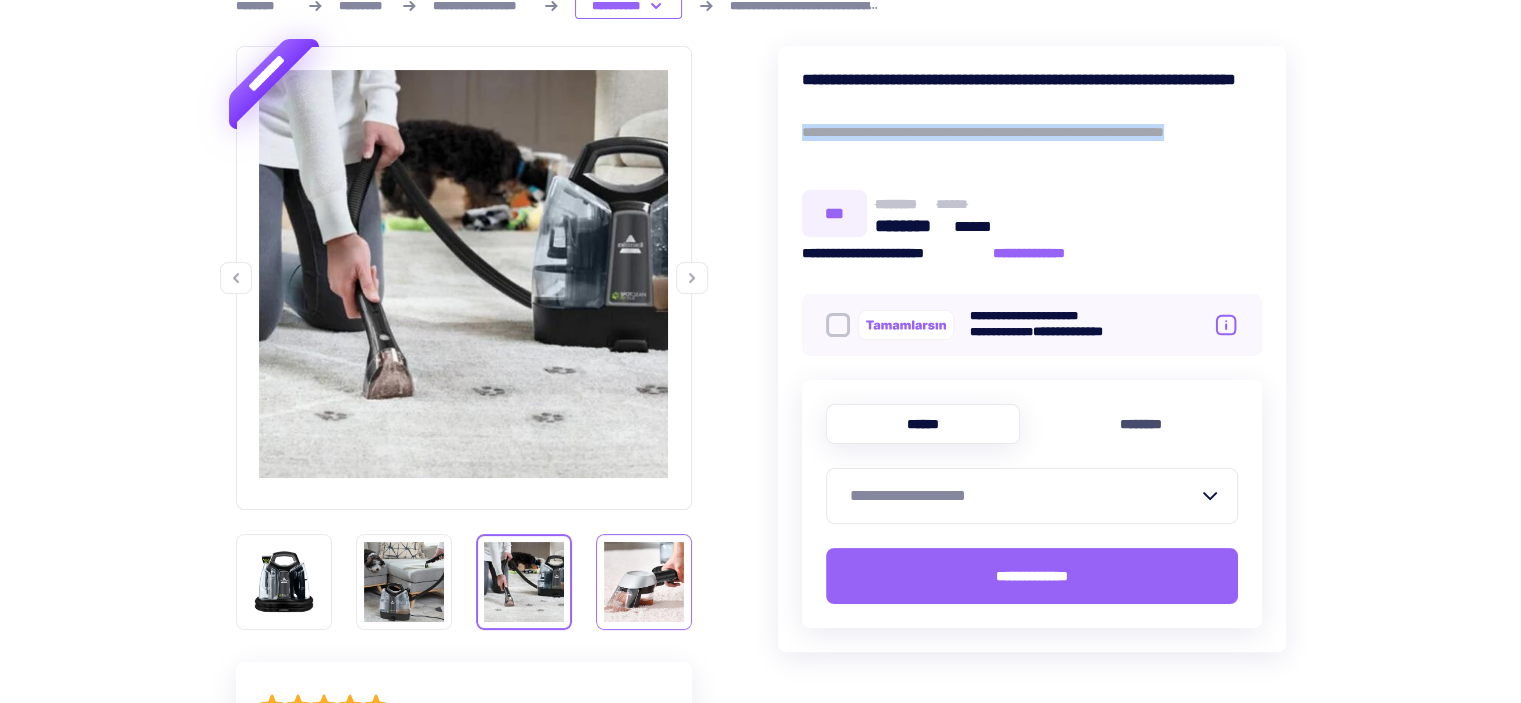 click at bounding box center (644, 582) 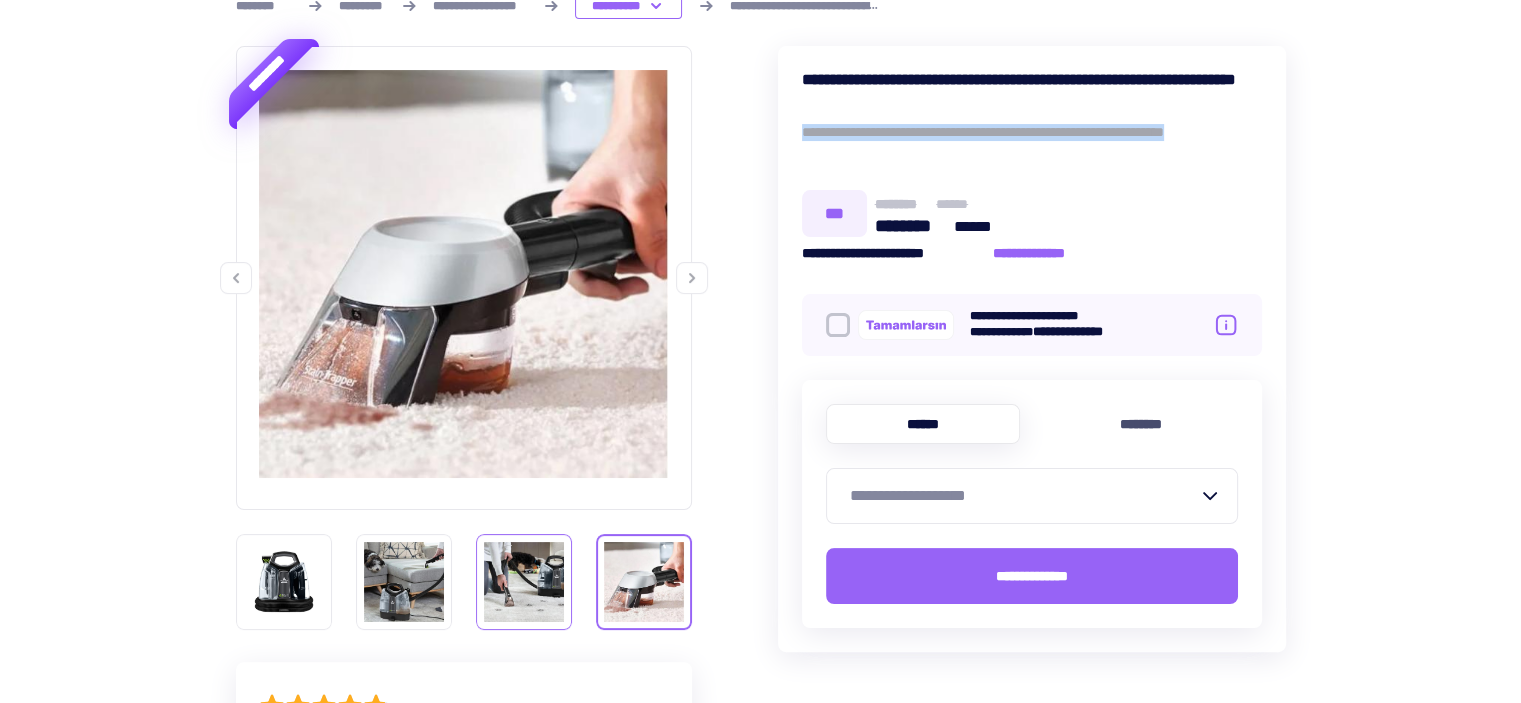 click at bounding box center (524, 582) 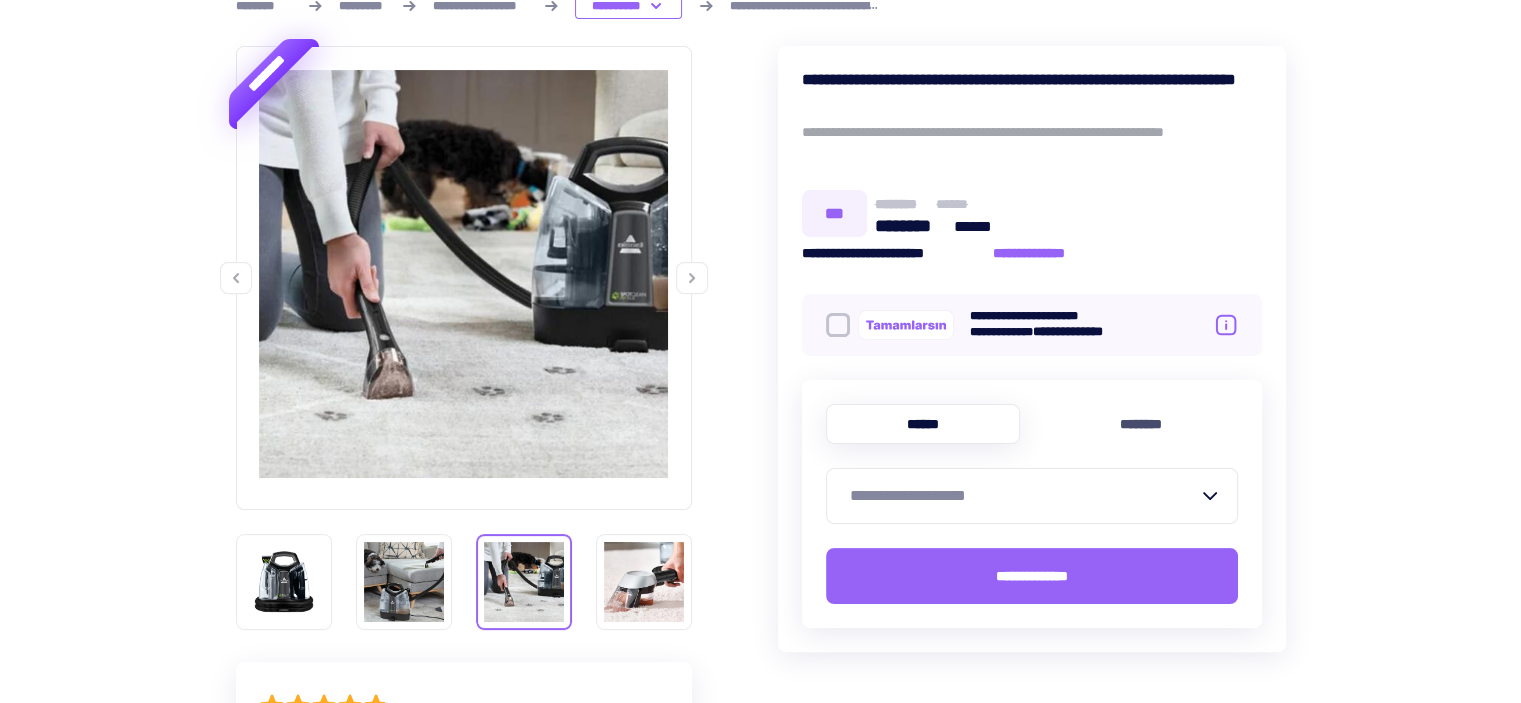 click on "**********" at bounding box center [1024, 496] 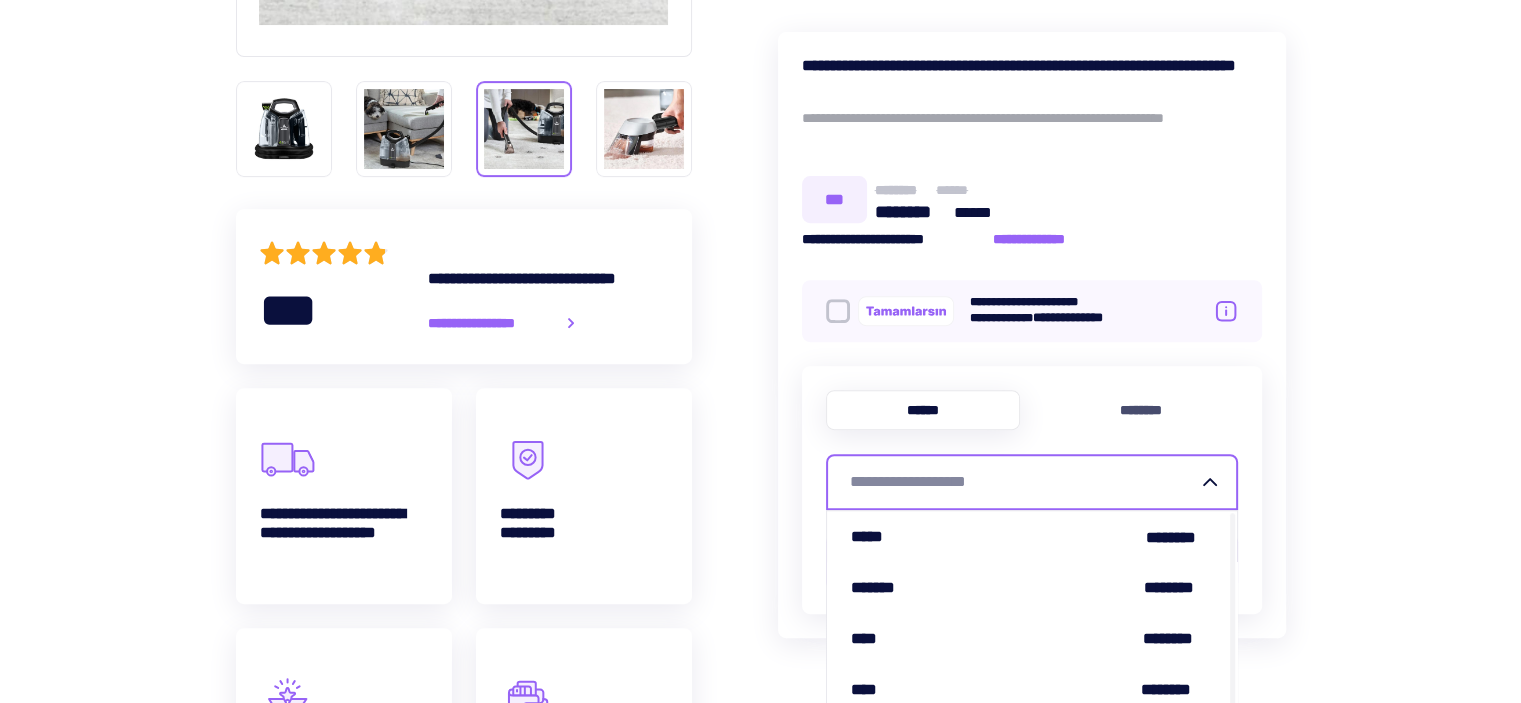 scroll, scrollTop: 794, scrollLeft: 0, axis: vertical 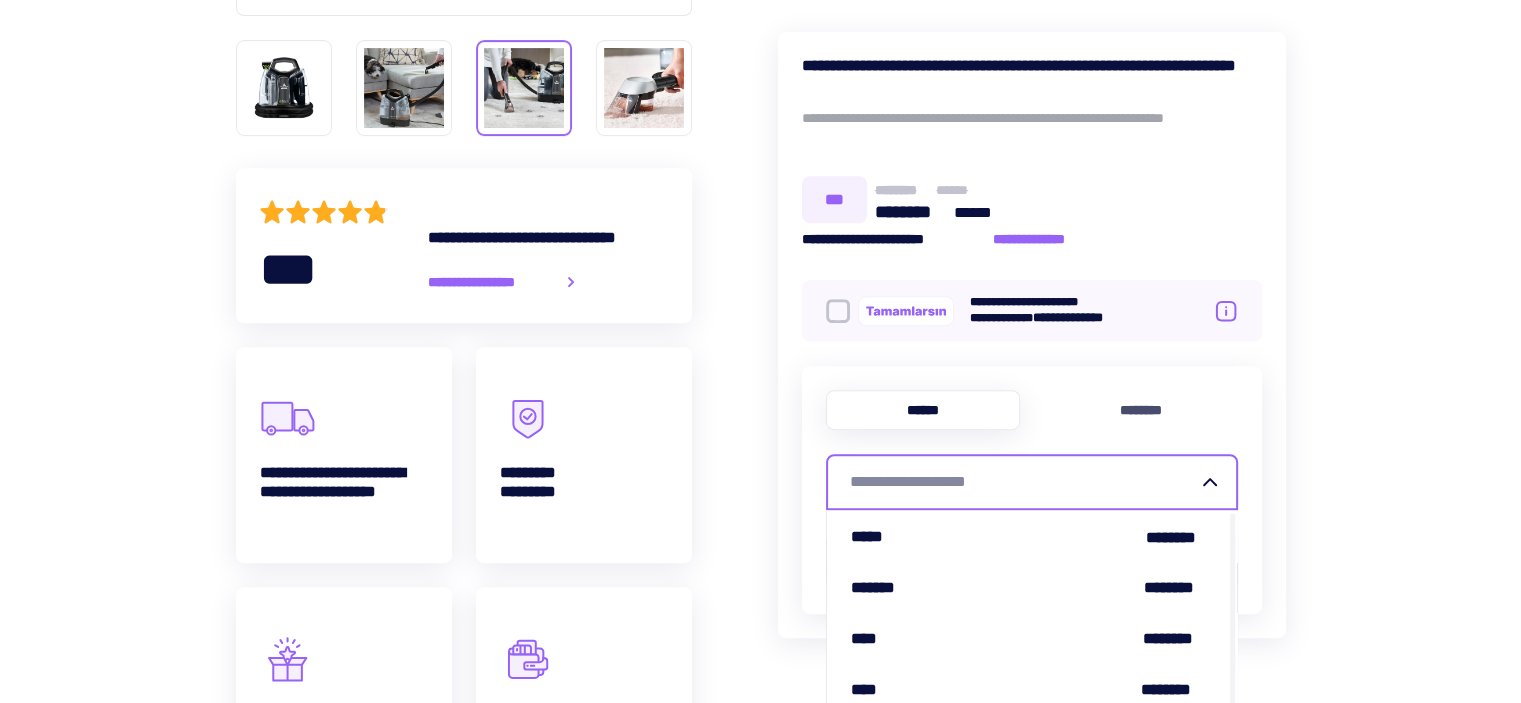 click on "**********" at bounding box center [760, 816] 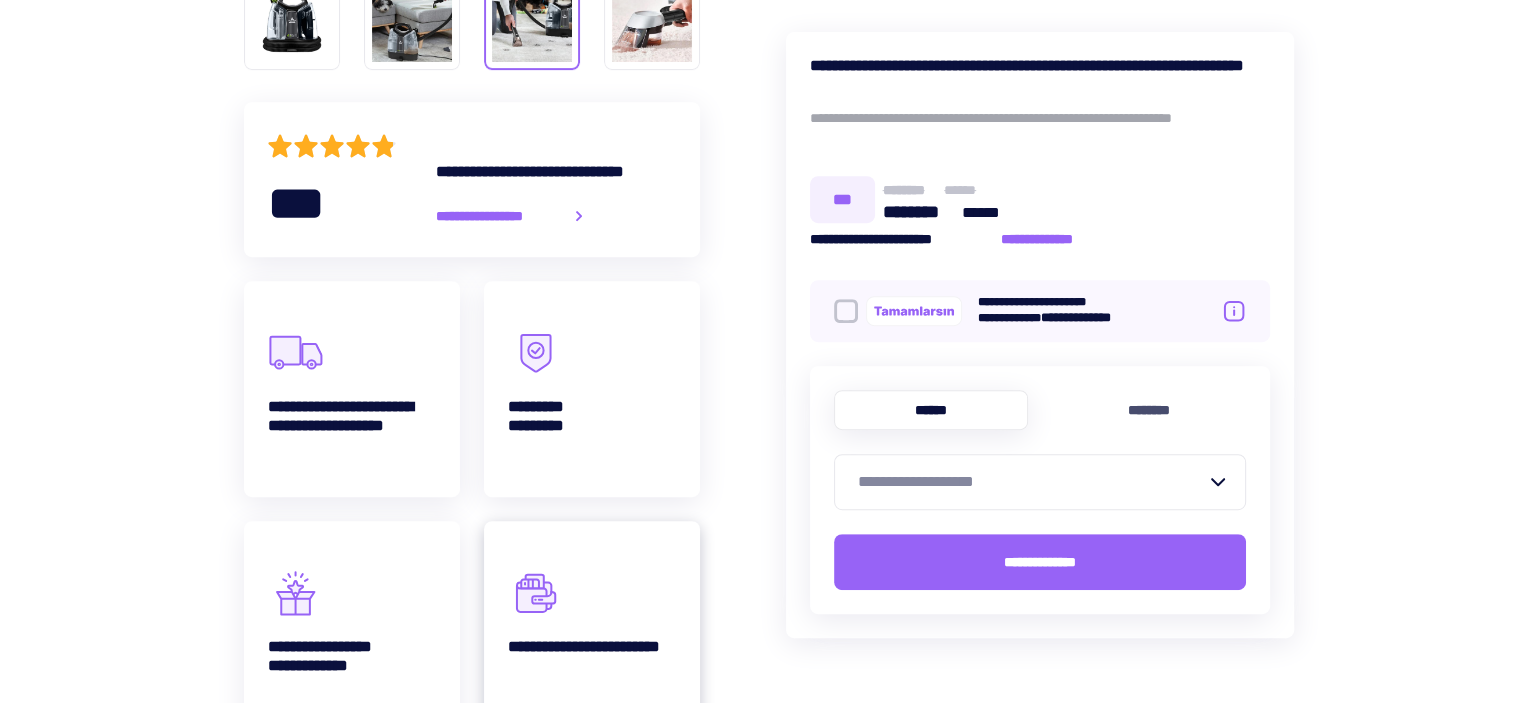 scroll, scrollTop: 894, scrollLeft: 0, axis: vertical 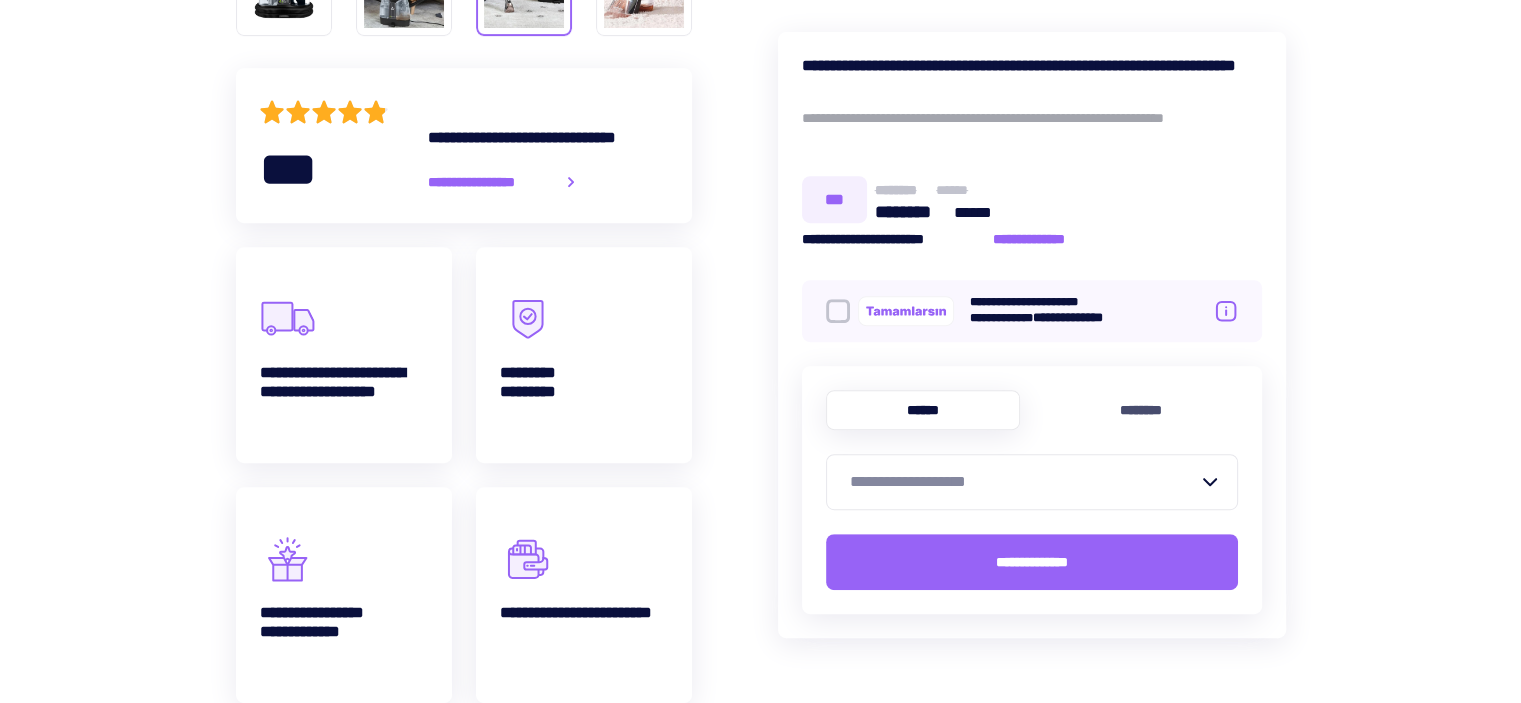 click on "**********" at bounding box center (1024, 482) 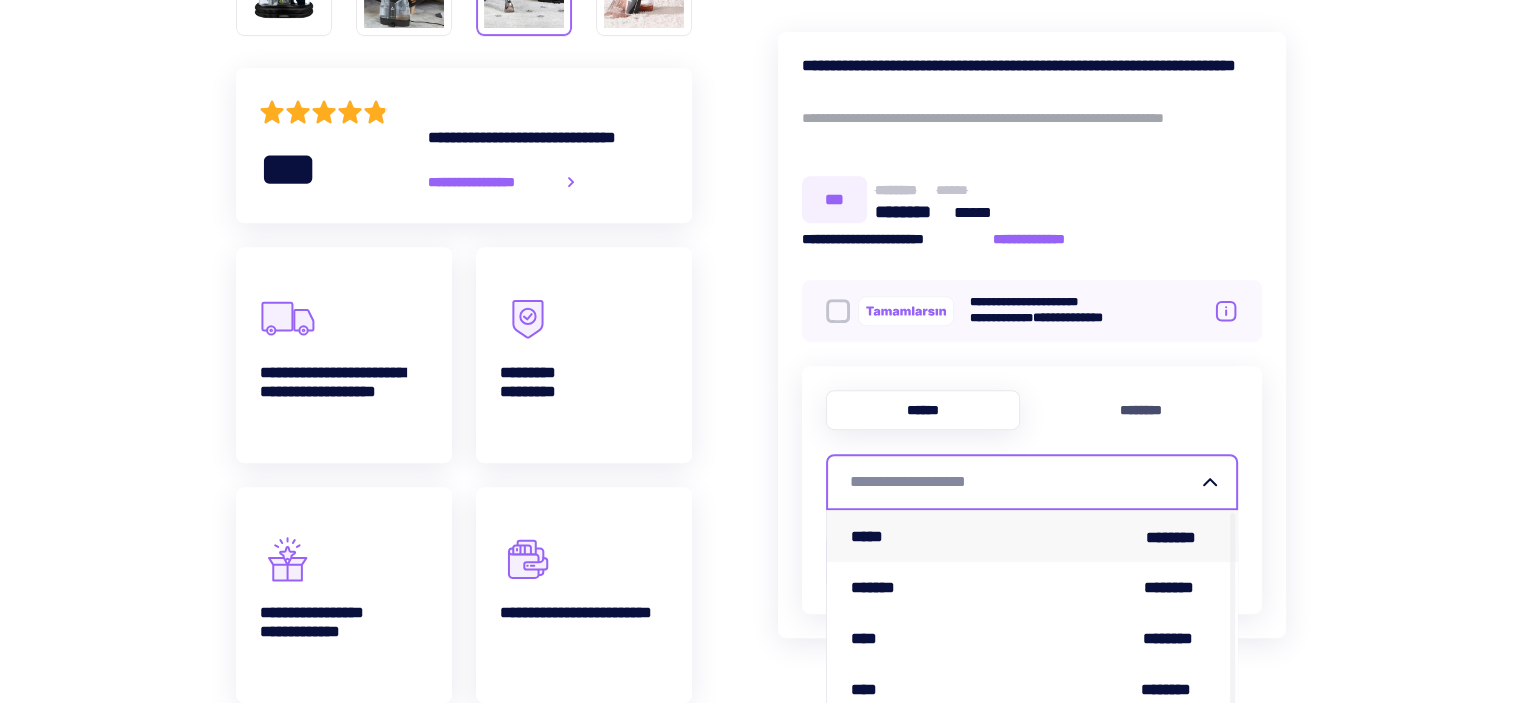 click on "***** ********" at bounding box center (1032, 536) 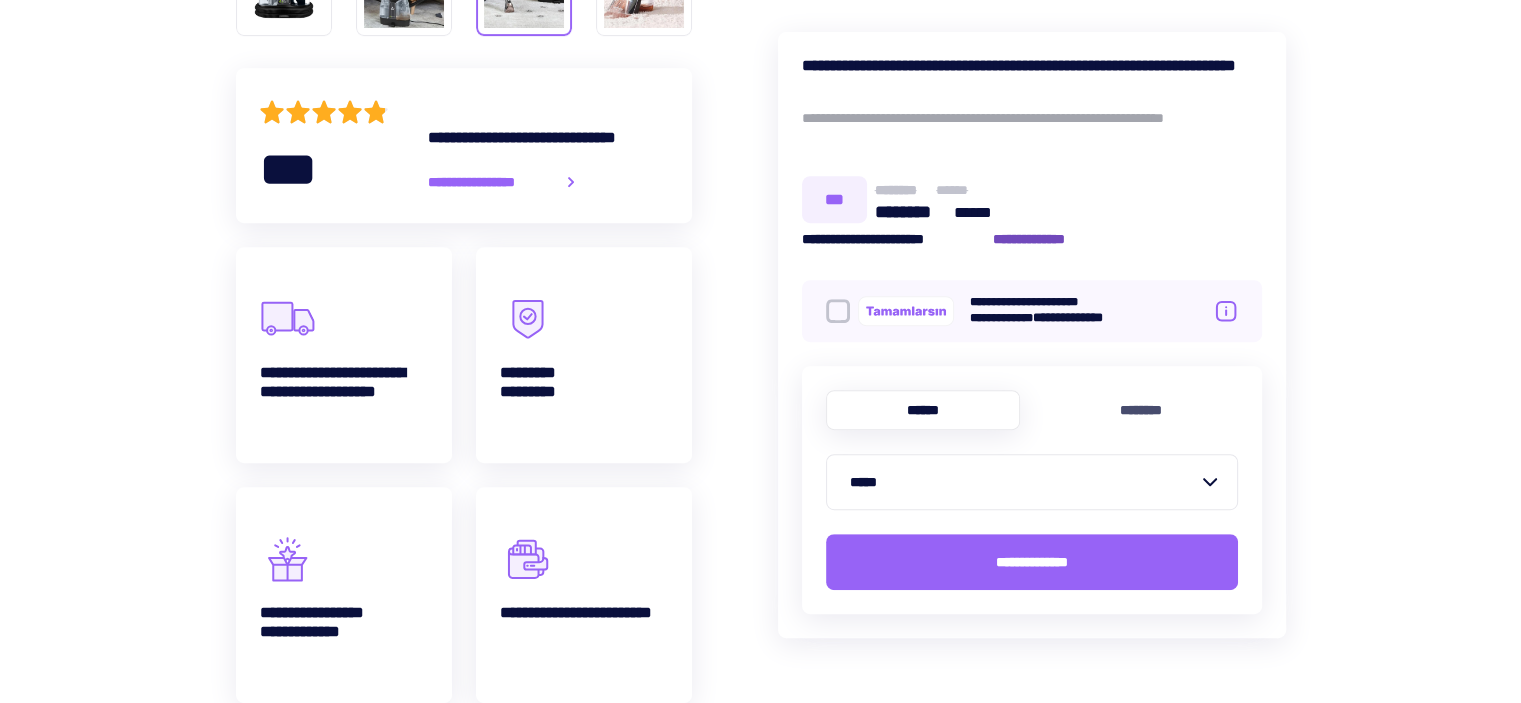 click on "**********" at bounding box center (1039, 239) 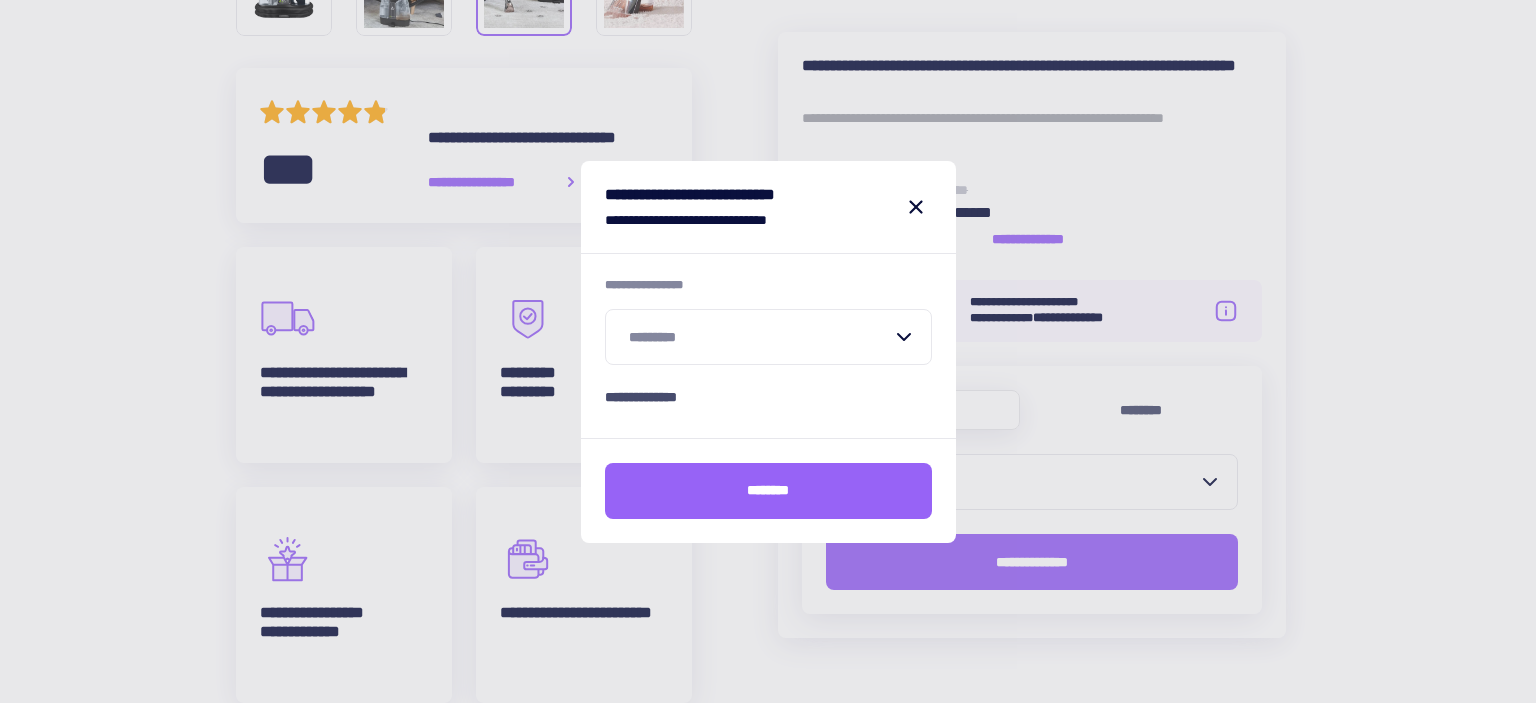 click at bounding box center (760, 337) 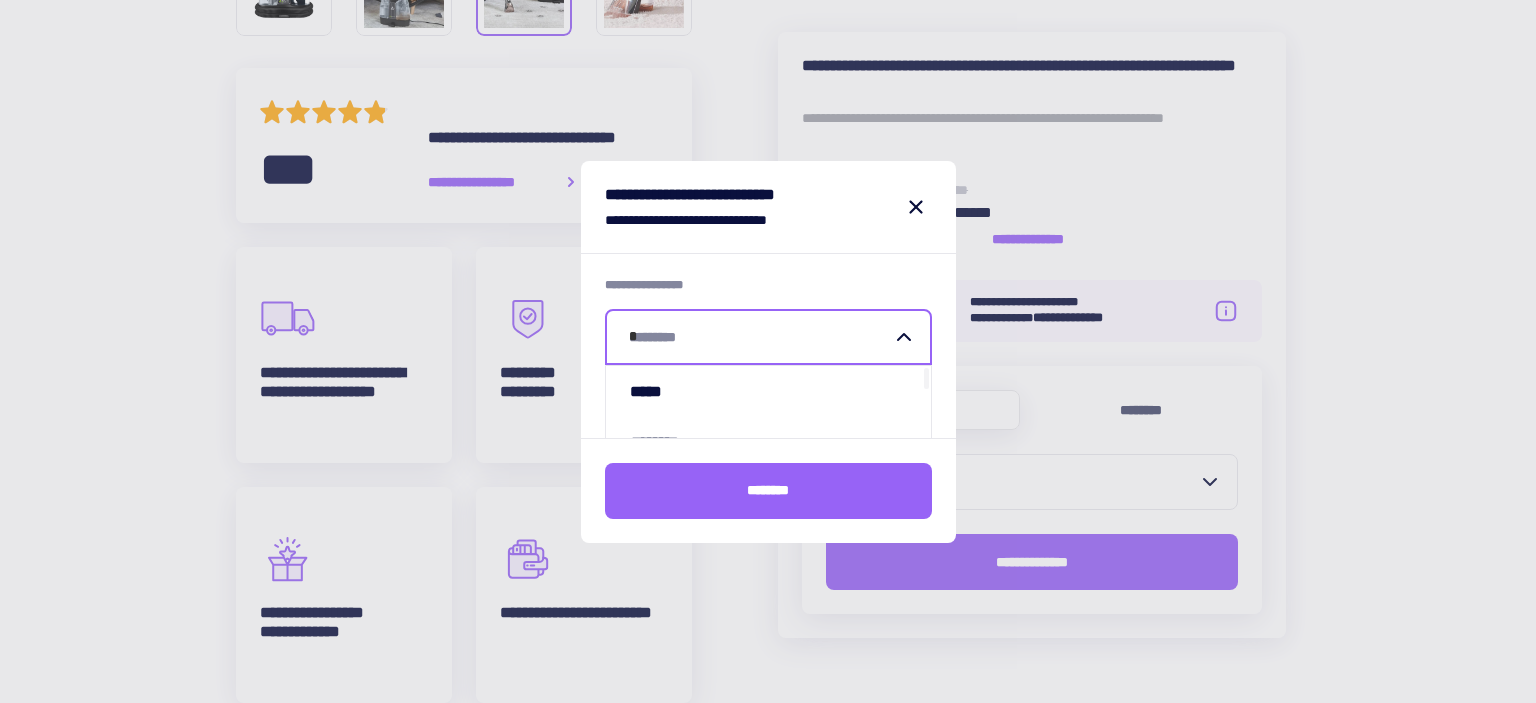 type on "**" 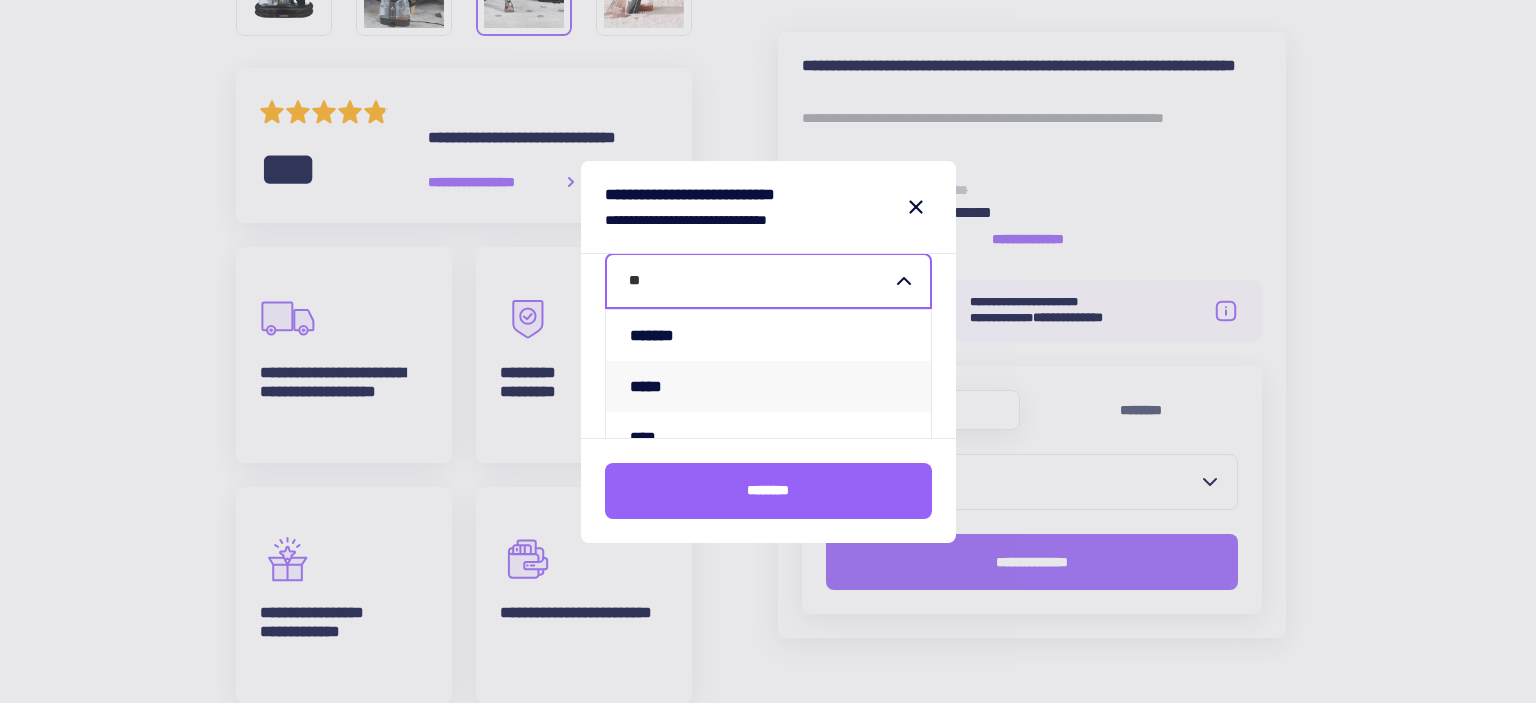 scroll, scrollTop: 81, scrollLeft: 0, axis: vertical 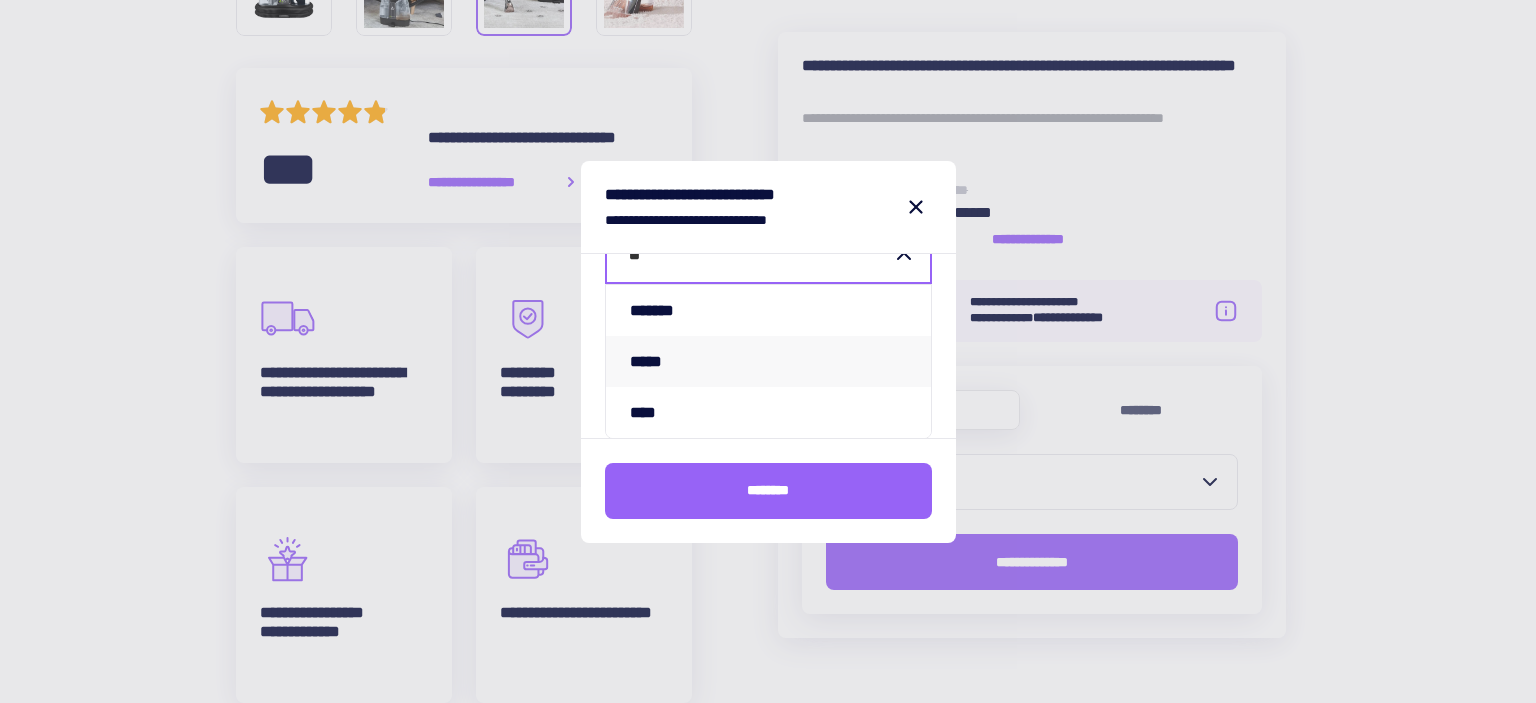 click on "*****" at bounding box center (768, 361) 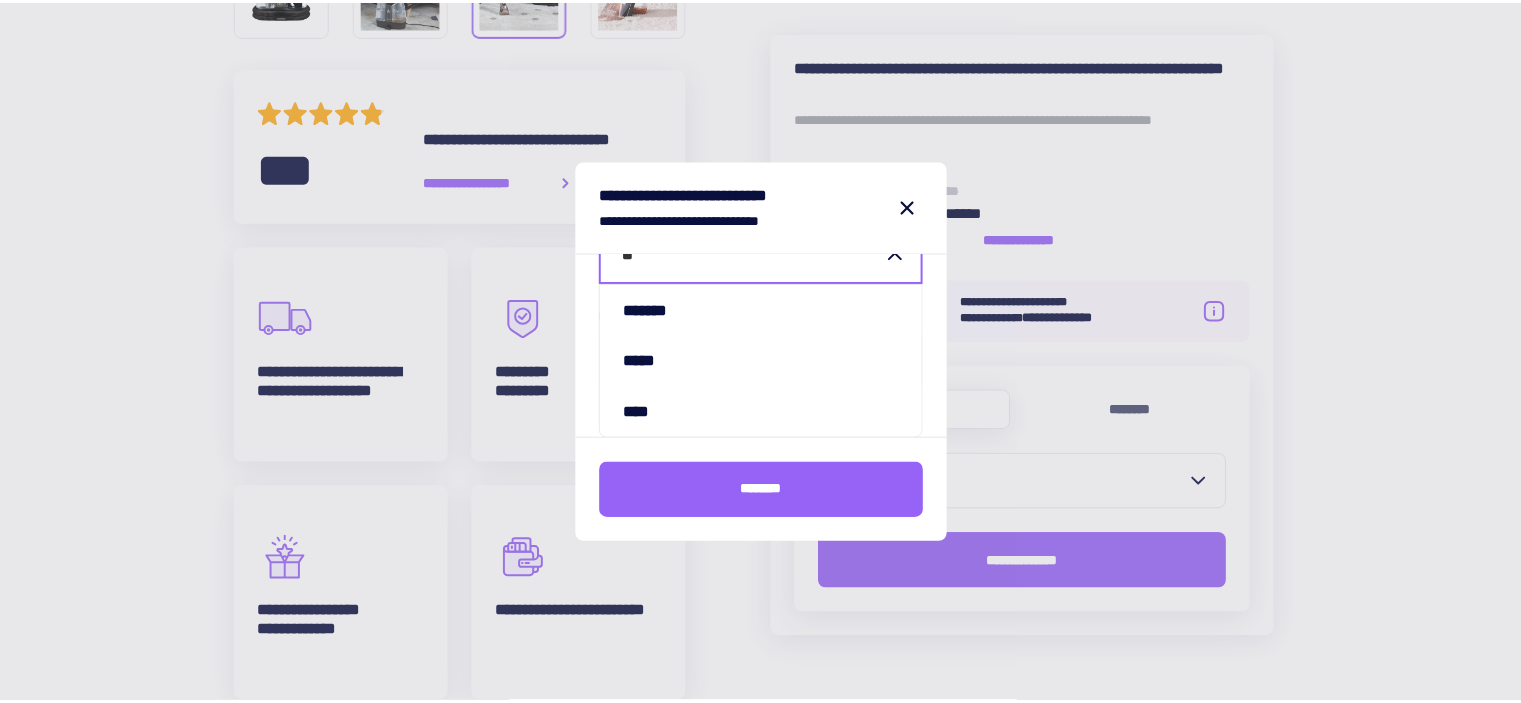 scroll, scrollTop: 0, scrollLeft: 0, axis: both 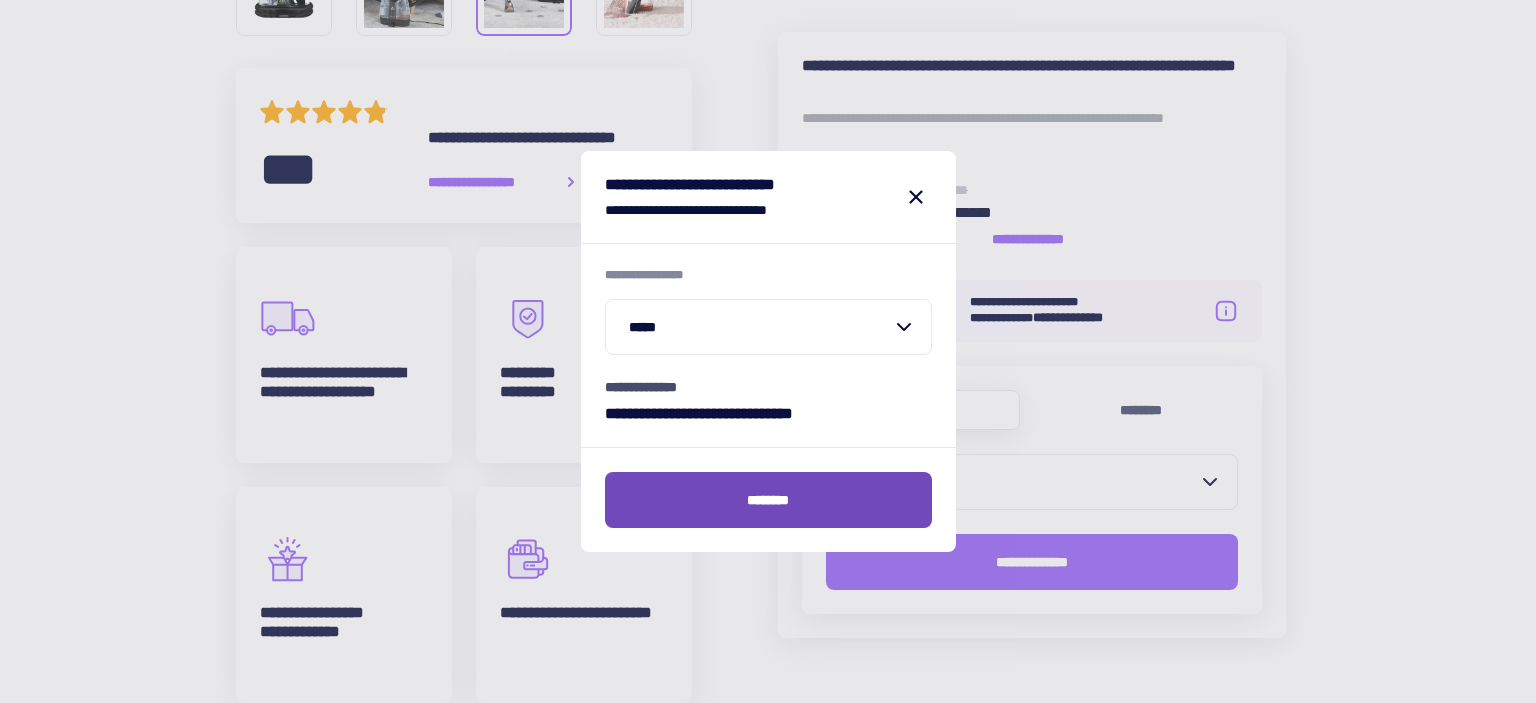 click on "********" at bounding box center (768, 500) 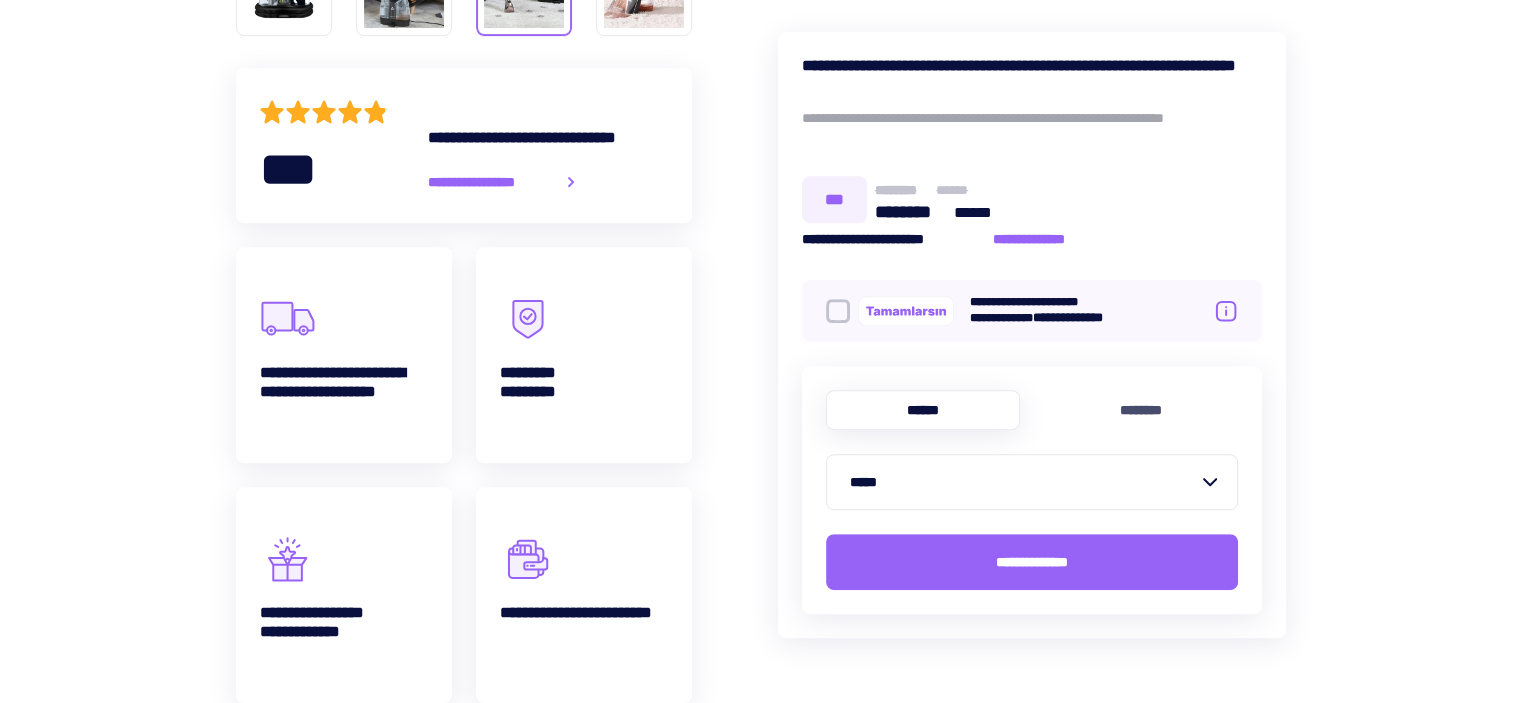 click 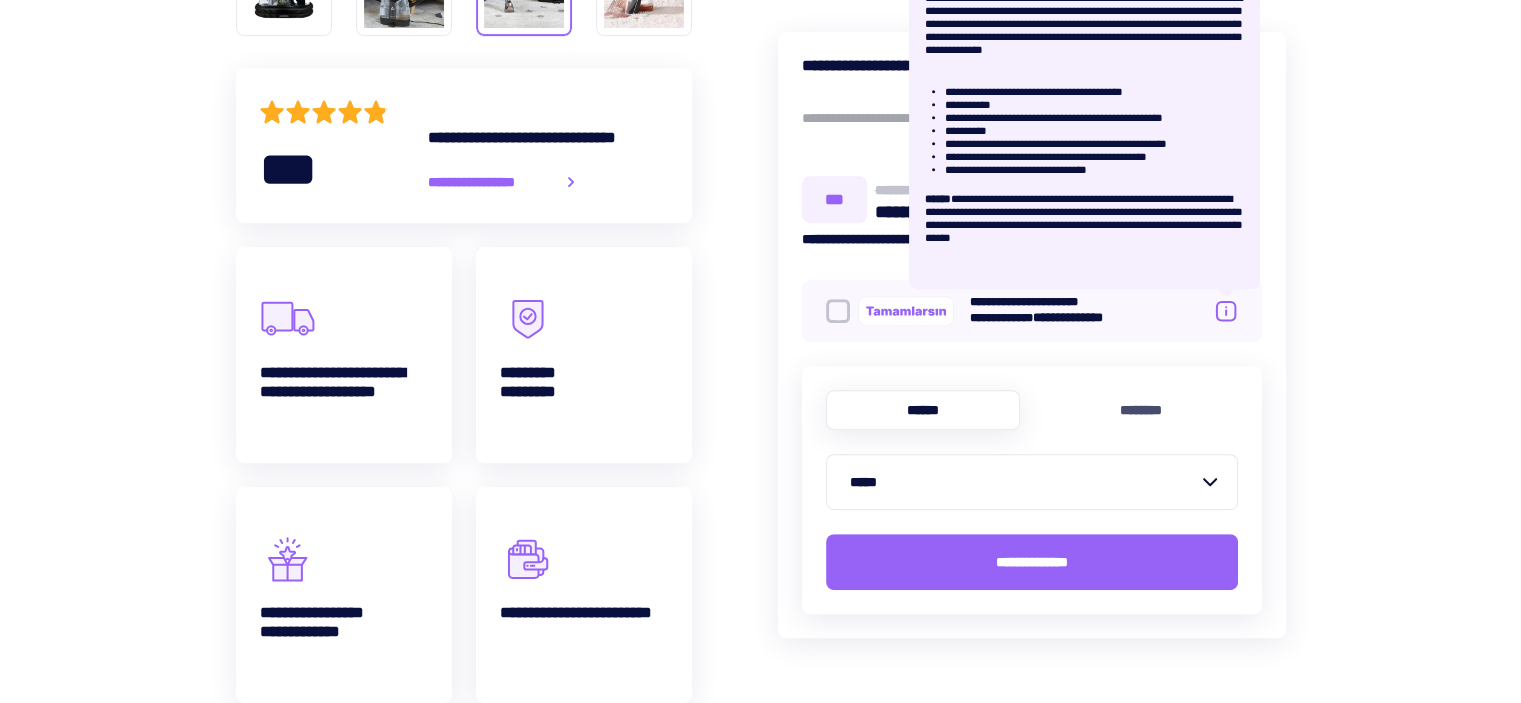scroll, scrollTop: 794, scrollLeft: 0, axis: vertical 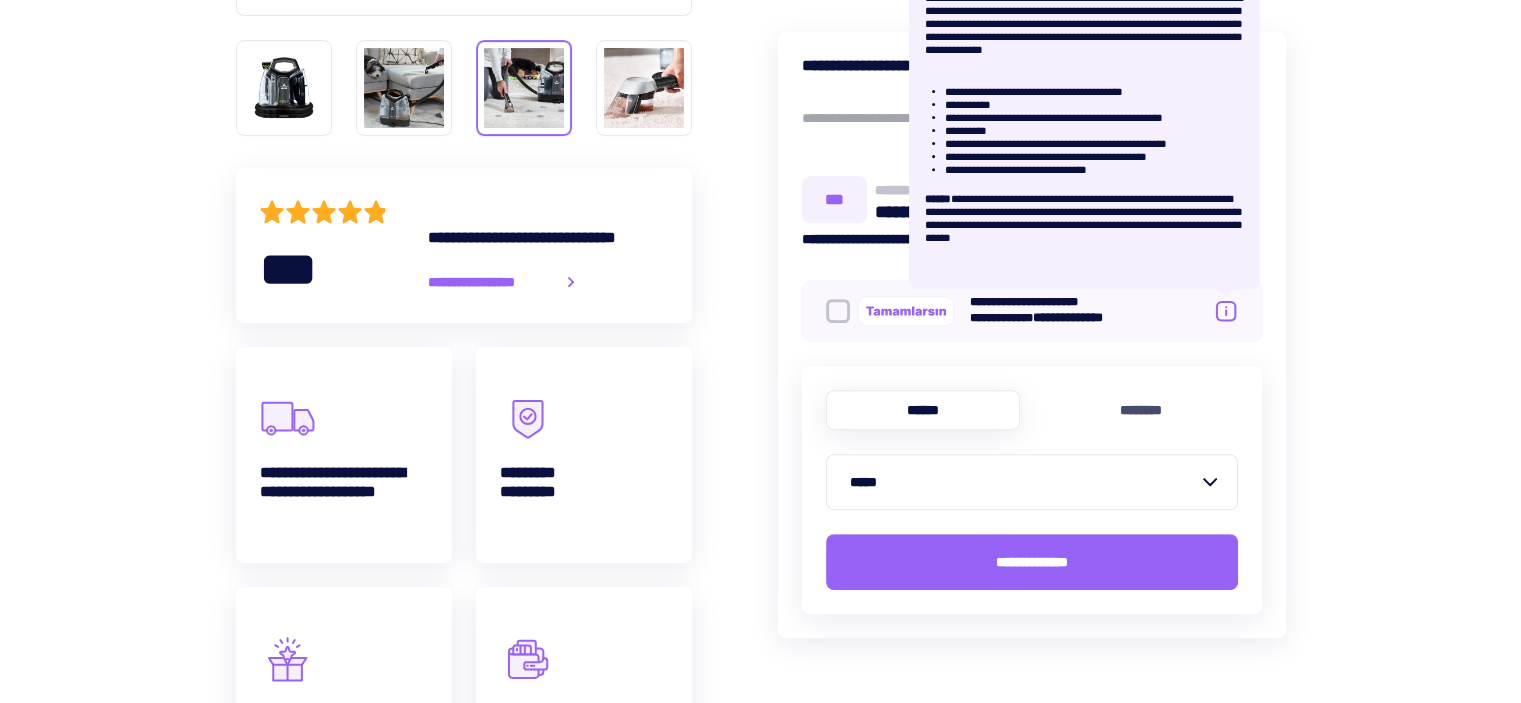 click on "**********" at bounding box center (760, 816) 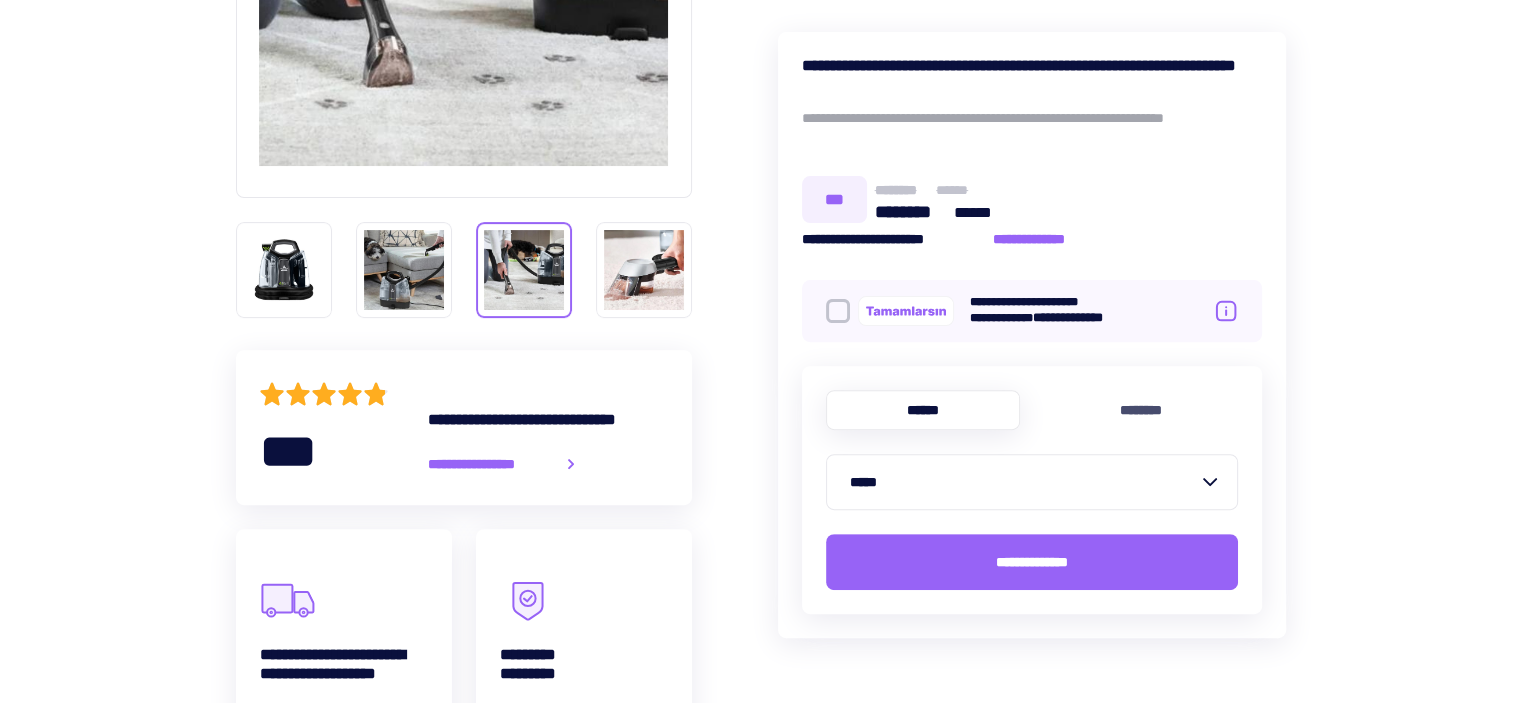 scroll, scrollTop: 594, scrollLeft: 0, axis: vertical 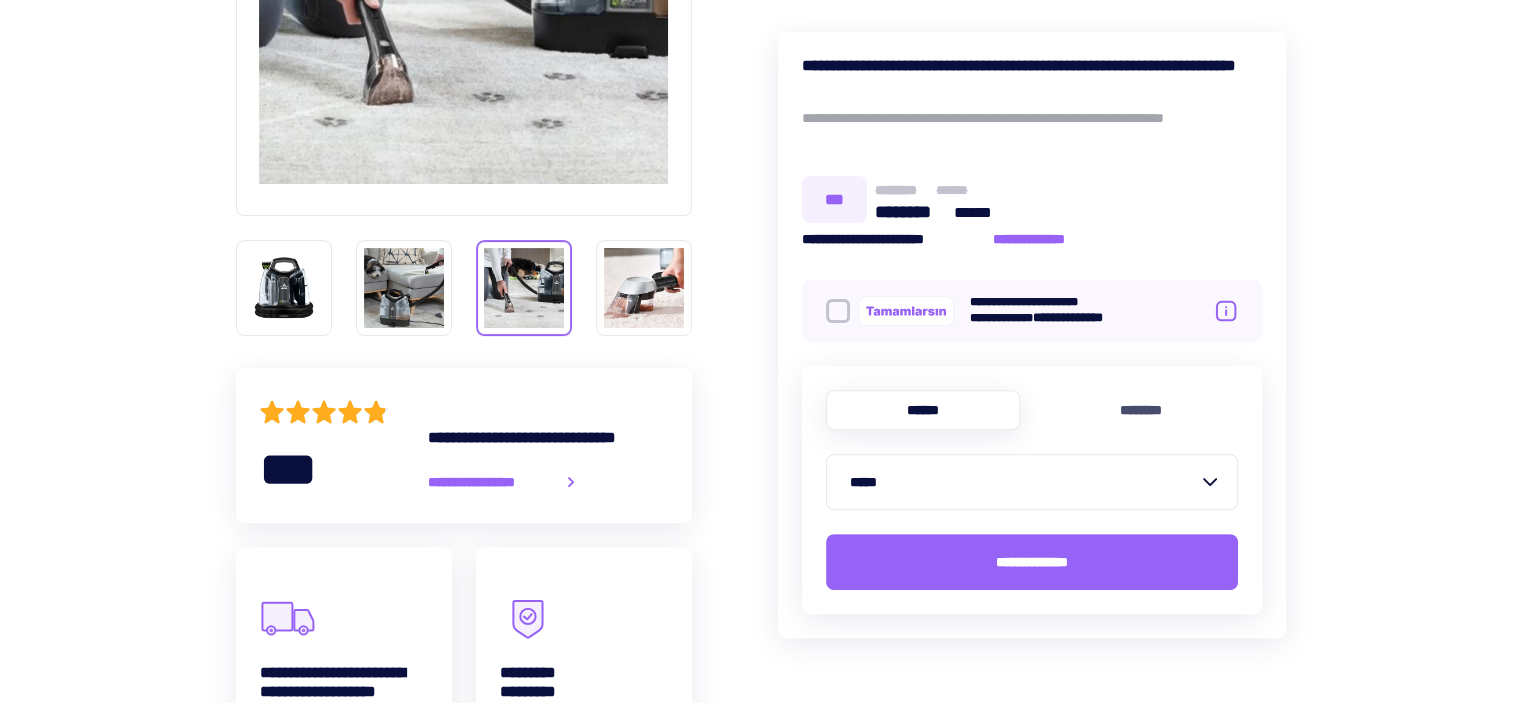 click 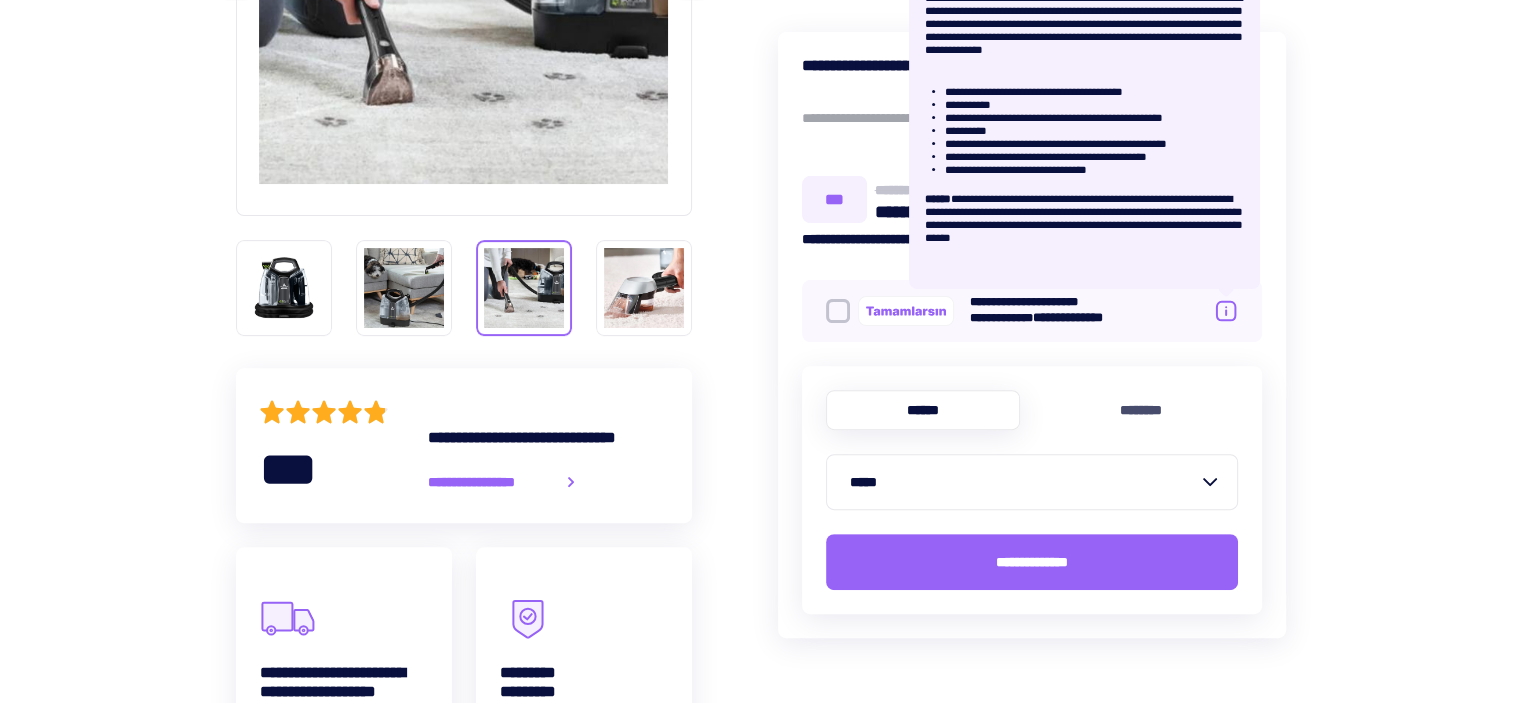 scroll, scrollTop: 394, scrollLeft: 0, axis: vertical 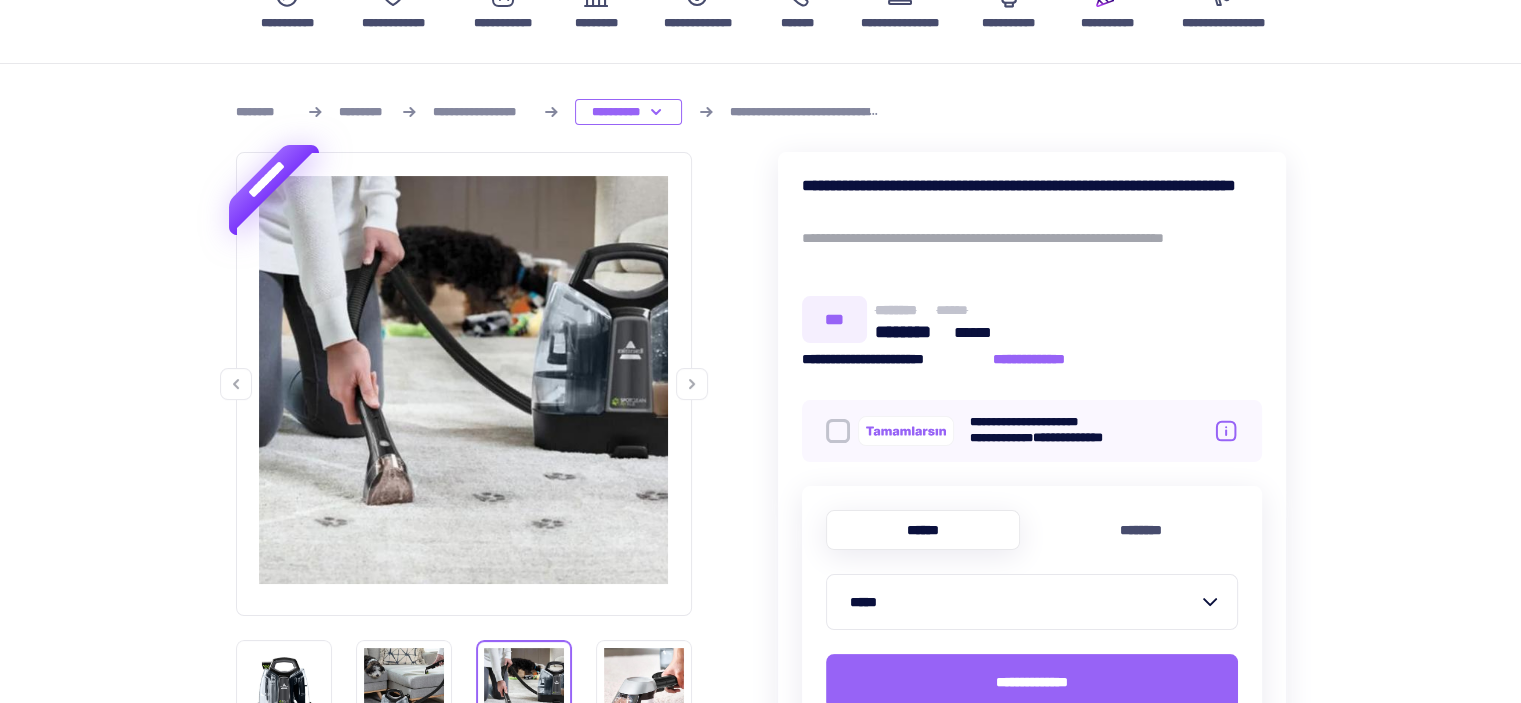 click 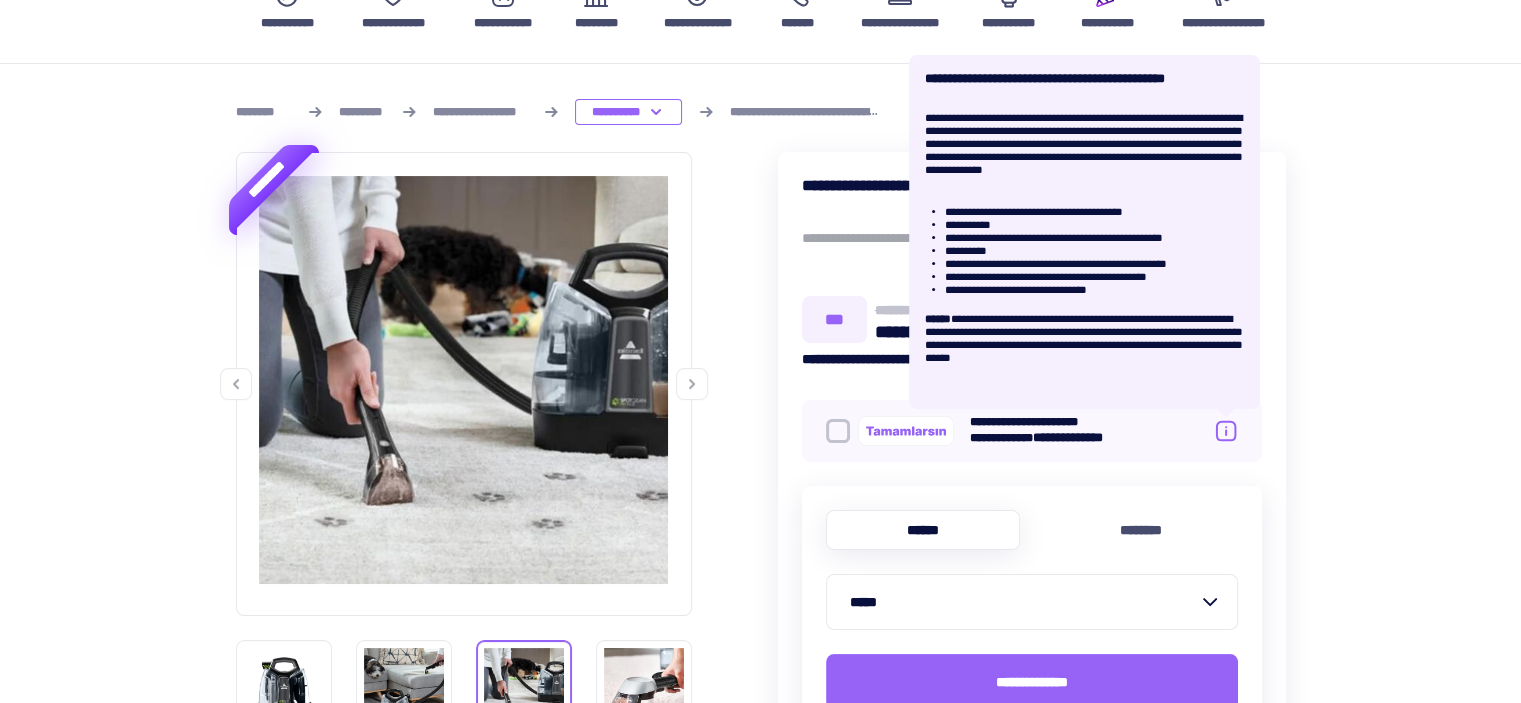 click on "**********" at bounding box center [760, 1416] 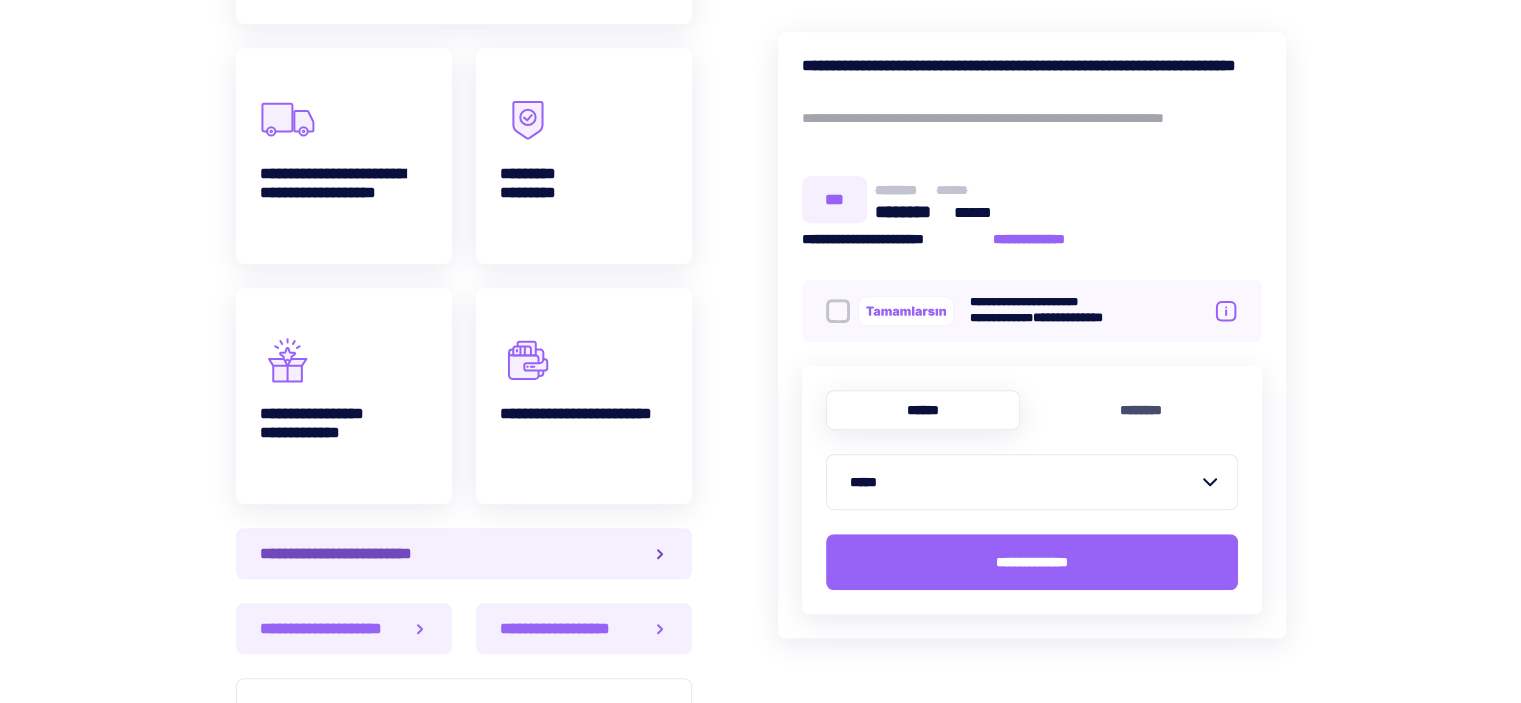 scroll, scrollTop: 1094, scrollLeft: 0, axis: vertical 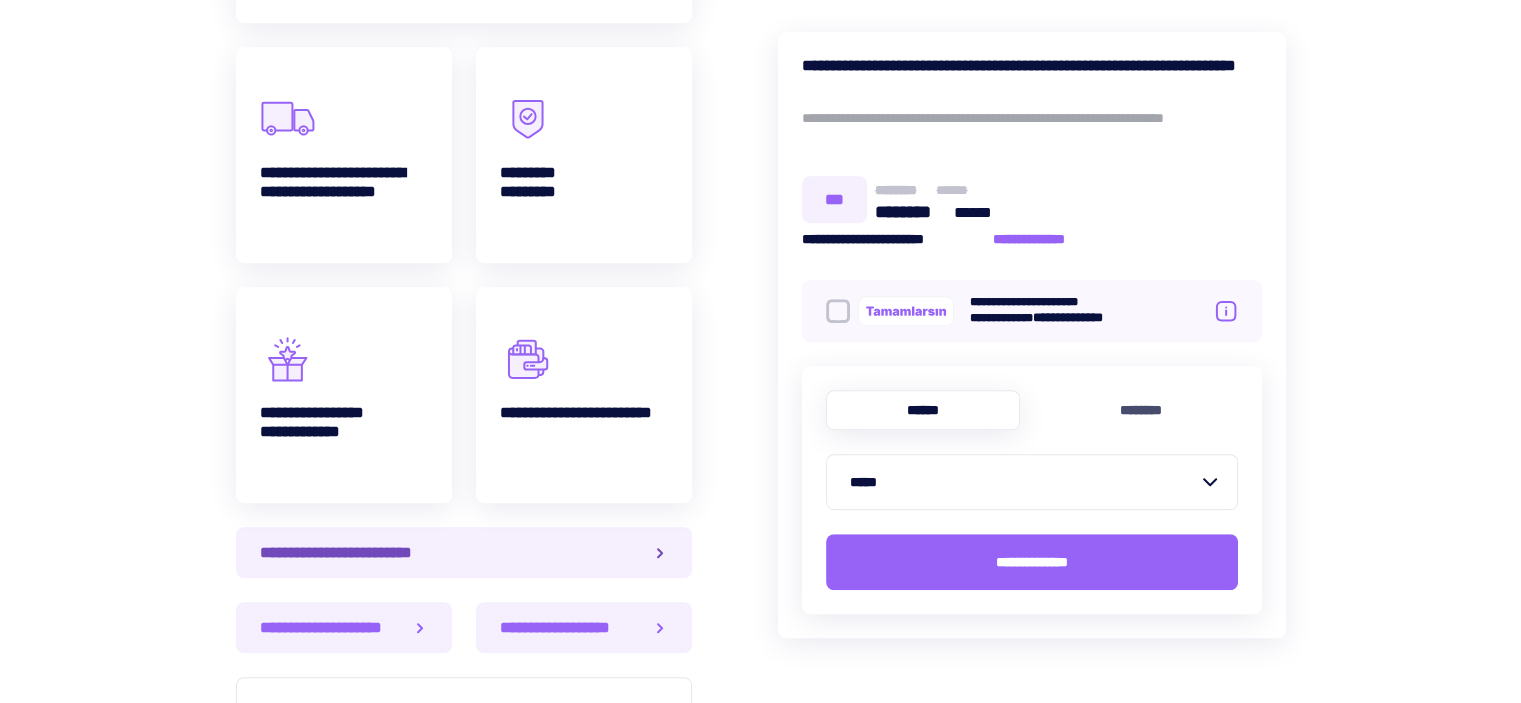 click on "**********" at bounding box center (464, 552) 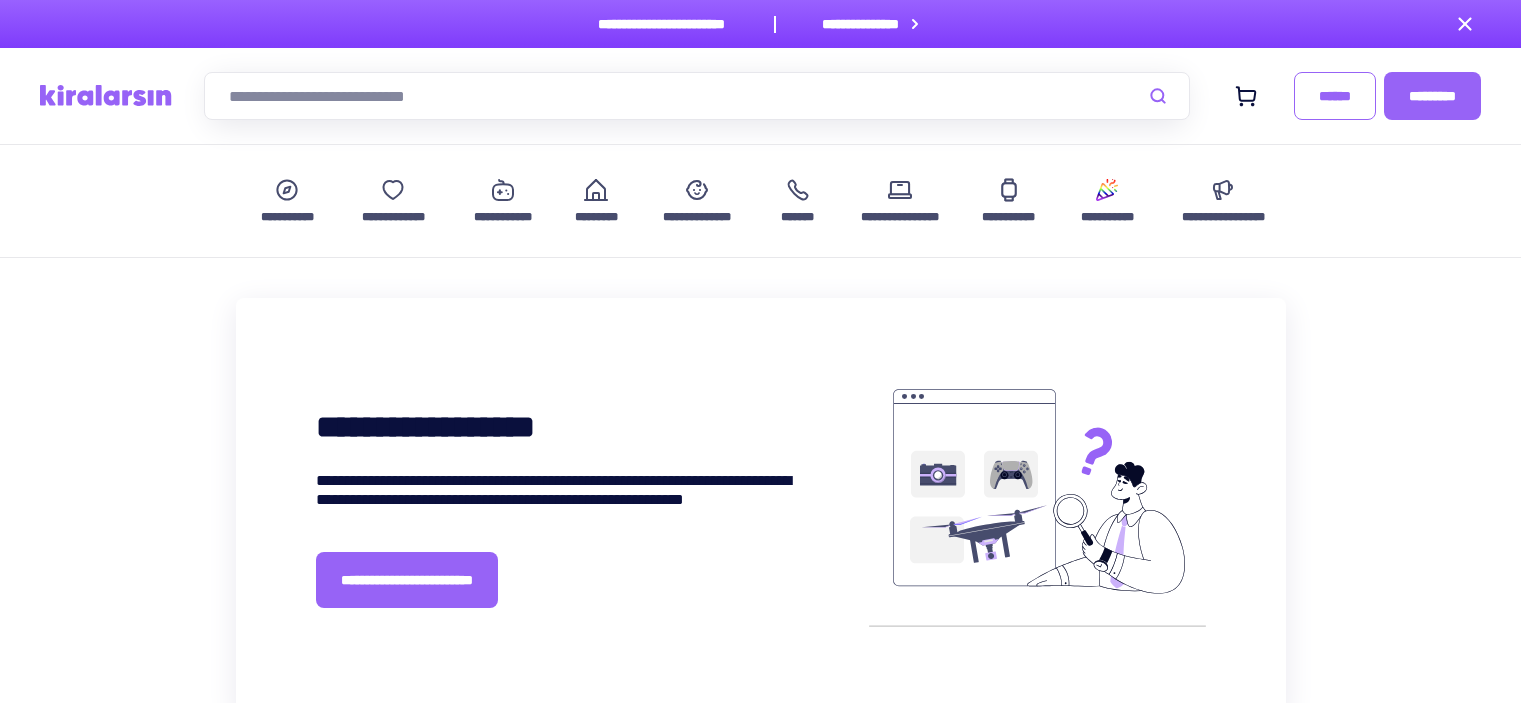 scroll, scrollTop: 0, scrollLeft: 0, axis: both 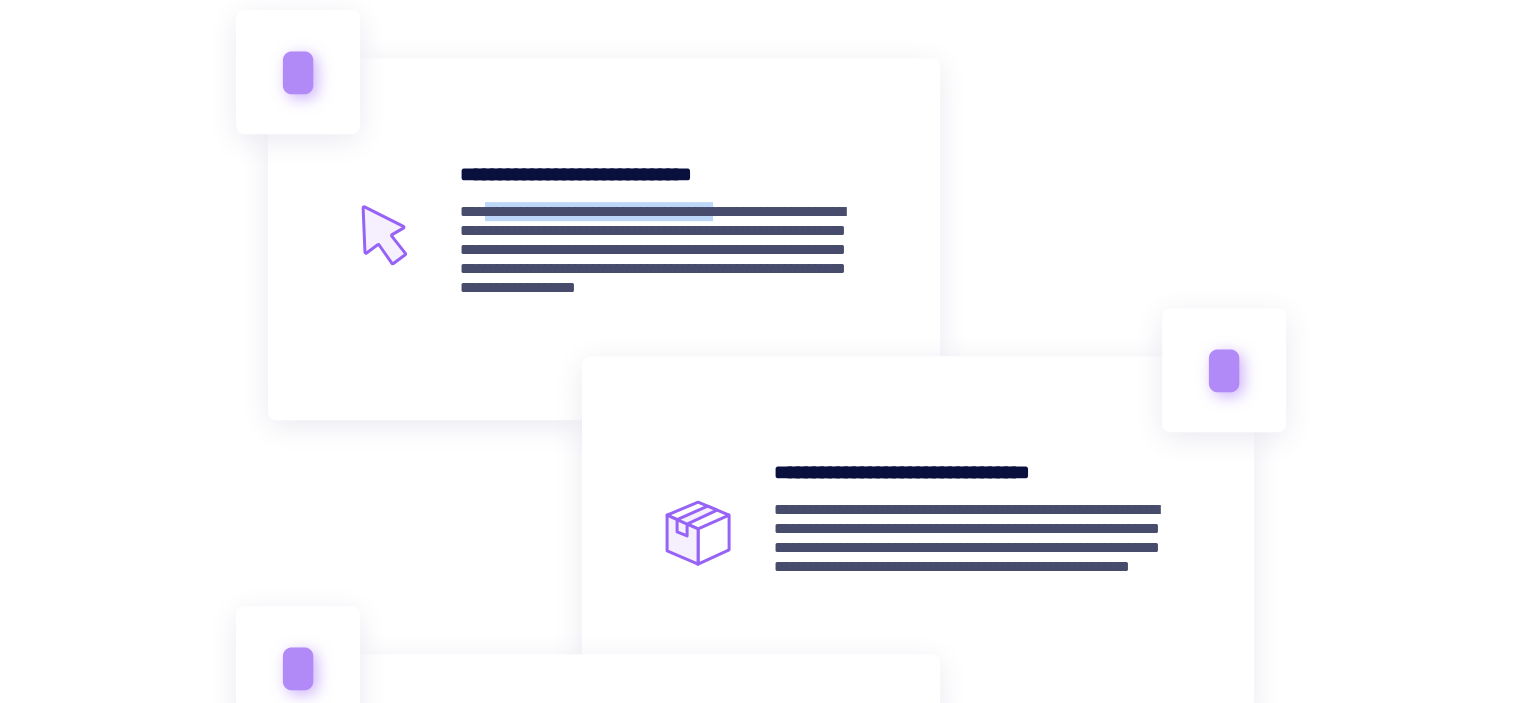 drag, startPoint x: 488, startPoint y: 203, endPoint x: 801, endPoint y: 210, distance: 313.07828 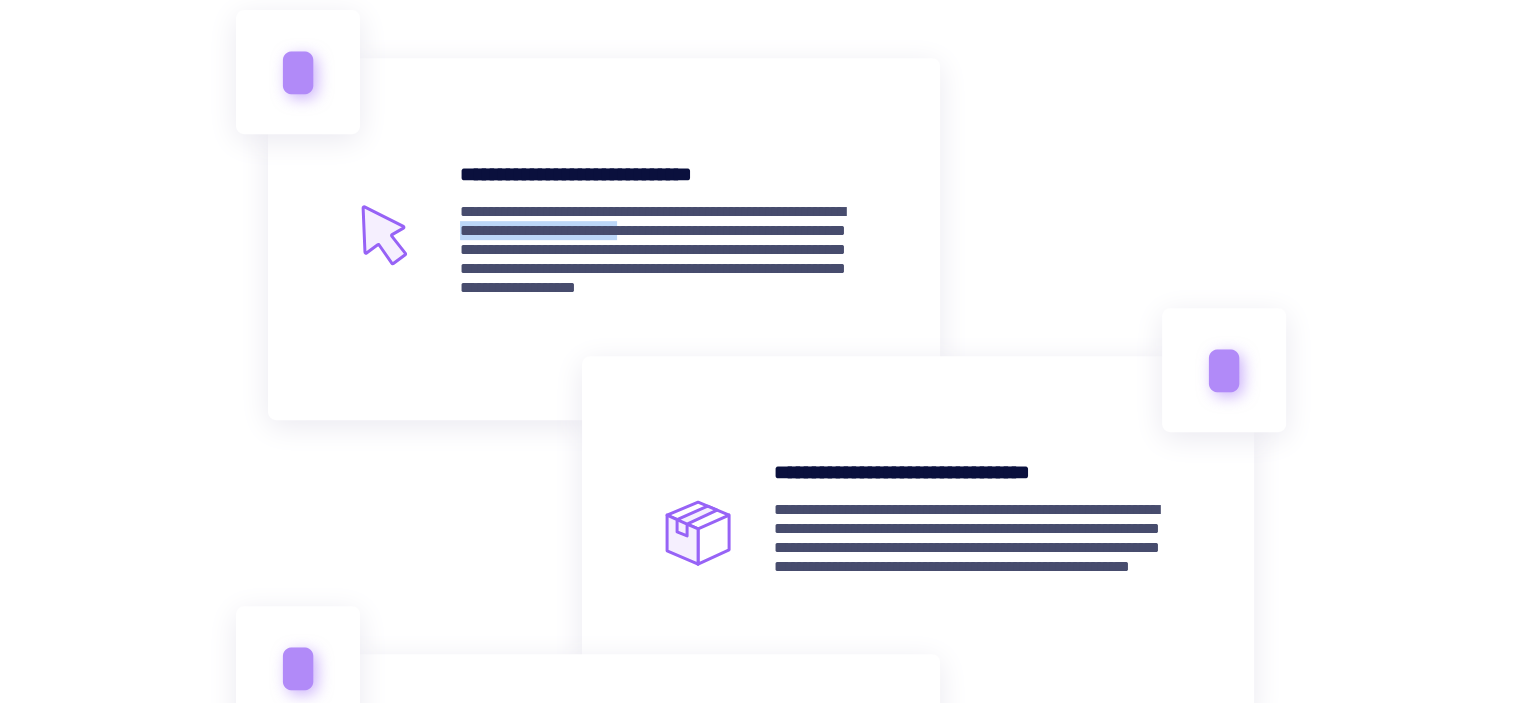 drag, startPoint x: 634, startPoint y: 229, endPoint x: 840, endPoint y: 232, distance: 206.02185 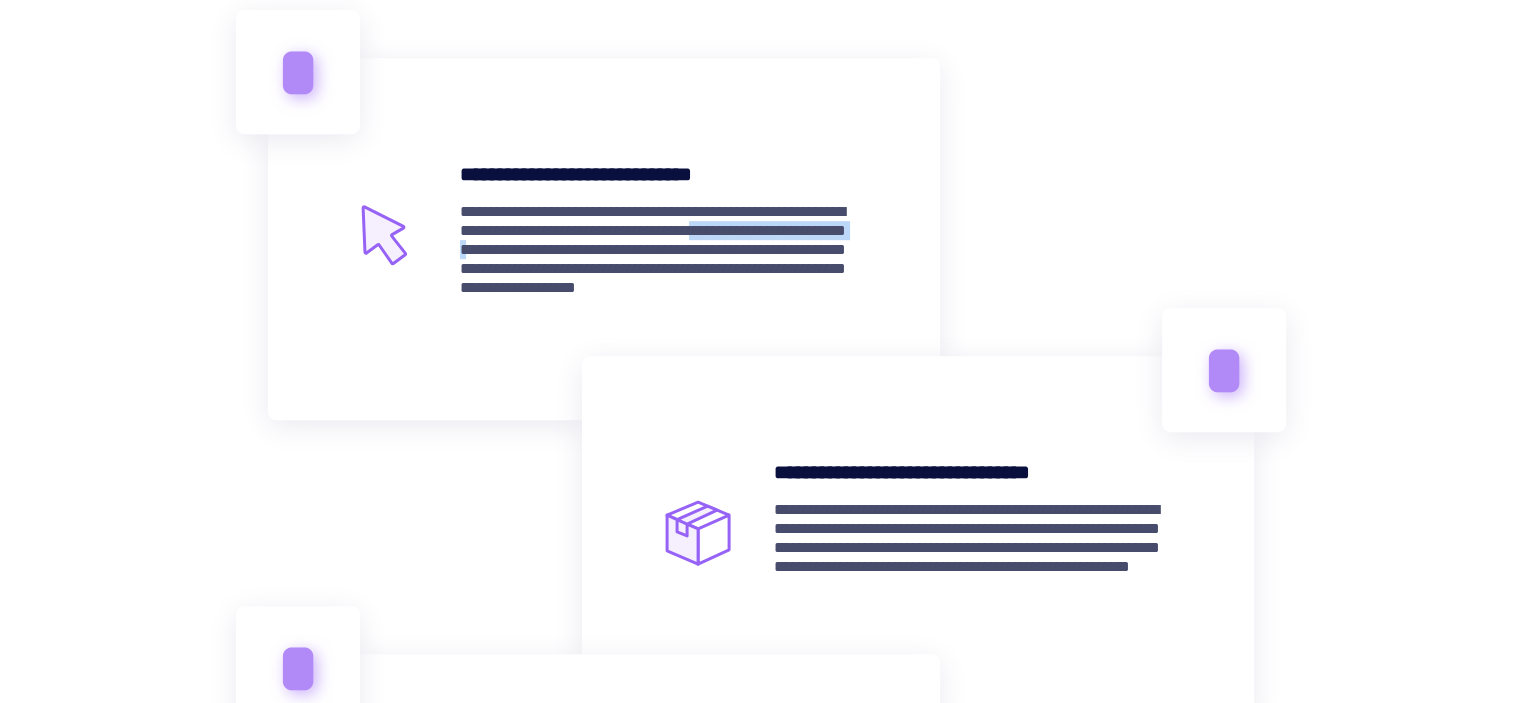 drag, startPoint x: 548, startPoint y: 251, endPoint x: 747, endPoint y: 249, distance: 199.01006 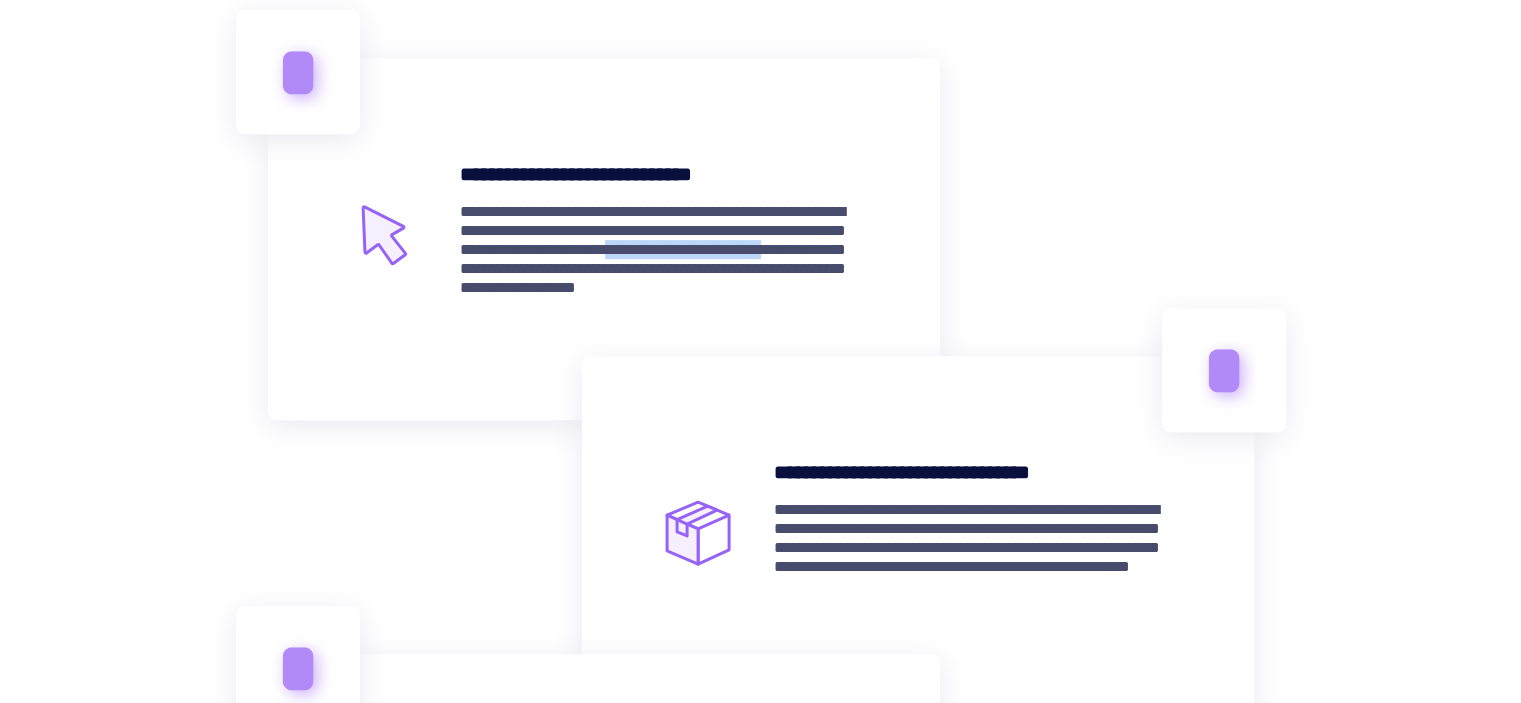 drag, startPoint x: 516, startPoint y: 268, endPoint x: 730, endPoint y: 269, distance: 214.00233 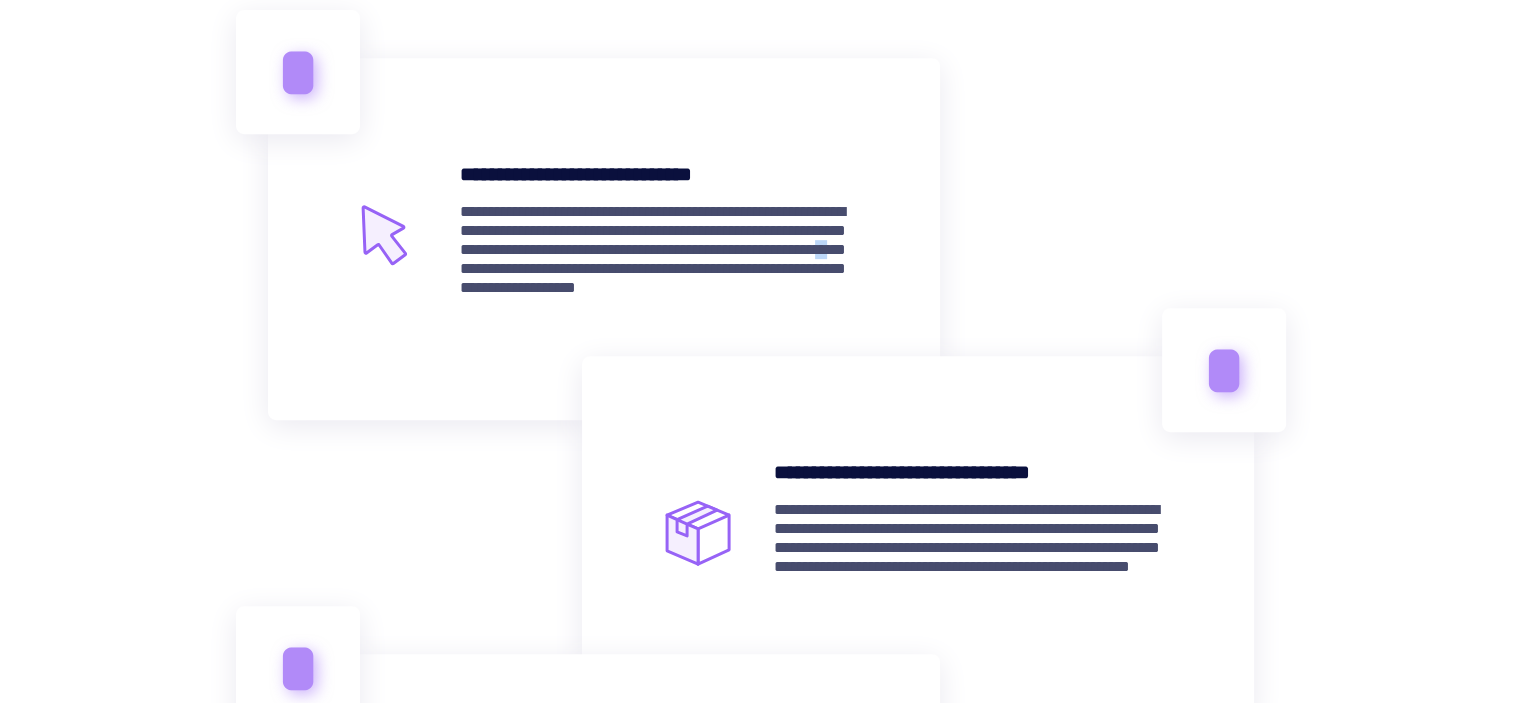 drag, startPoint x: 786, startPoint y: 266, endPoint x: 805, endPoint y: 266, distance: 19 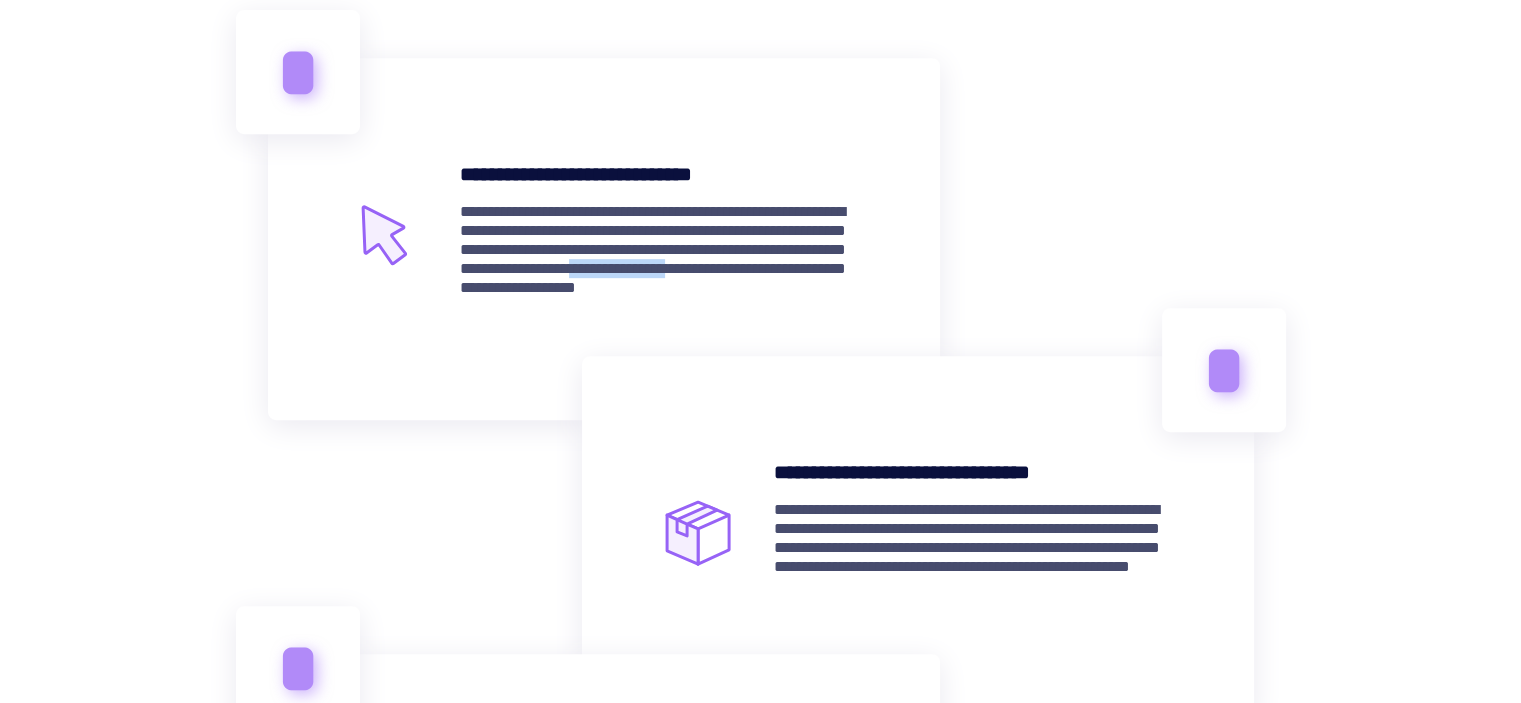 drag, startPoint x: 604, startPoint y: 280, endPoint x: 737, endPoint y: 281, distance: 133.00375 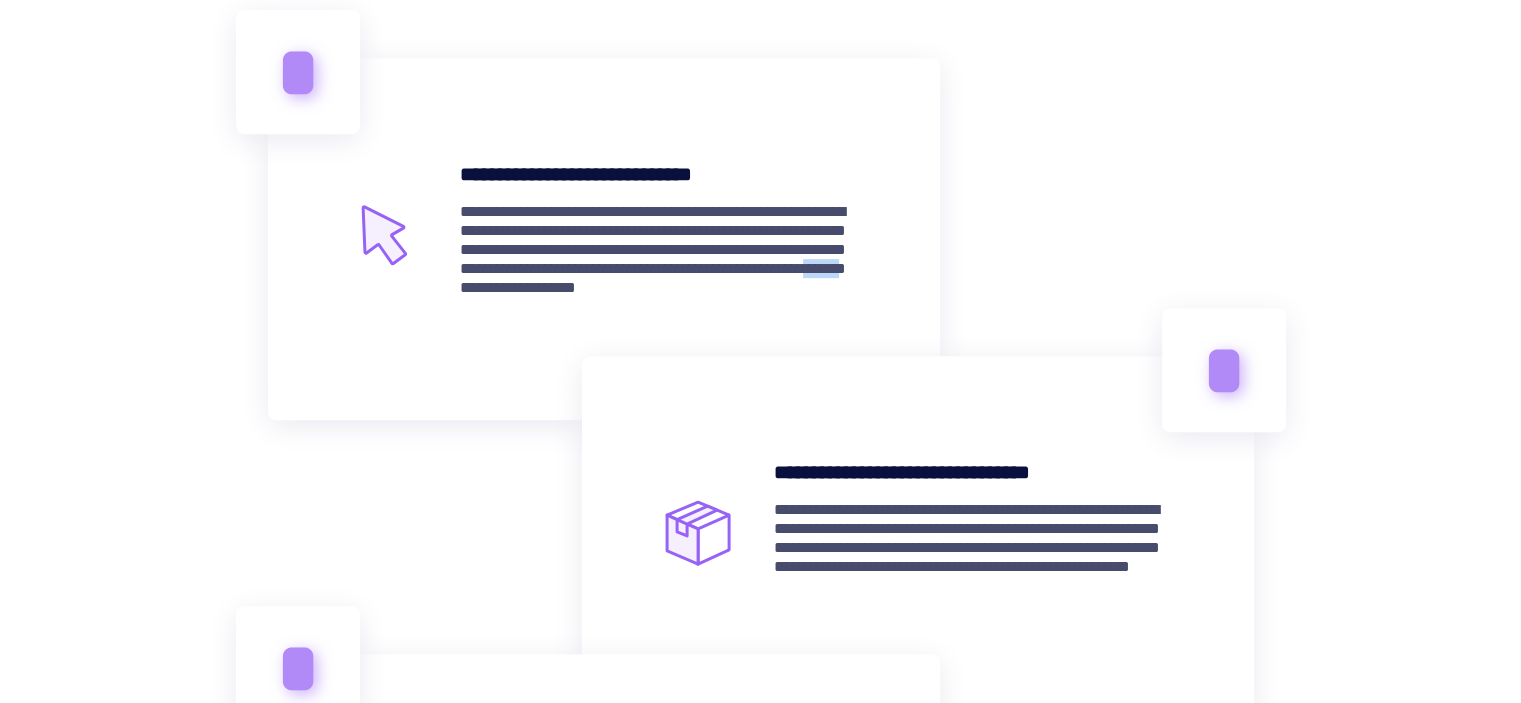 drag, startPoint x: 526, startPoint y: 303, endPoint x: 636, endPoint y: 305, distance: 110.01818 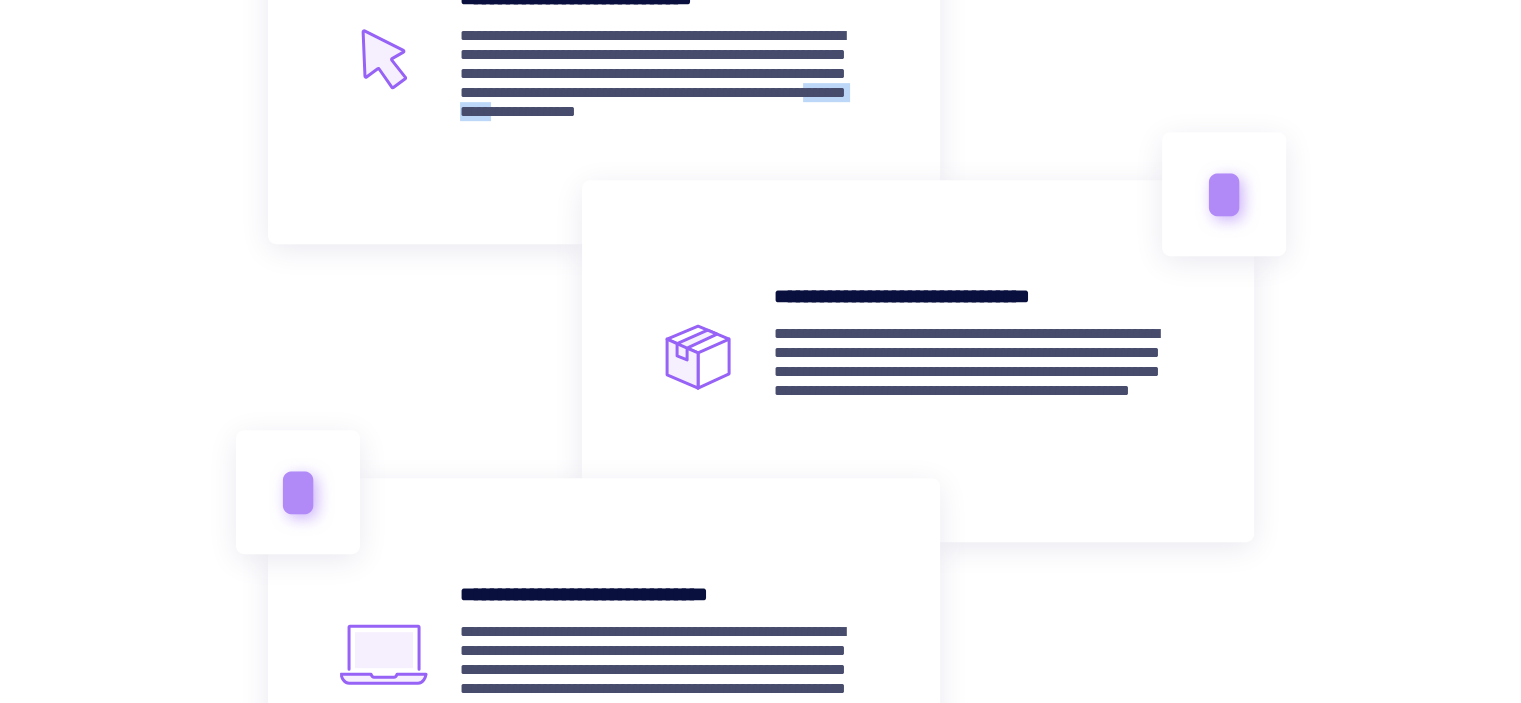 scroll, scrollTop: 1200, scrollLeft: 0, axis: vertical 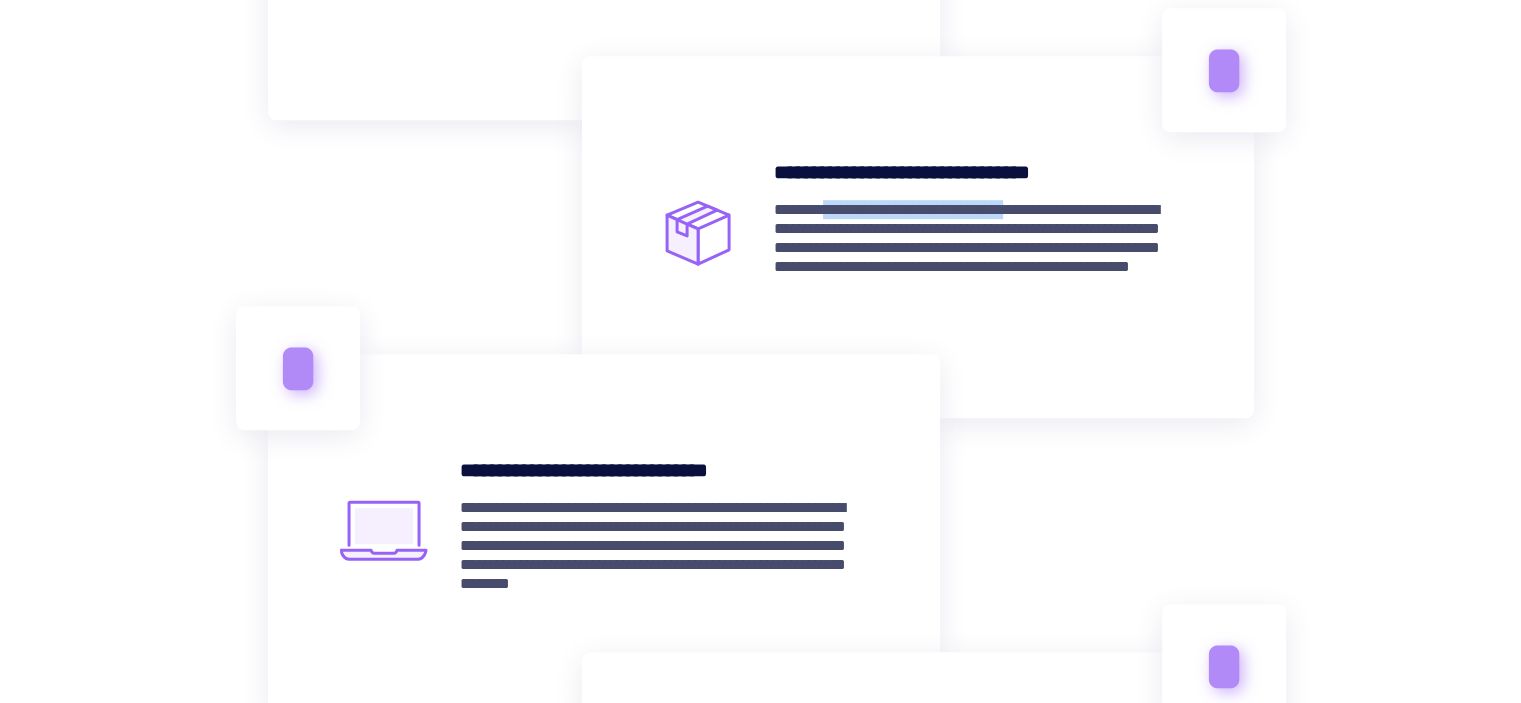 drag, startPoint x: 839, startPoint y: 211, endPoint x: 1081, endPoint y: 204, distance: 242.10121 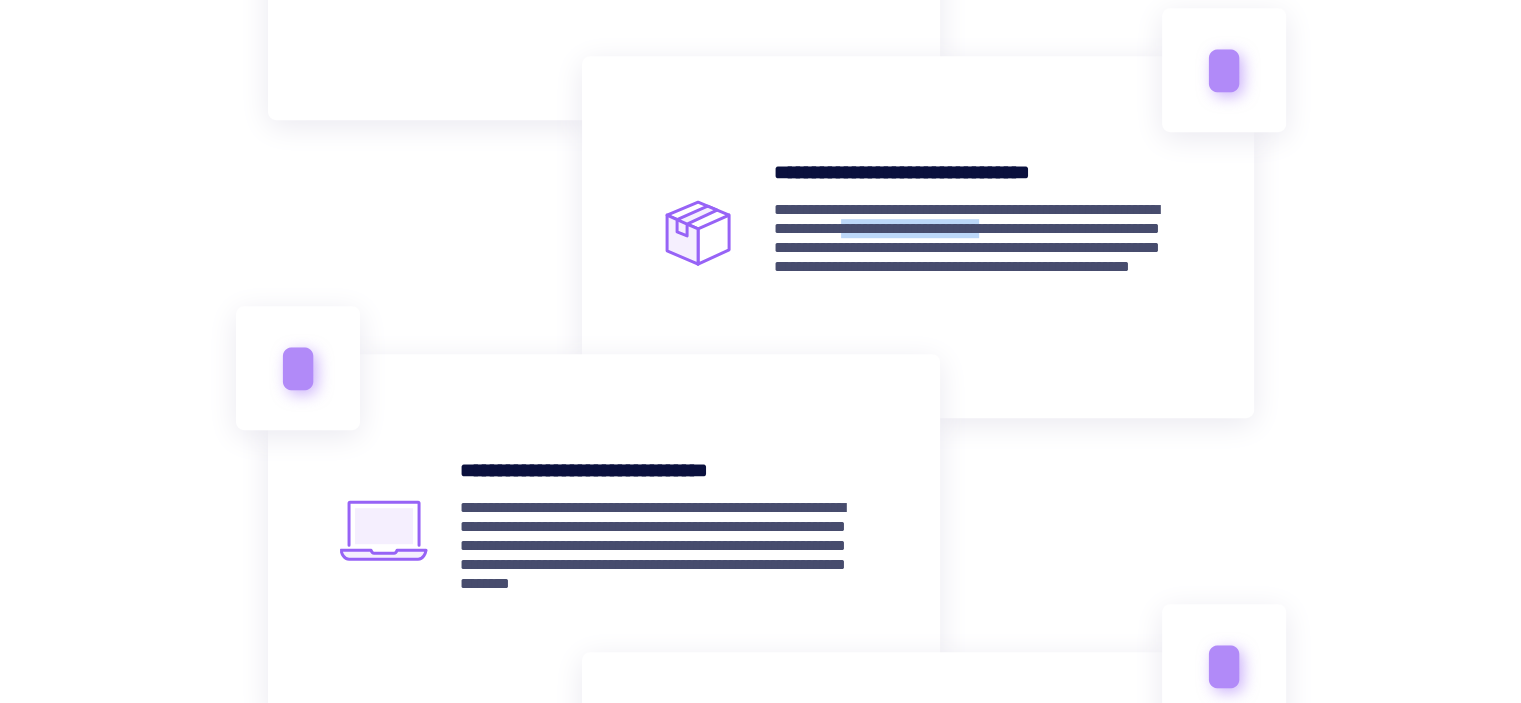 drag, startPoint x: 968, startPoint y: 230, endPoint x: 1163, endPoint y: 232, distance: 195.01025 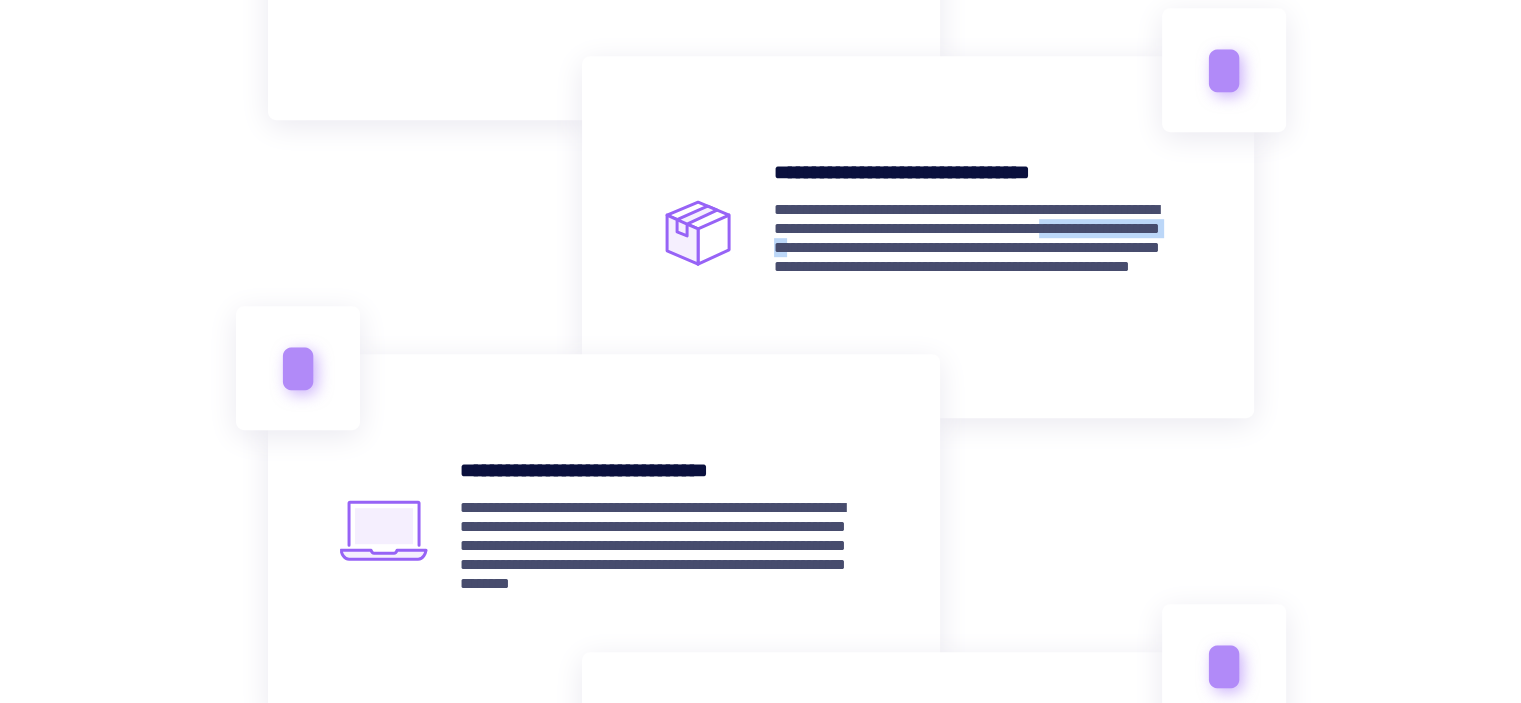 drag, startPoint x: 835, startPoint y: 240, endPoint x: 995, endPoint y: 244, distance: 160.04999 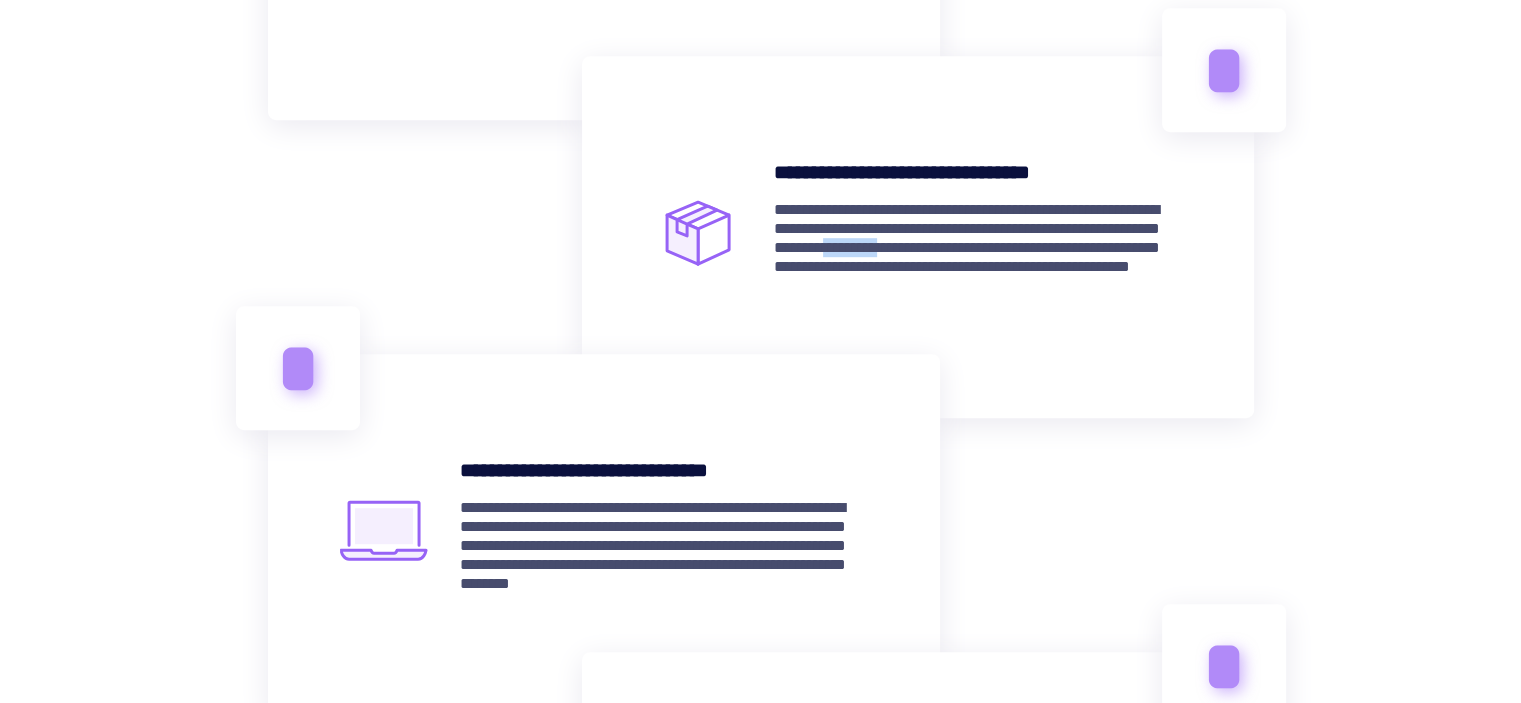drag, startPoint x: 1036, startPoint y: 247, endPoint x: 1111, endPoint y: 250, distance: 75.059975 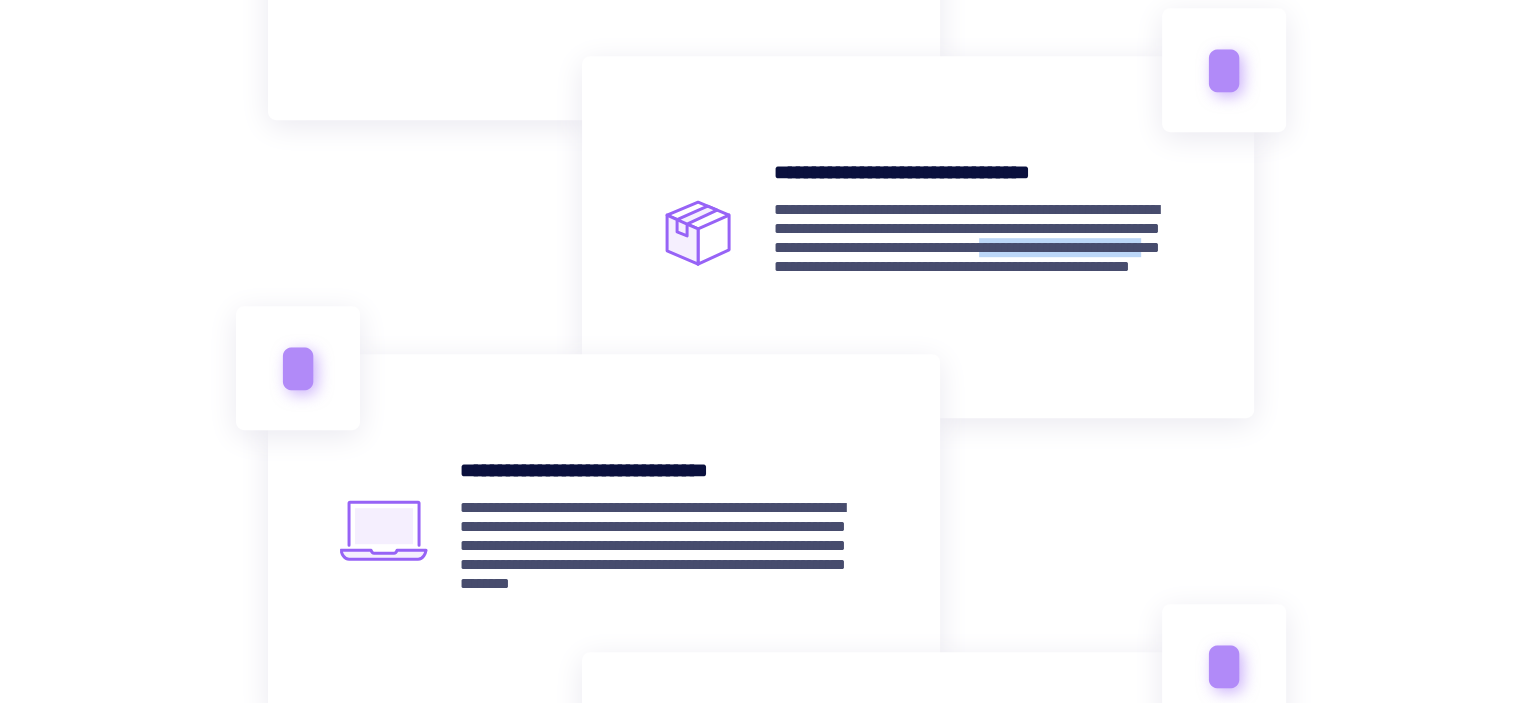 drag, startPoint x: 868, startPoint y: 269, endPoint x: 1073, endPoint y: 263, distance: 205.08778 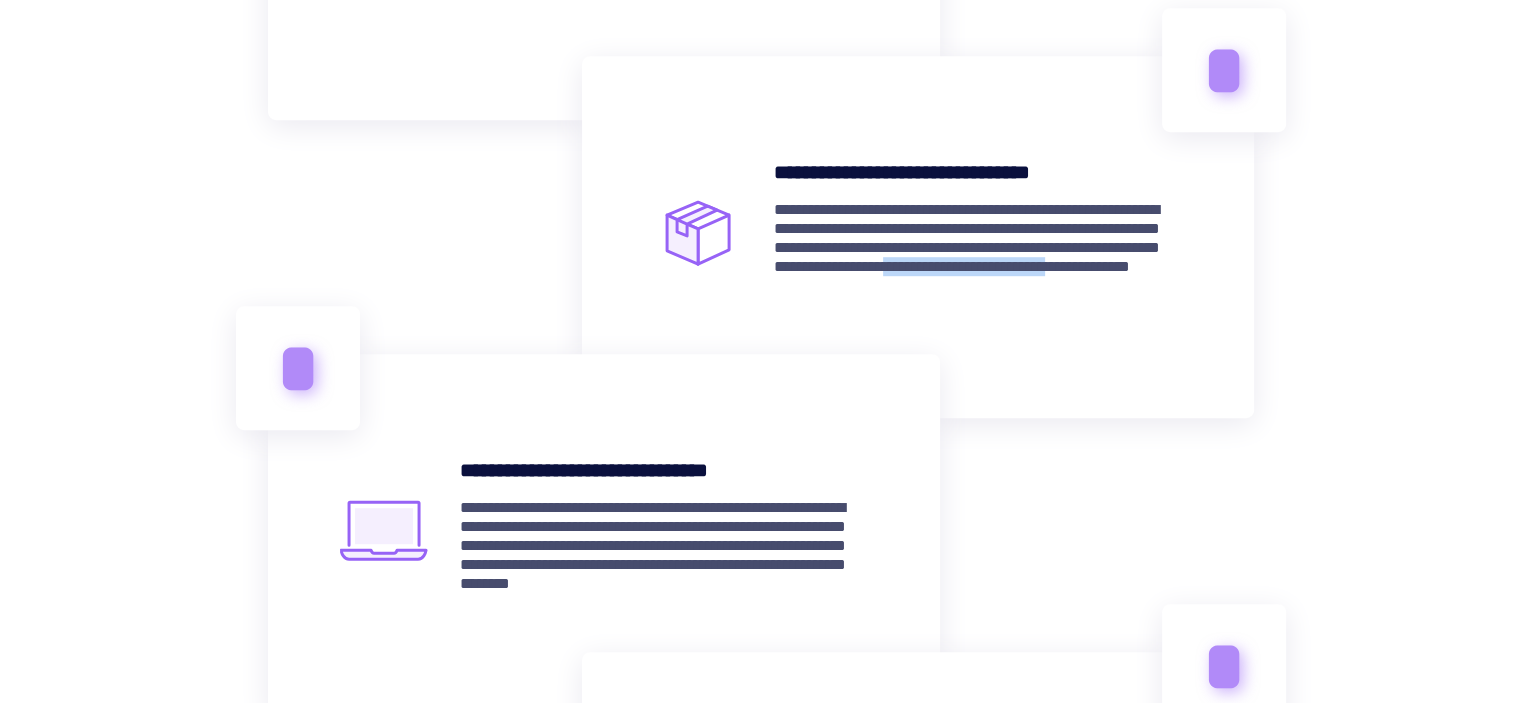 drag, startPoint x: 886, startPoint y: 290, endPoint x: 1100, endPoint y: 285, distance: 214.05841 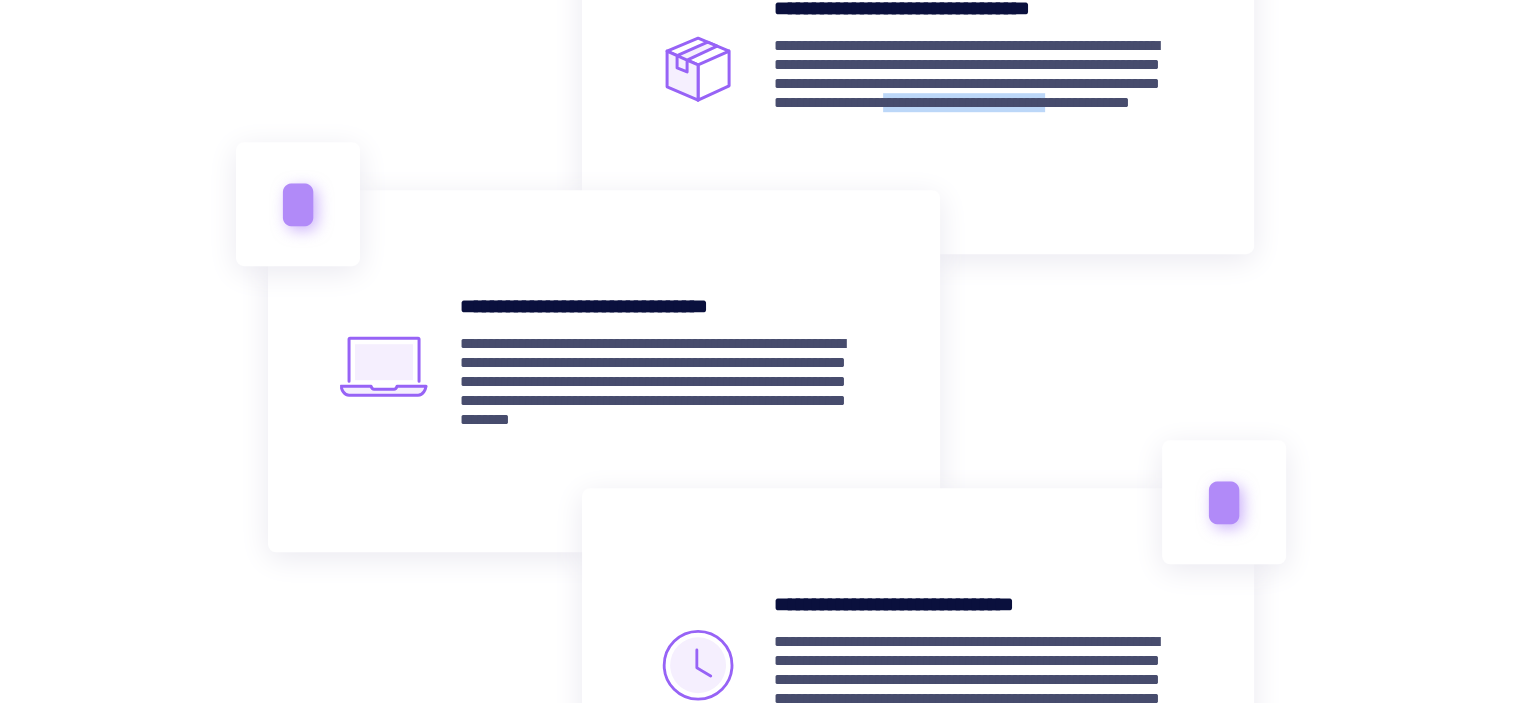 scroll, scrollTop: 1400, scrollLeft: 0, axis: vertical 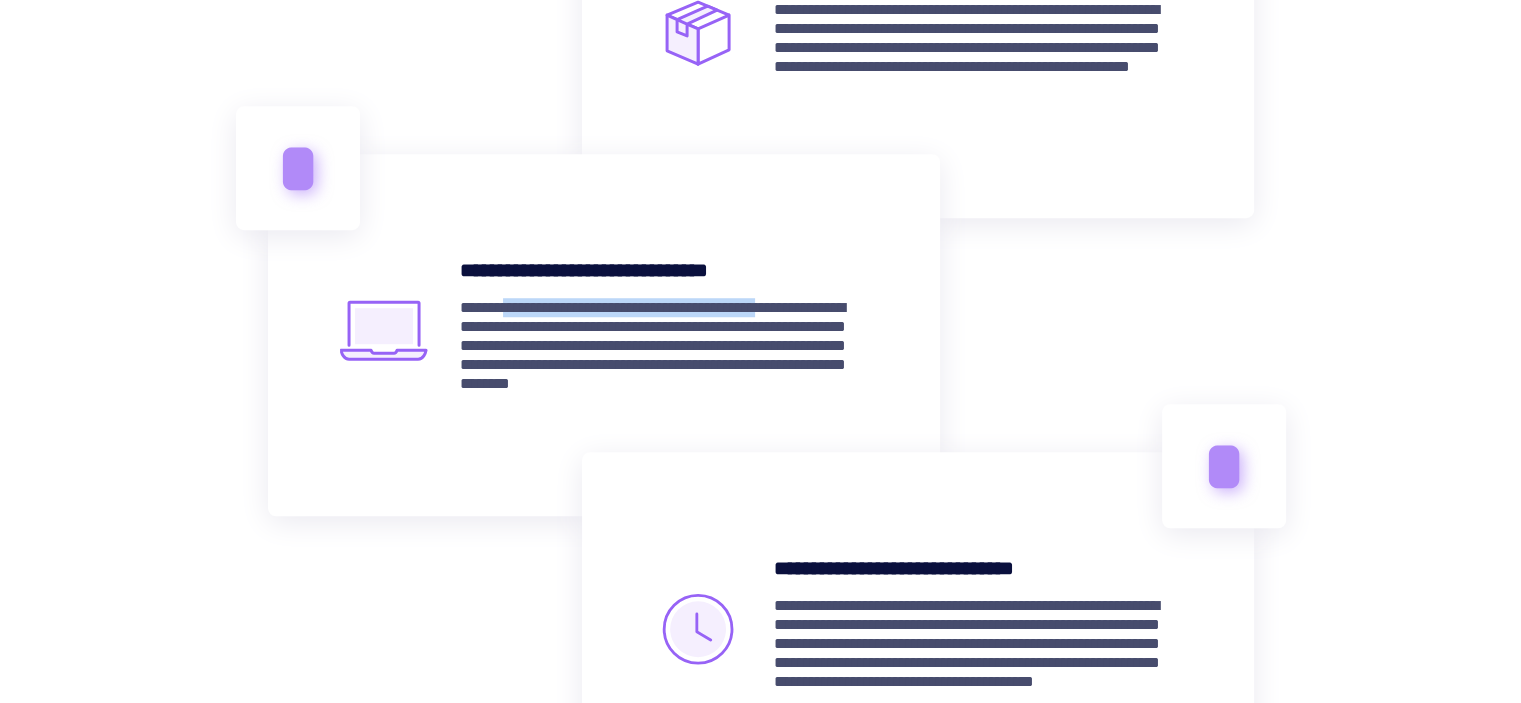 drag, startPoint x: 513, startPoint y: 307, endPoint x: 852, endPoint y: 303, distance: 339.0236 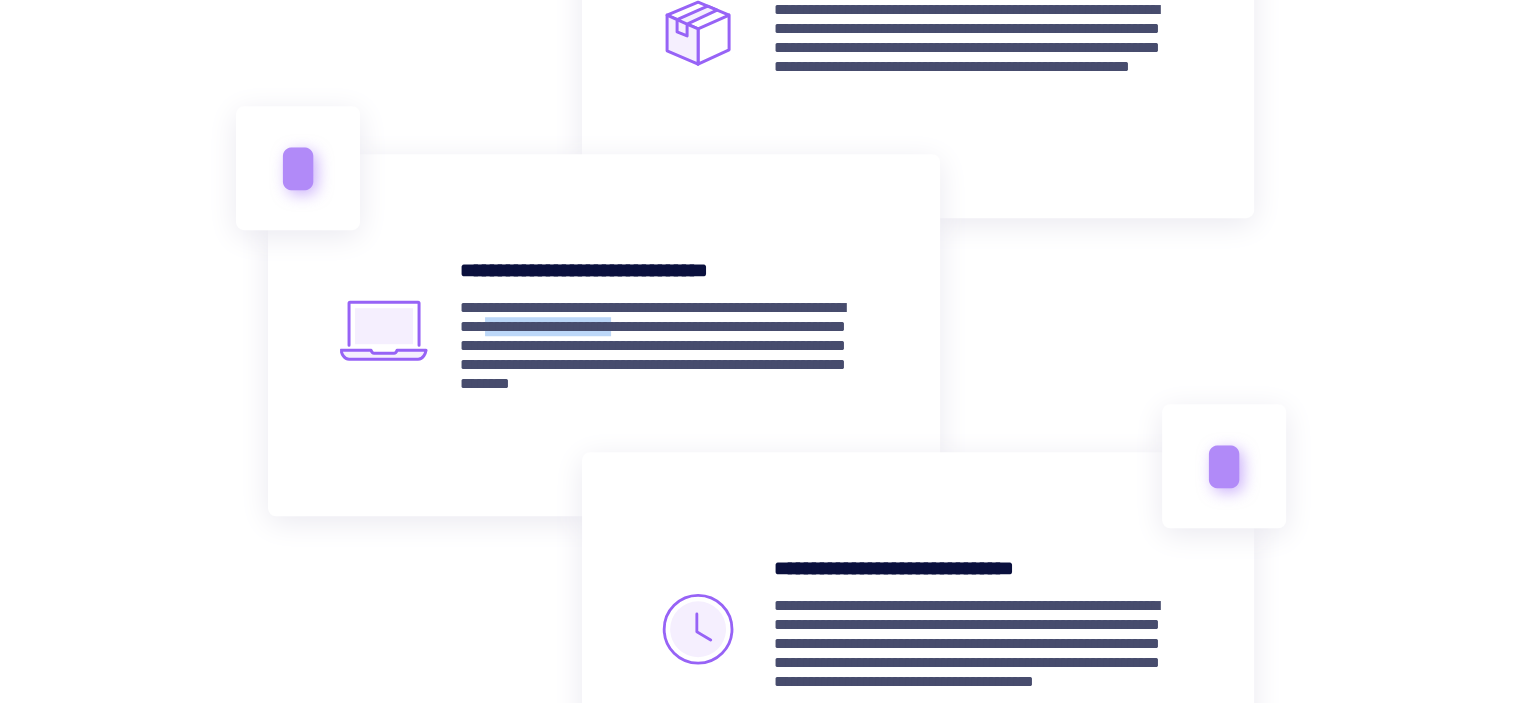 drag, startPoint x: 599, startPoint y: 327, endPoint x: 745, endPoint y: 327, distance: 146 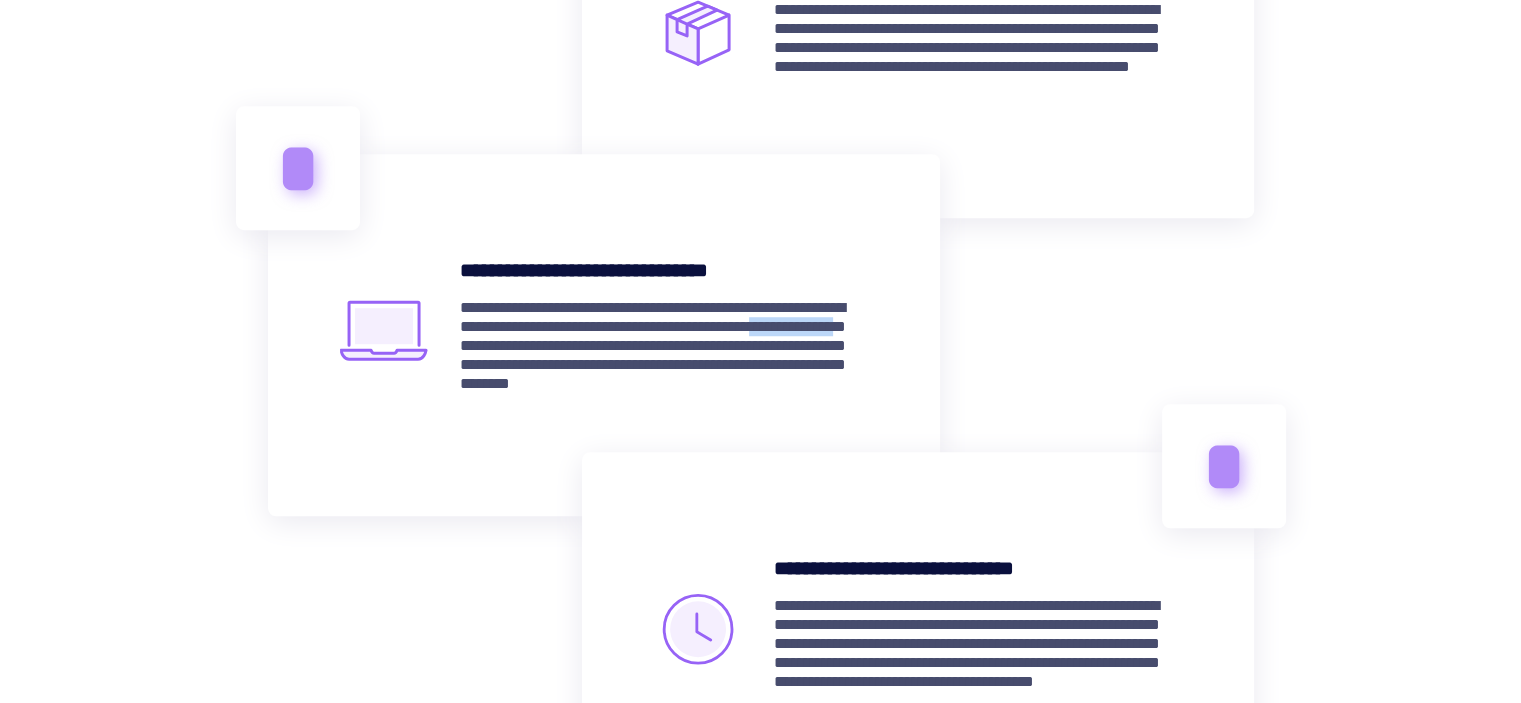 drag, startPoint x: 573, startPoint y: 348, endPoint x: 688, endPoint y: 350, distance: 115.01739 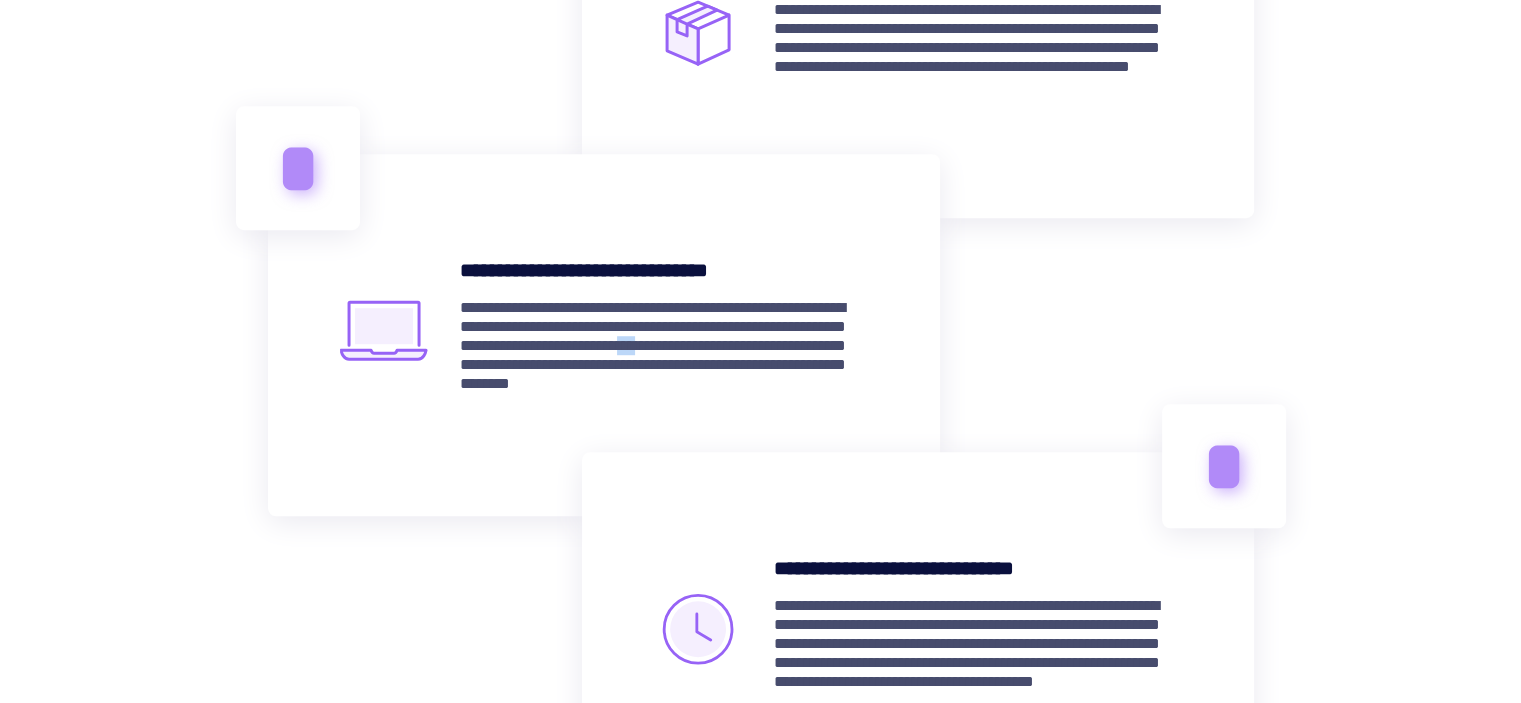 drag, startPoint x: 596, startPoint y: 367, endPoint x: 717, endPoint y: 363, distance: 121.0661 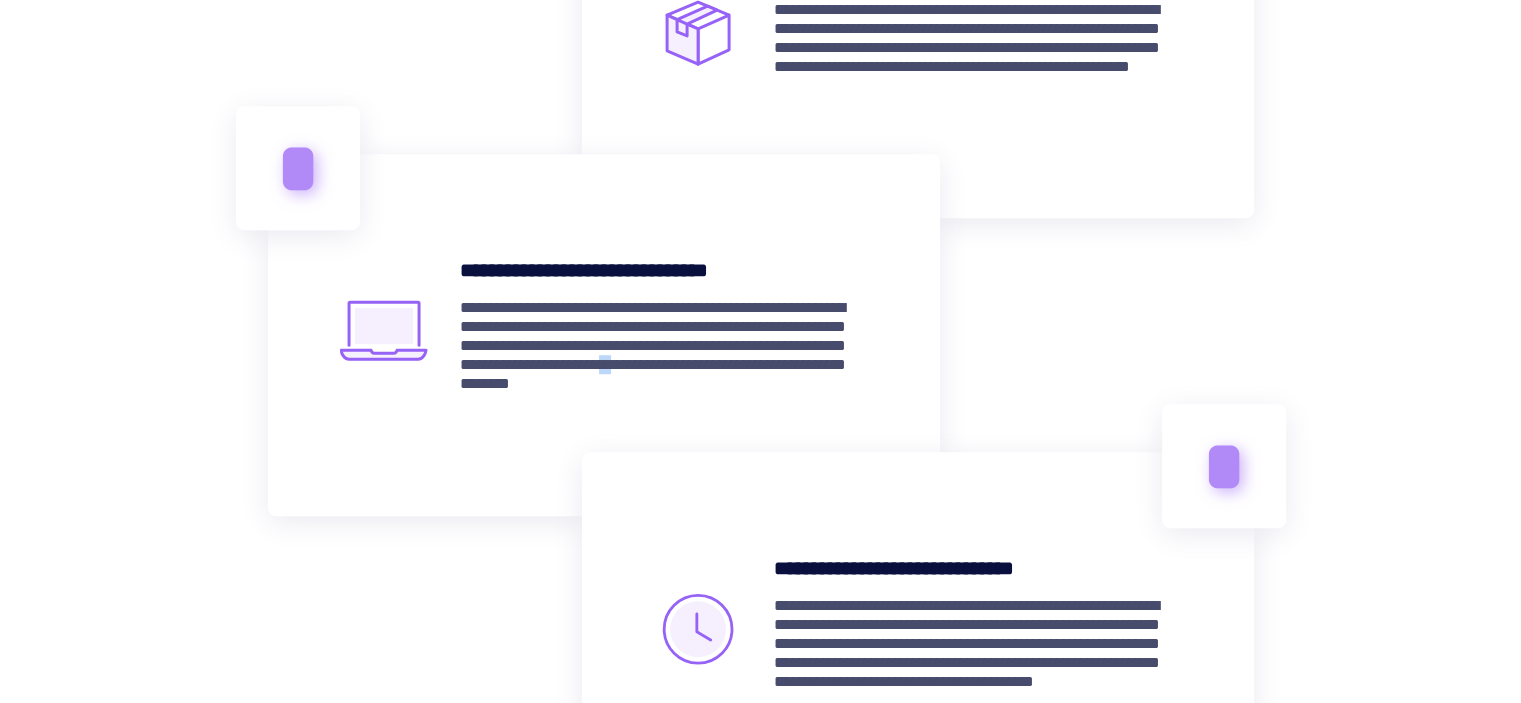 click on "**********" at bounding box center [664, 355] 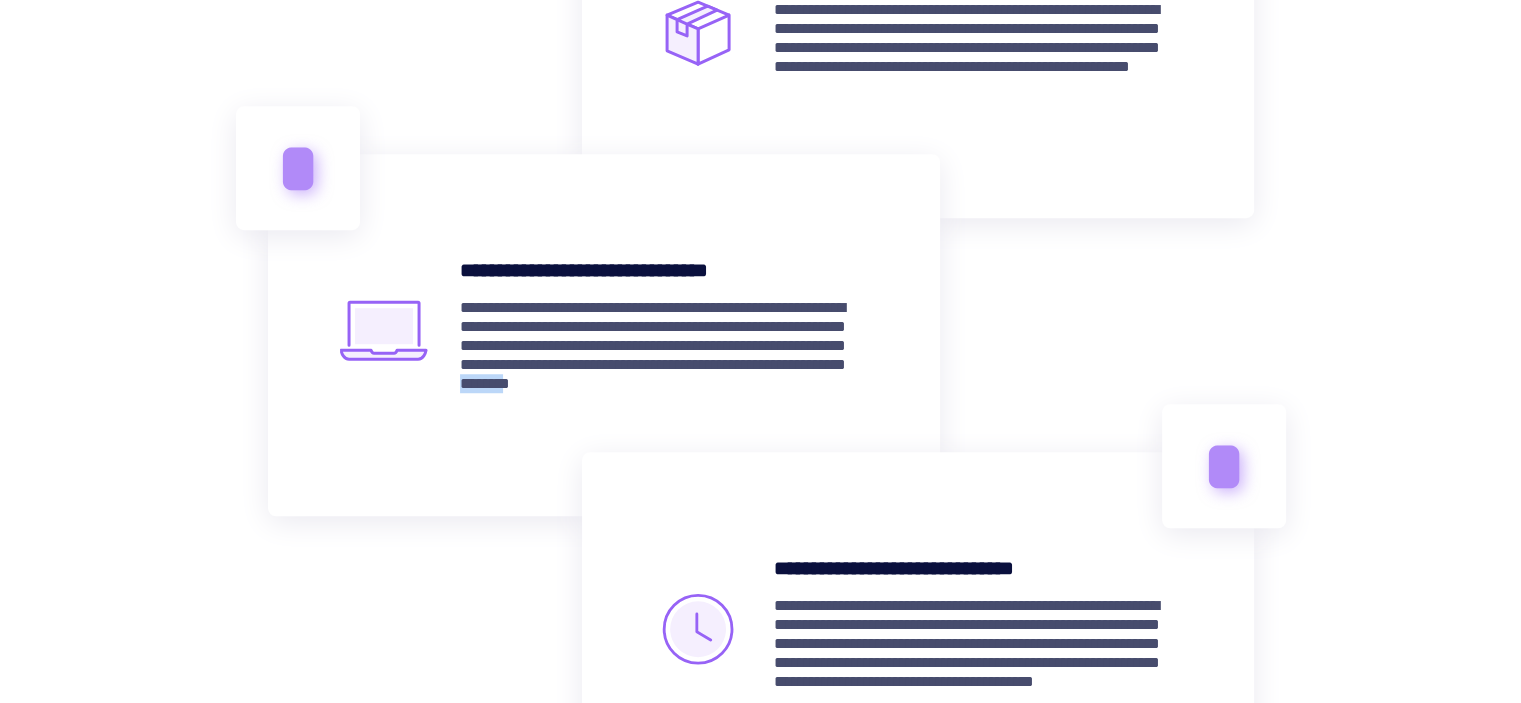 drag, startPoint x: 641, startPoint y: 395, endPoint x: 727, endPoint y: 405, distance: 86.579445 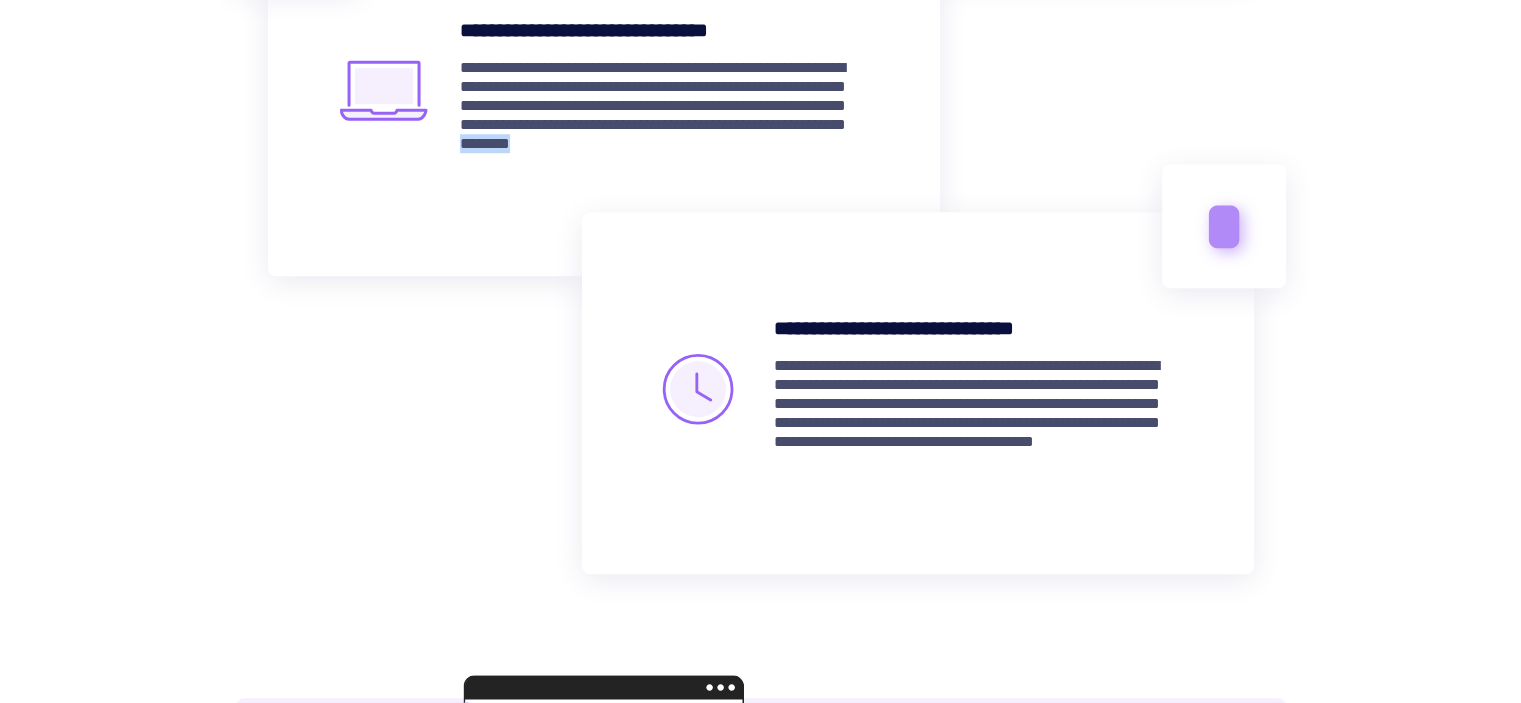 scroll, scrollTop: 1700, scrollLeft: 0, axis: vertical 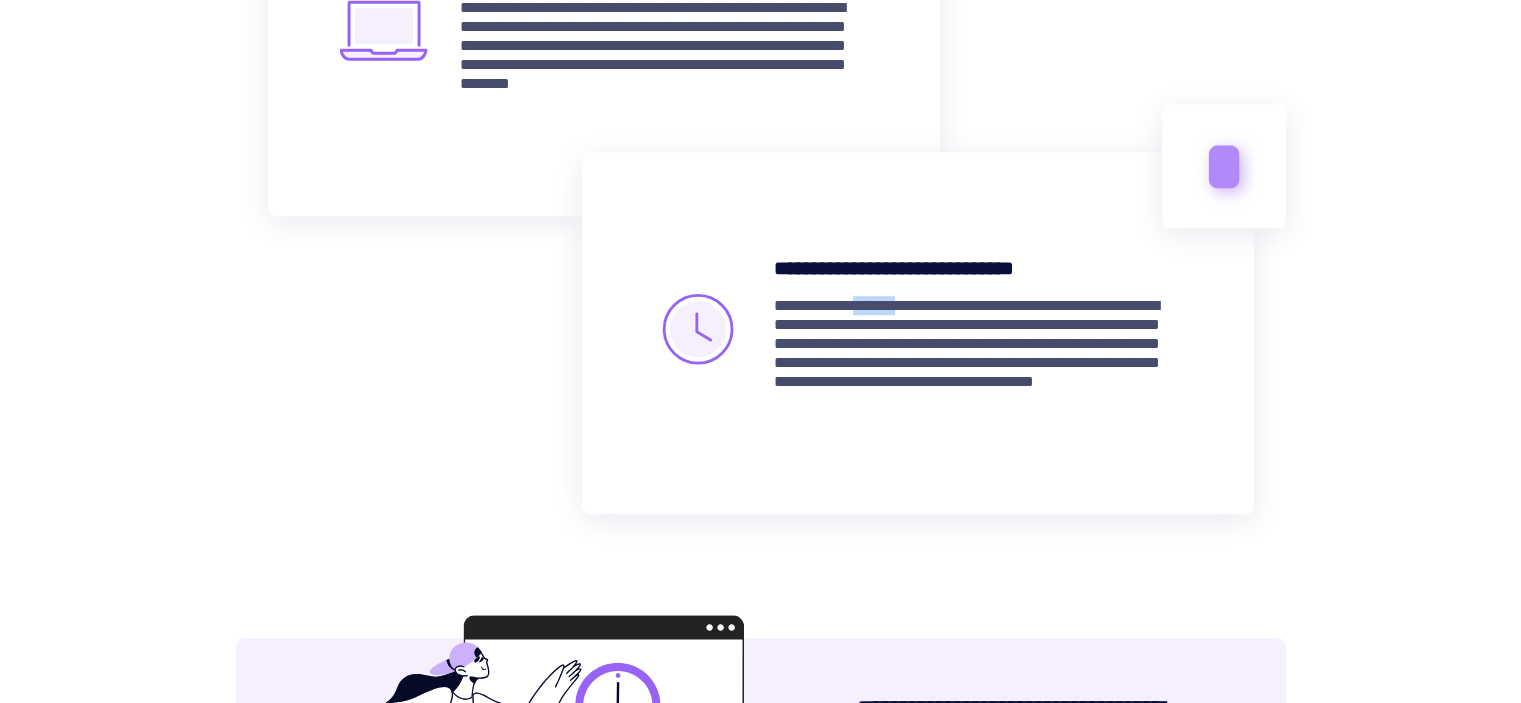 drag, startPoint x: 868, startPoint y: 303, endPoint x: 911, endPoint y: 304, distance: 43.011627 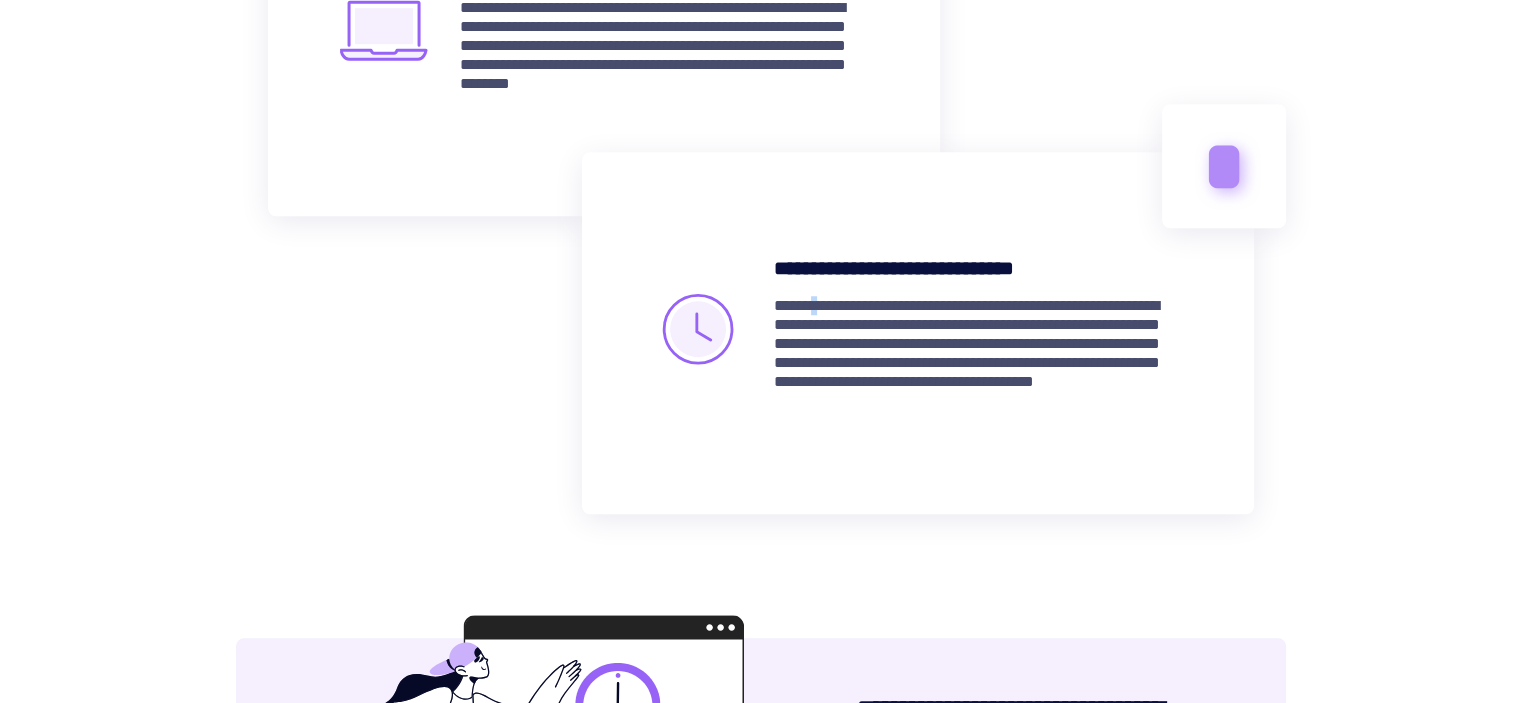 drag, startPoint x: 816, startPoint y: 309, endPoint x: 892, endPoint y: 308, distance: 76.00658 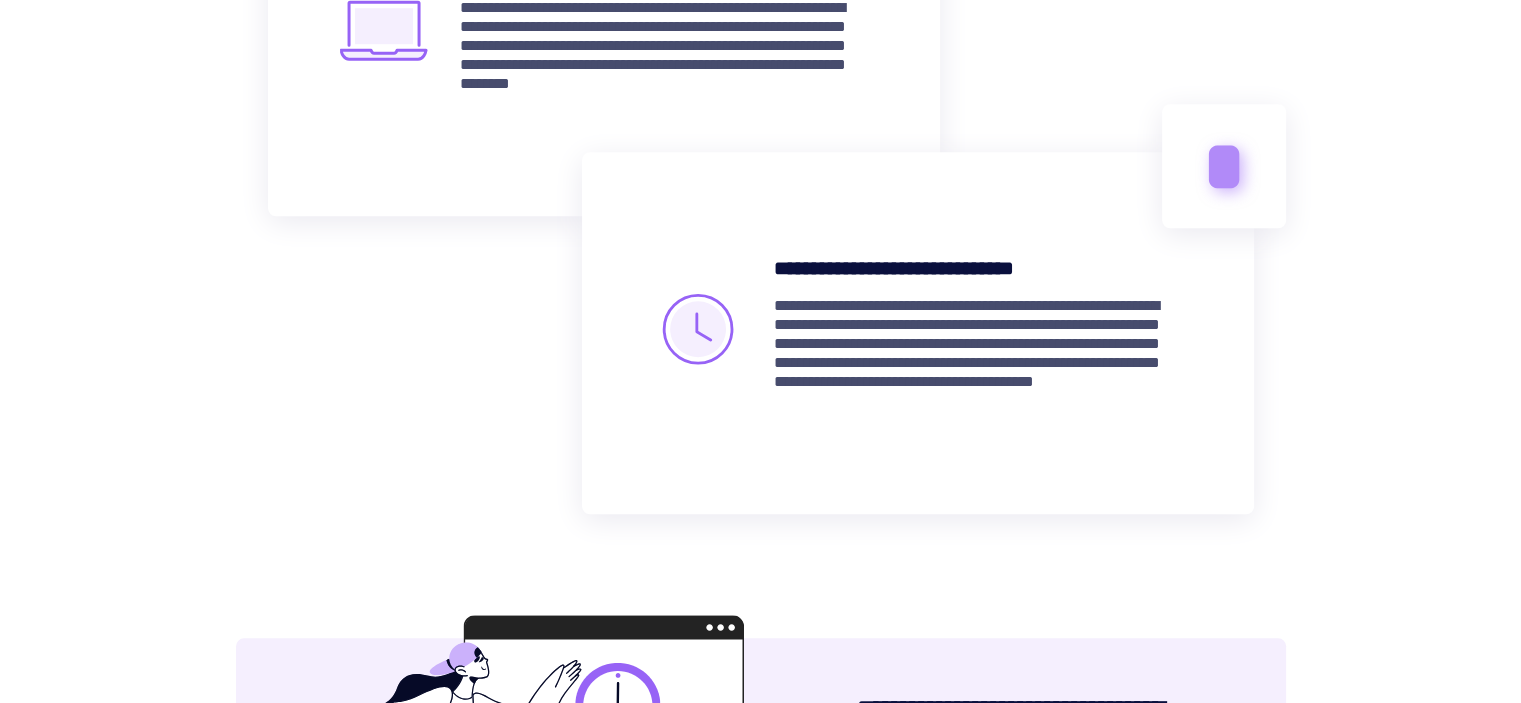 drag, startPoint x: 1016, startPoint y: 300, endPoint x: 1123, endPoint y: 301, distance: 107.00467 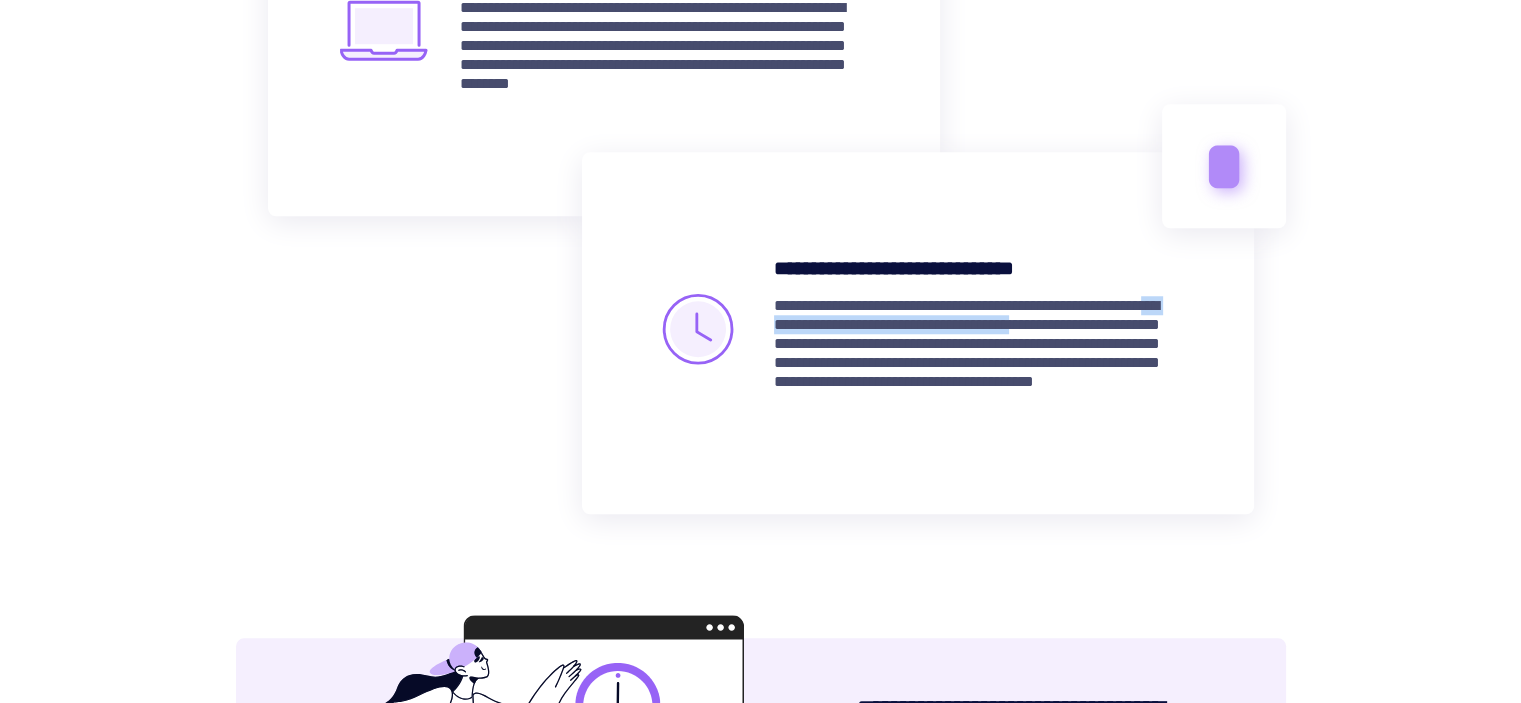 drag, startPoint x: 817, startPoint y: 323, endPoint x: 1155, endPoint y: 331, distance: 338.09467 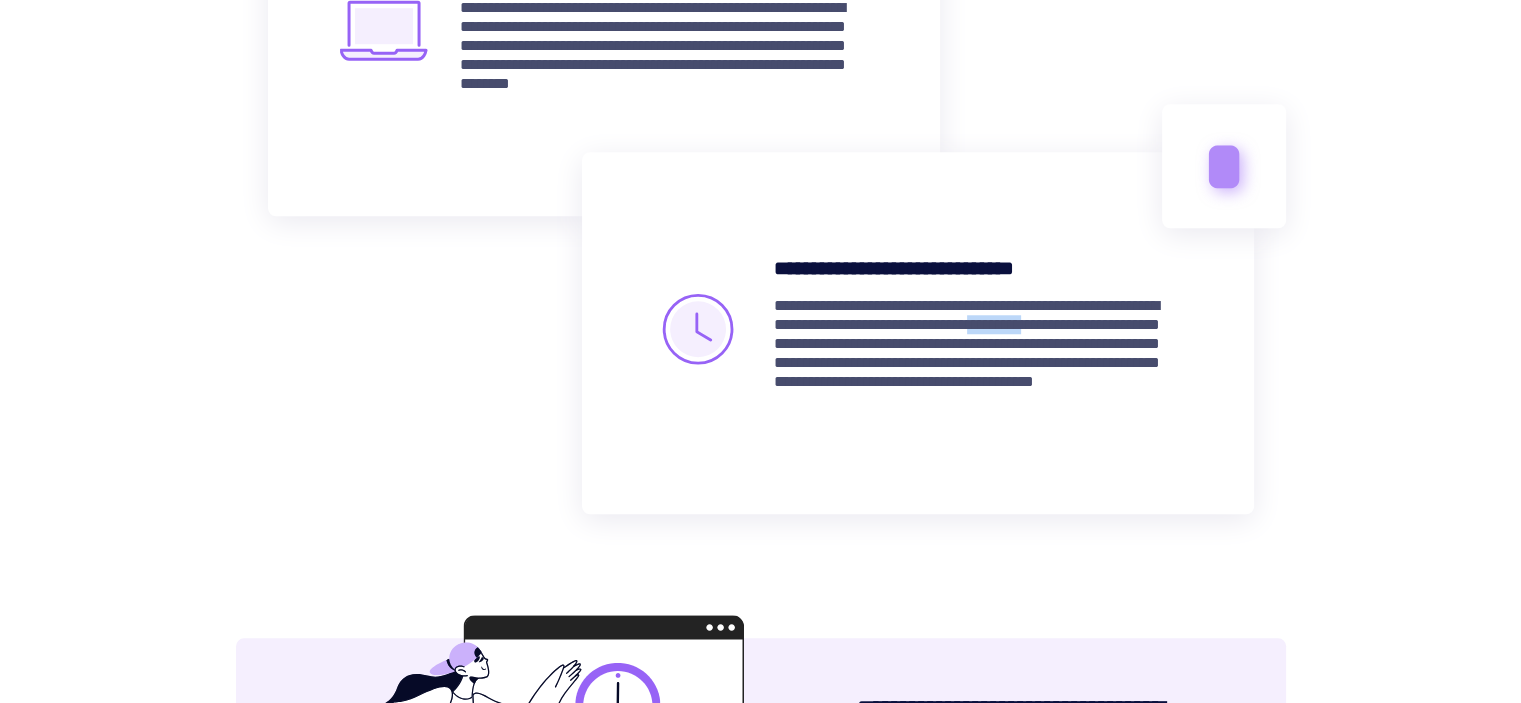 drag, startPoint x: 1174, startPoint y: 319, endPoint x: 1084, endPoint y: 325, distance: 90.199776 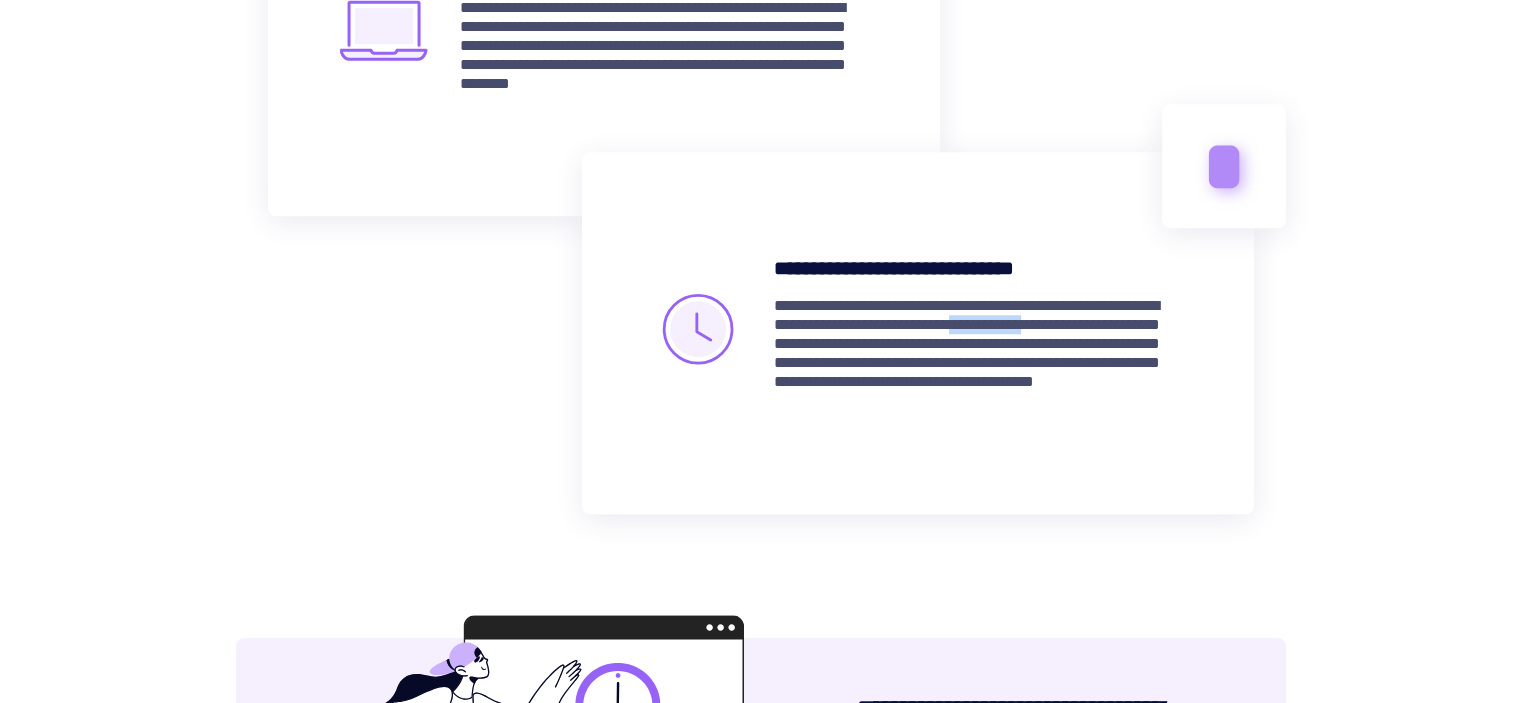 click on "**********" at bounding box center [978, 353] 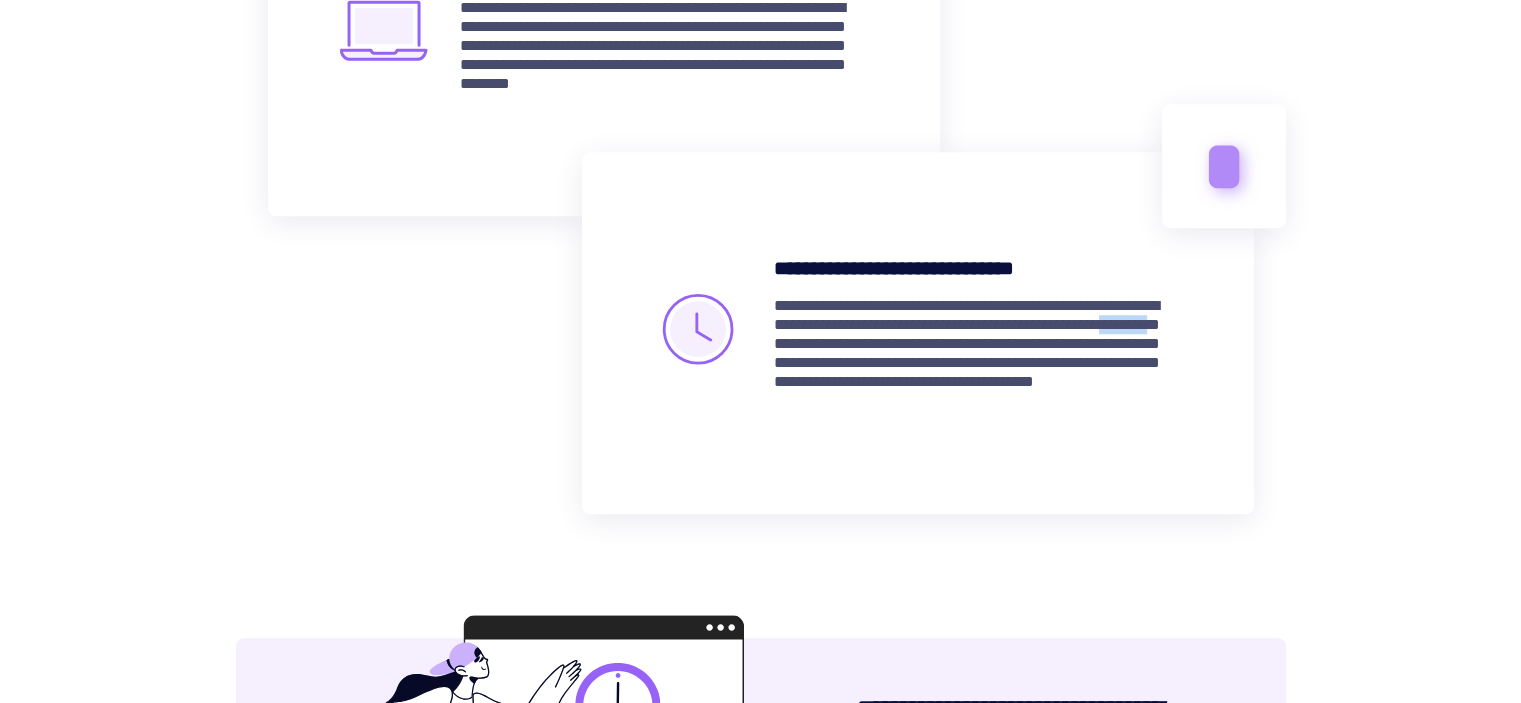 drag, startPoint x: 848, startPoint y: 349, endPoint x: 916, endPoint y: 345, distance: 68.117546 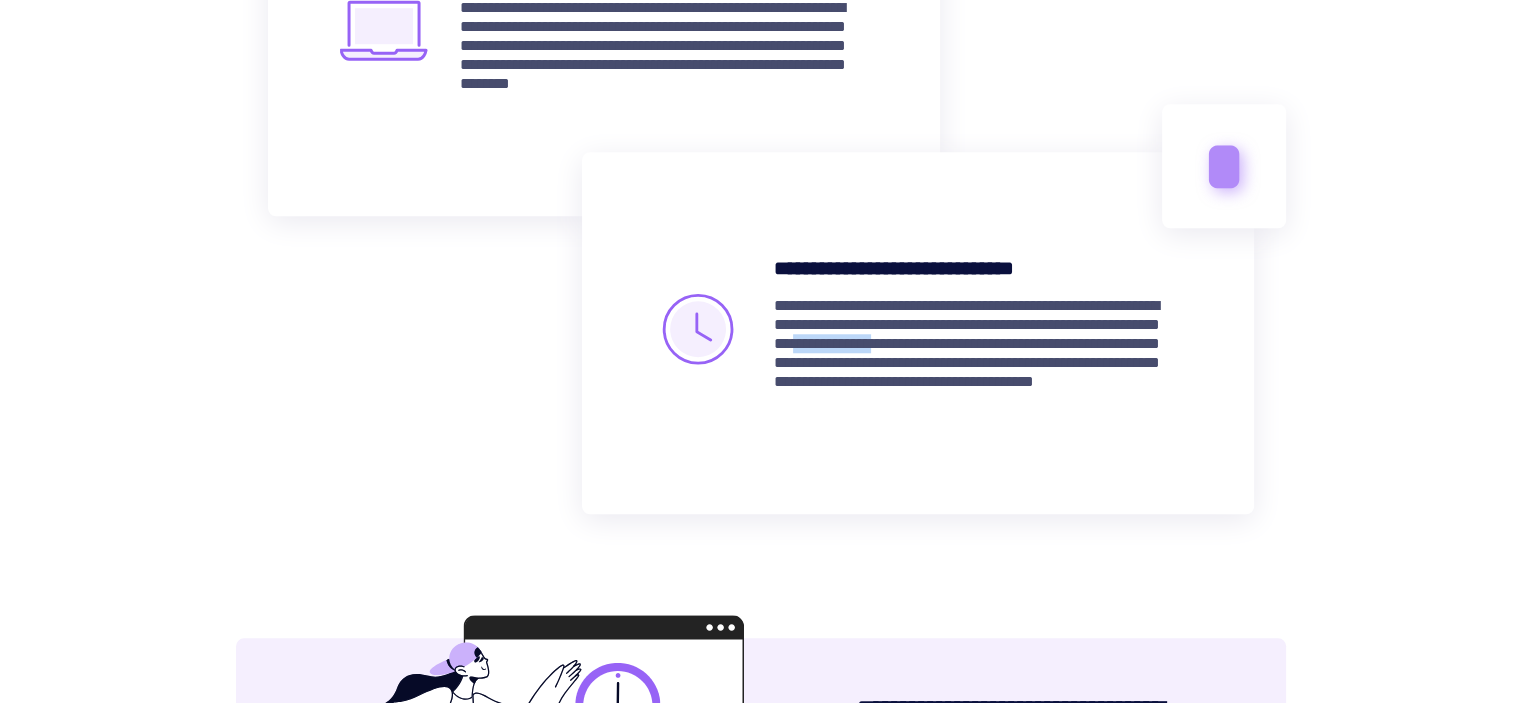drag, startPoint x: 962, startPoint y: 345, endPoint x: 1059, endPoint y: 346, distance: 97.00516 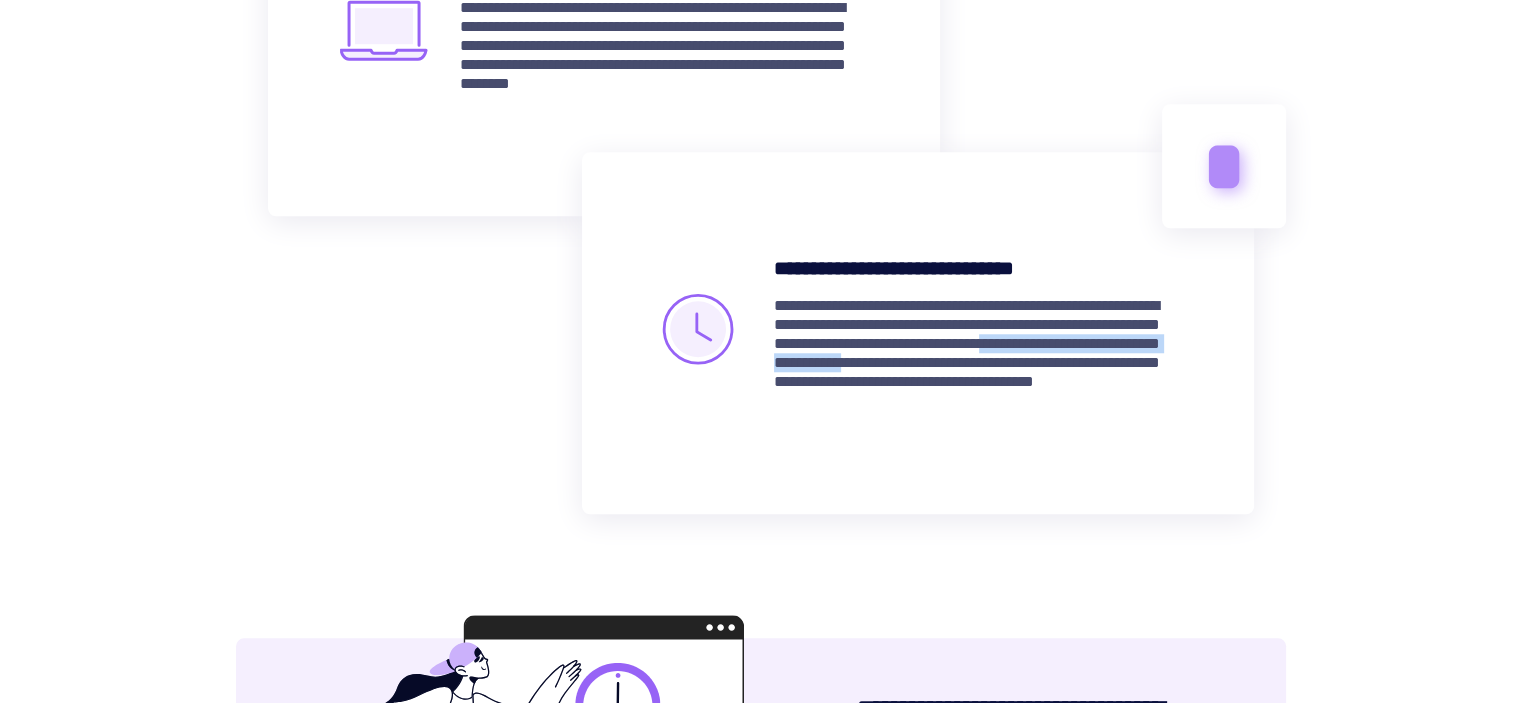 drag, startPoint x: 828, startPoint y: 361, endPoint x: 1148, endPoint y: 359, distance: 320.00626 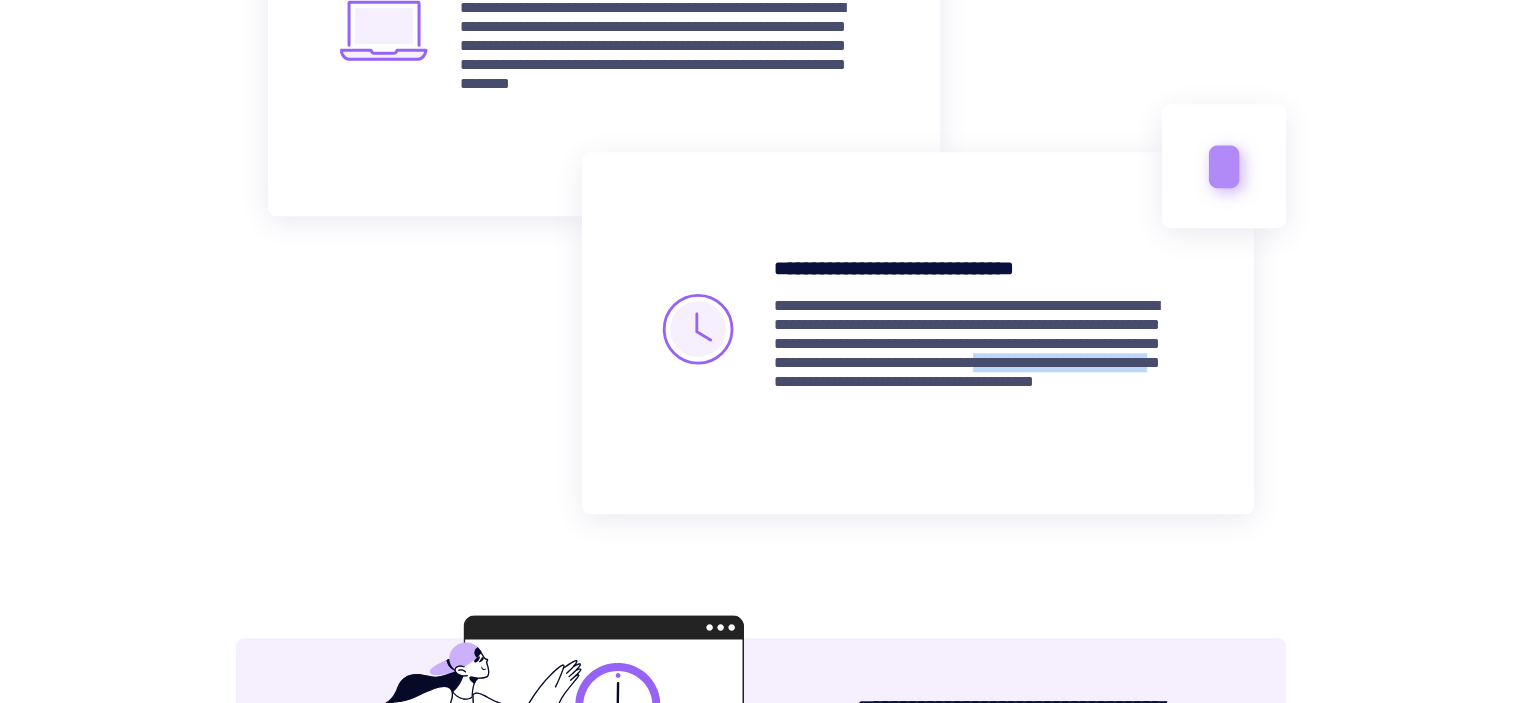drag, startPoint x: 912, startPoint y: 382, endPoint x: 1129, endPoint y: 381, distance: 217.0023 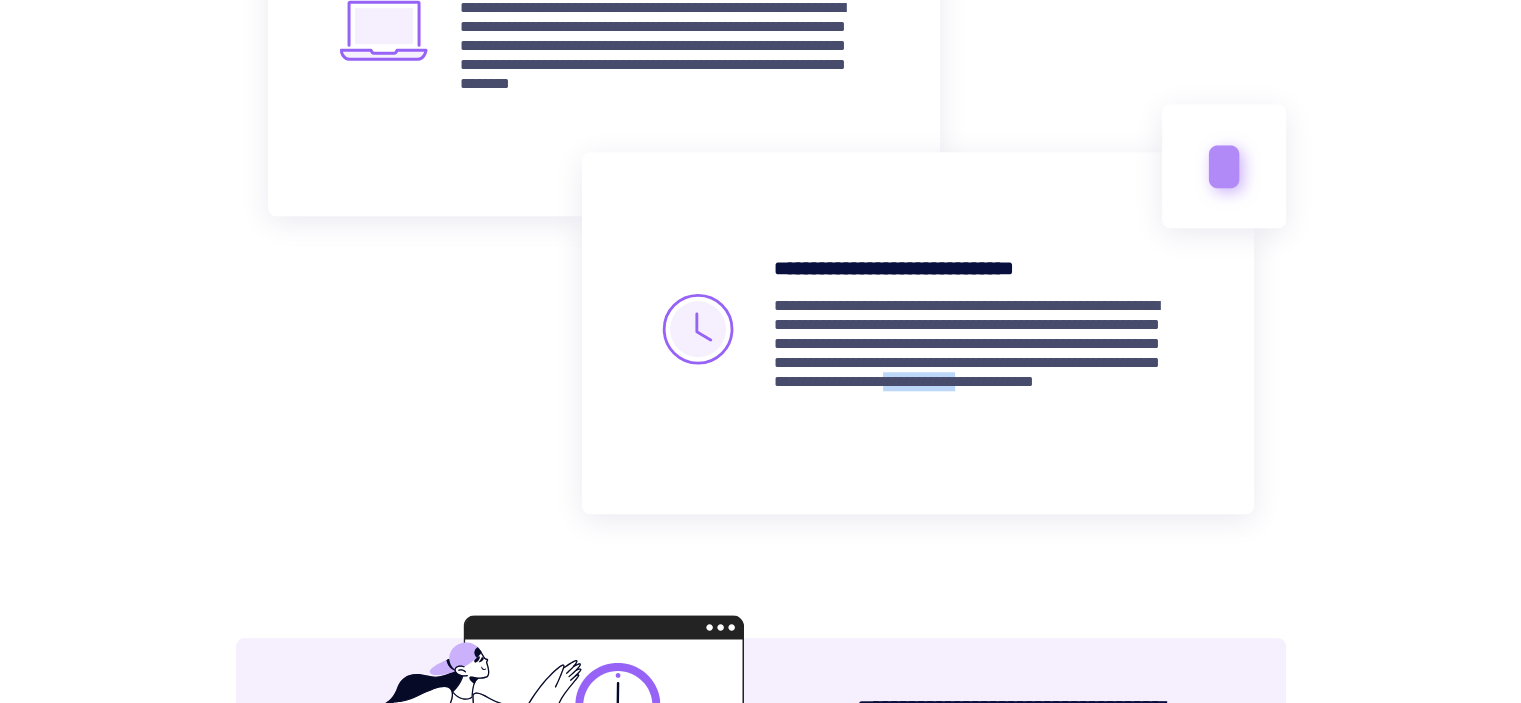 drag, startPoint x: 933, startPoint y: 403, endPoint x: 1064, endPoint y: 395, distance: 131.24405 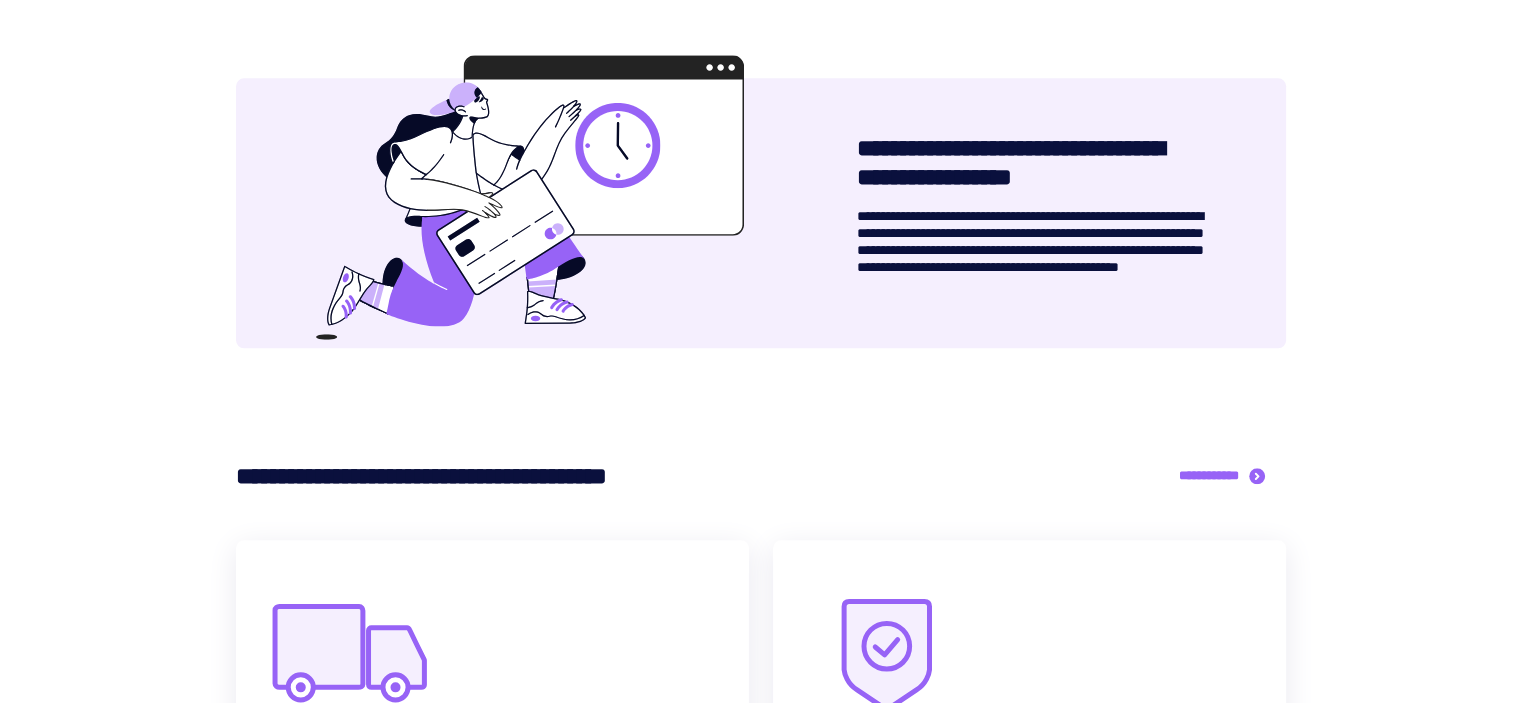 scroll, scrollTop: 2300, scrollLeft: 0, axis: vertical 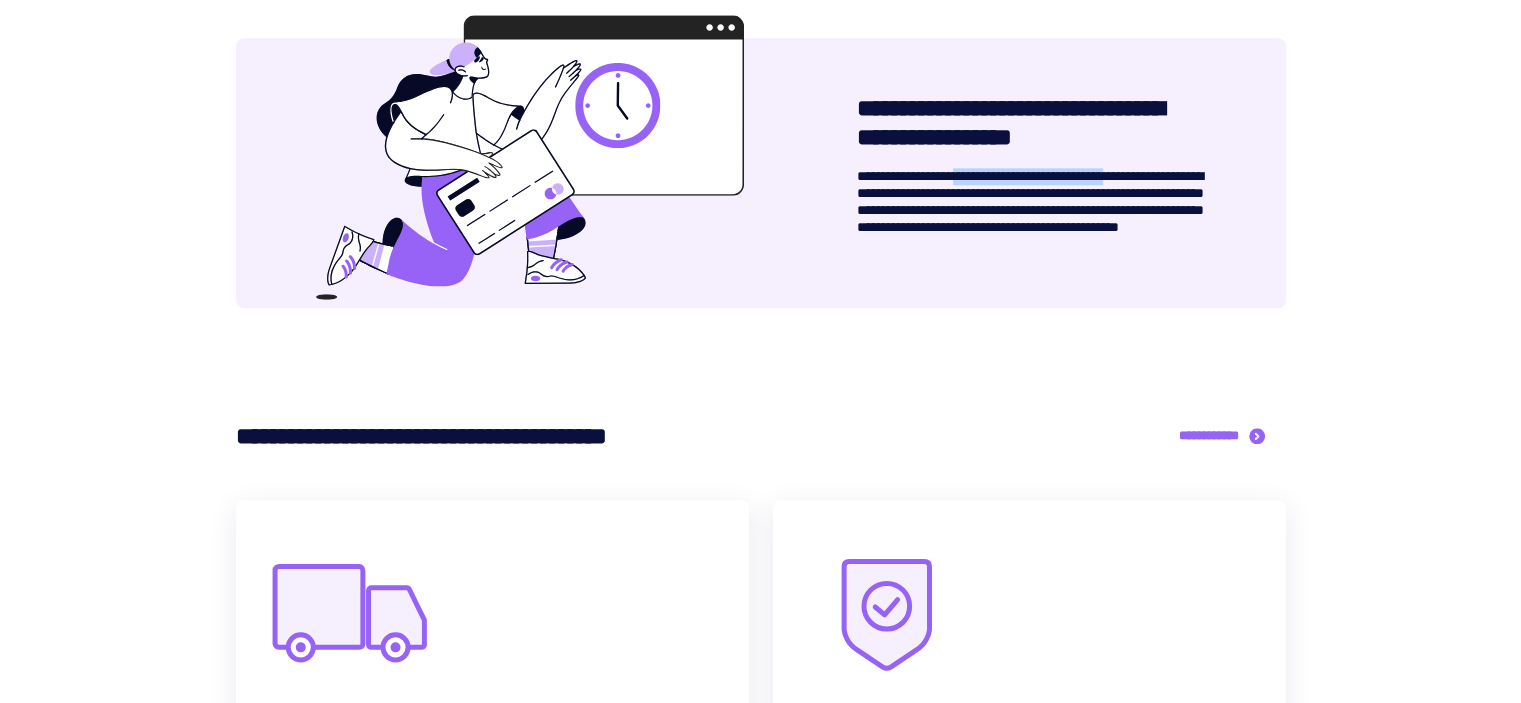 drag, startPoint x: 1008, startPoint y: 171, endPoint x: 1176, endPoint y: 176, distance: 168.07439 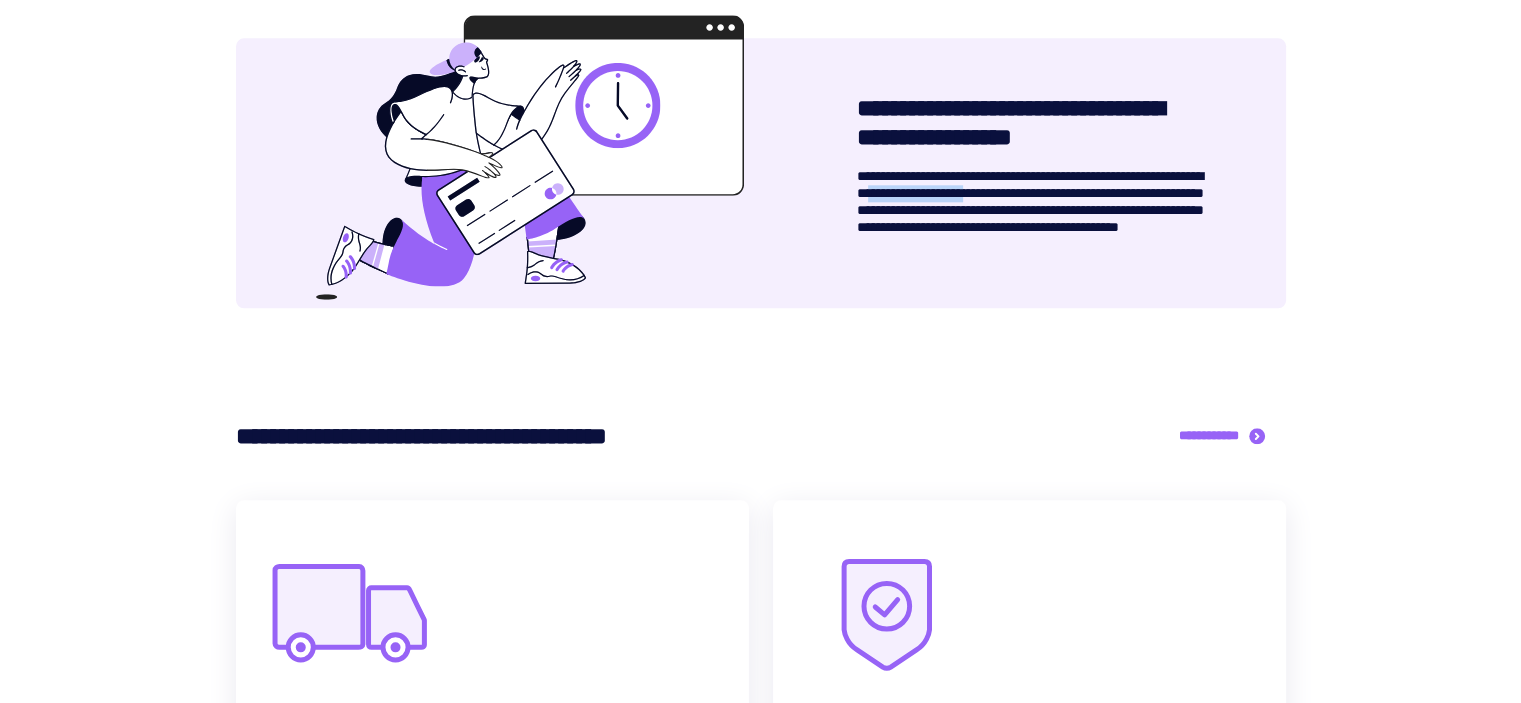drag, startPoint x: 981, startPoint y: 189, endPoint x: 1111, endPoint y: 191, distance: 130.01538 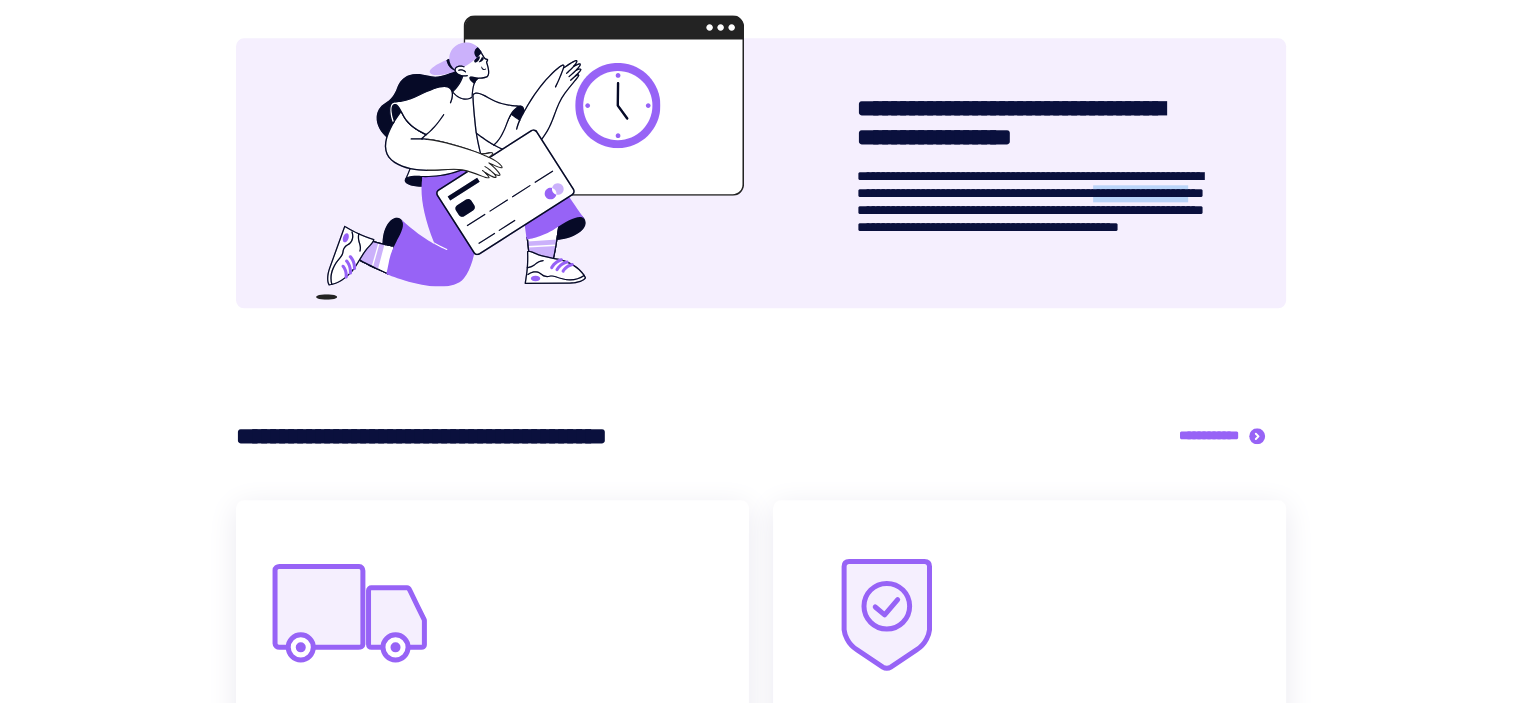 drag 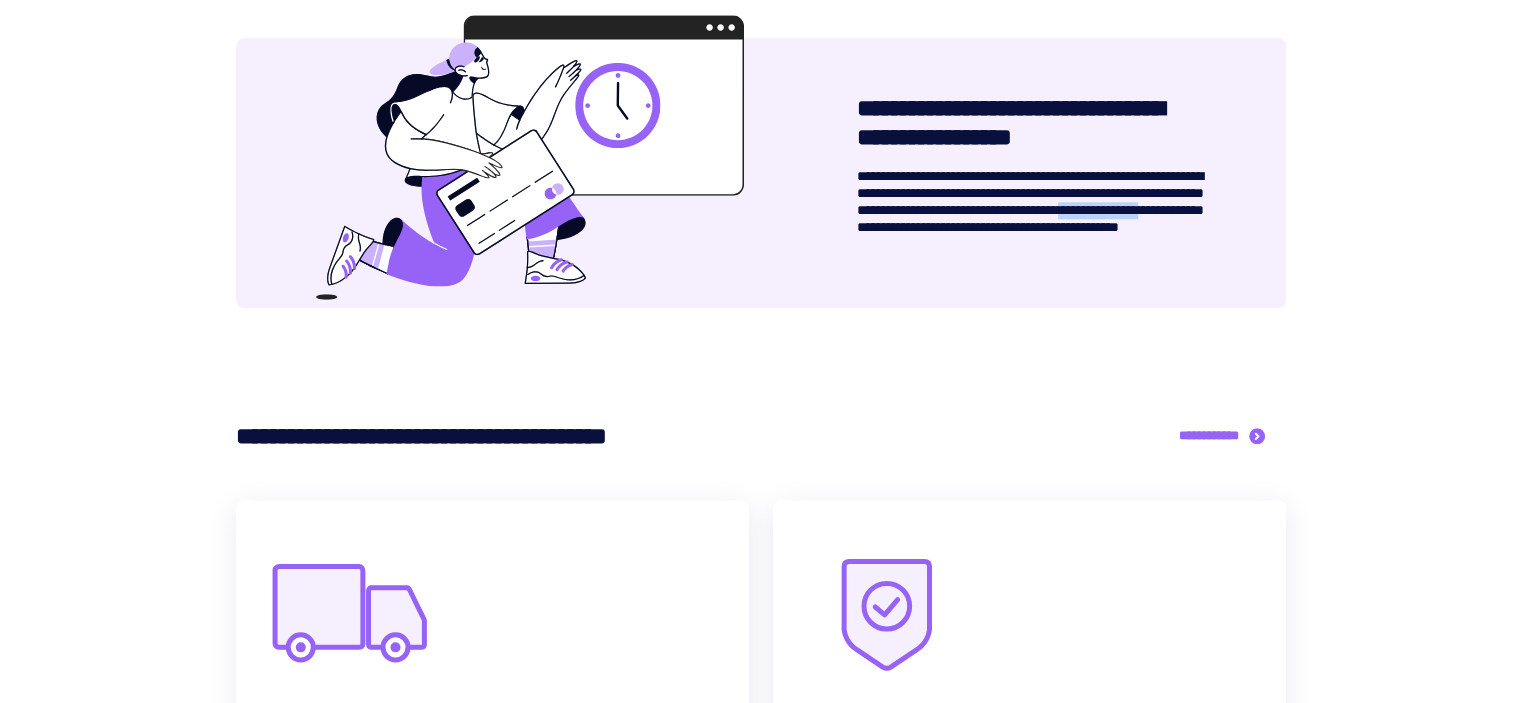 click on "**********" at bounding box center [1031, 210] 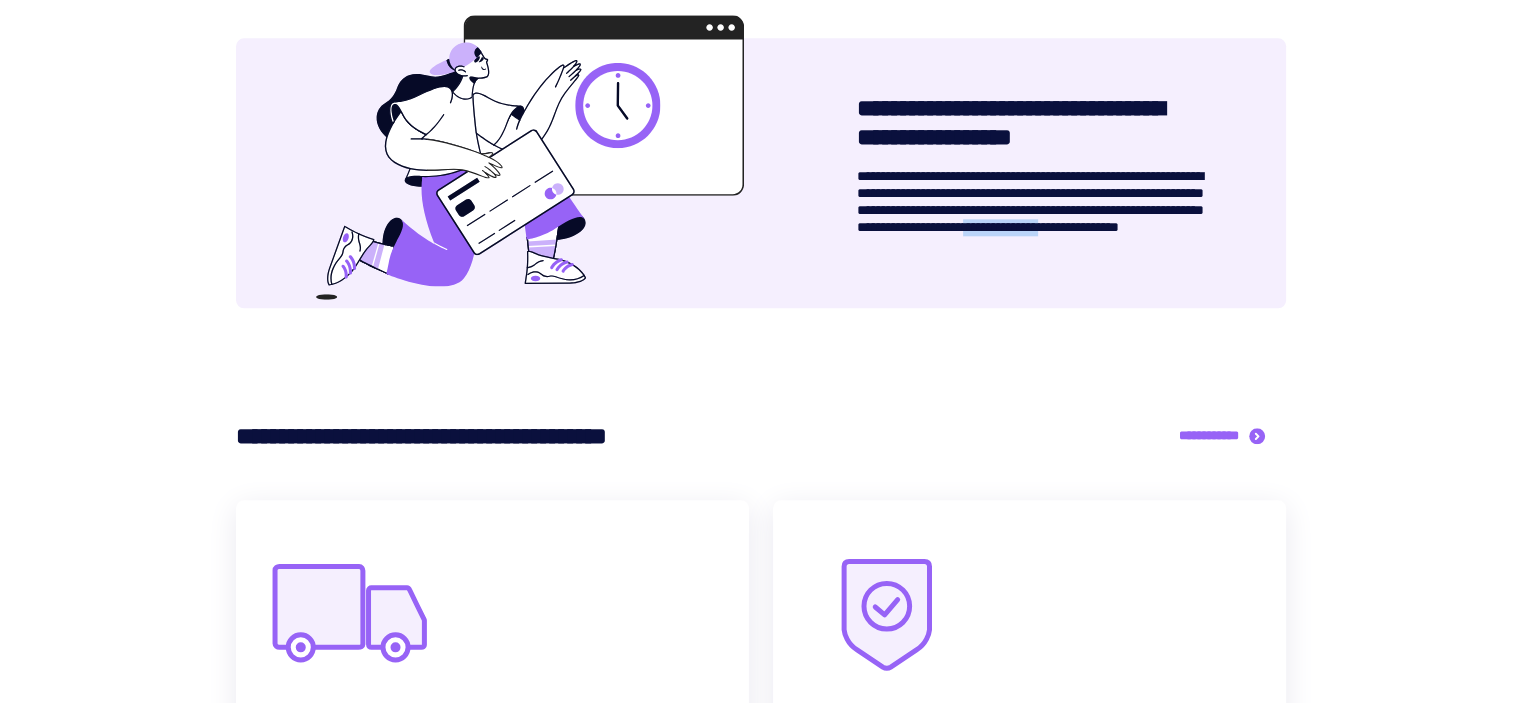 click on "**********" at bounding box center [1031, 210] 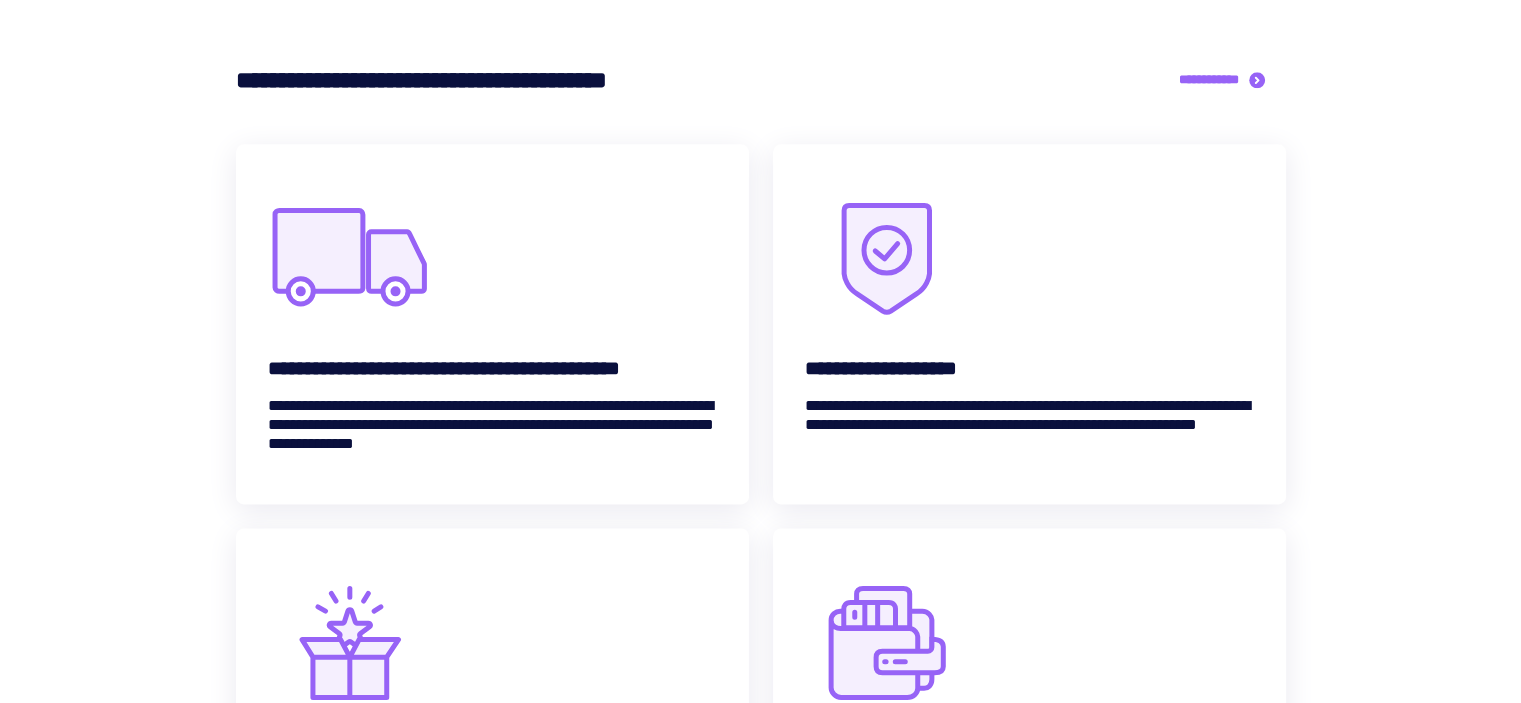 scroll, scrollTop: 2700, scrollLeft: 0, axis: vertical 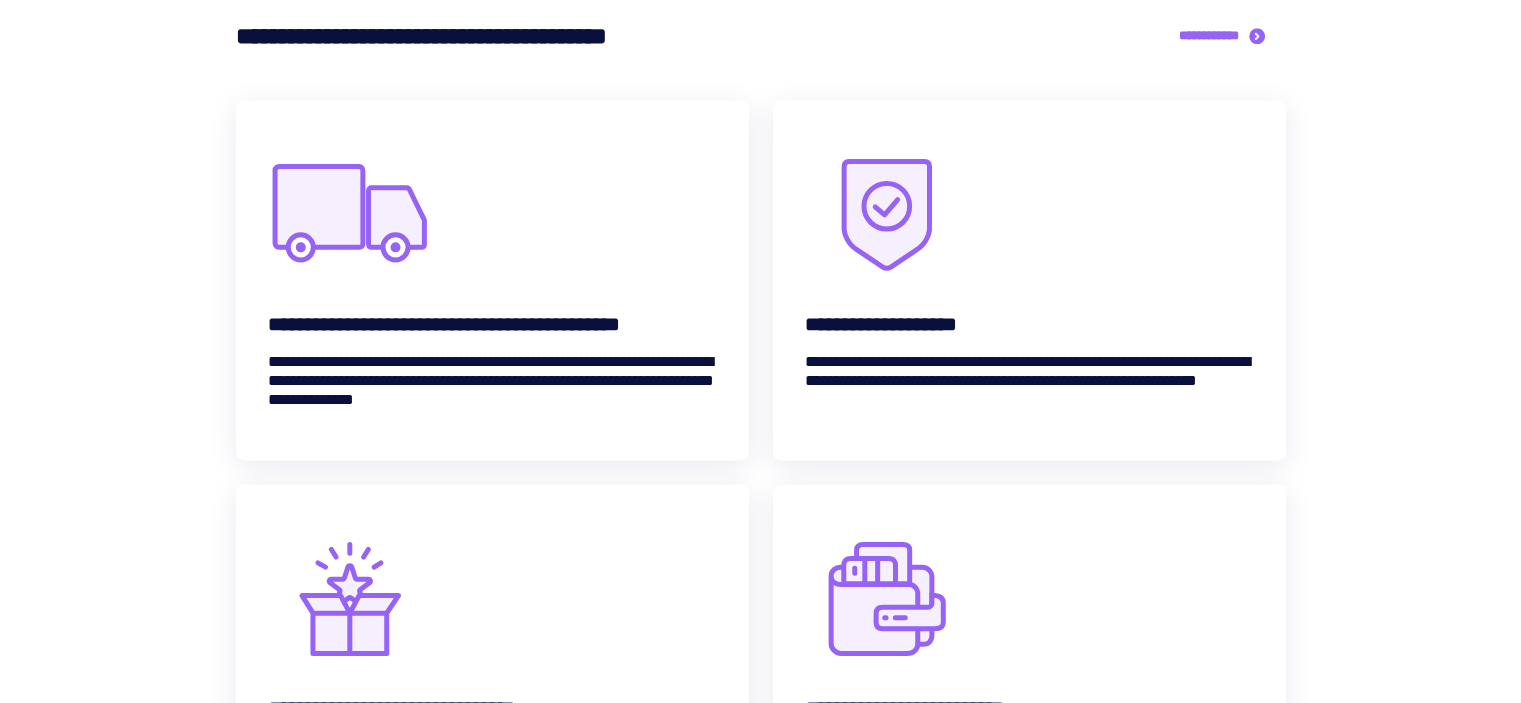 click at bounding box center (350, 214) 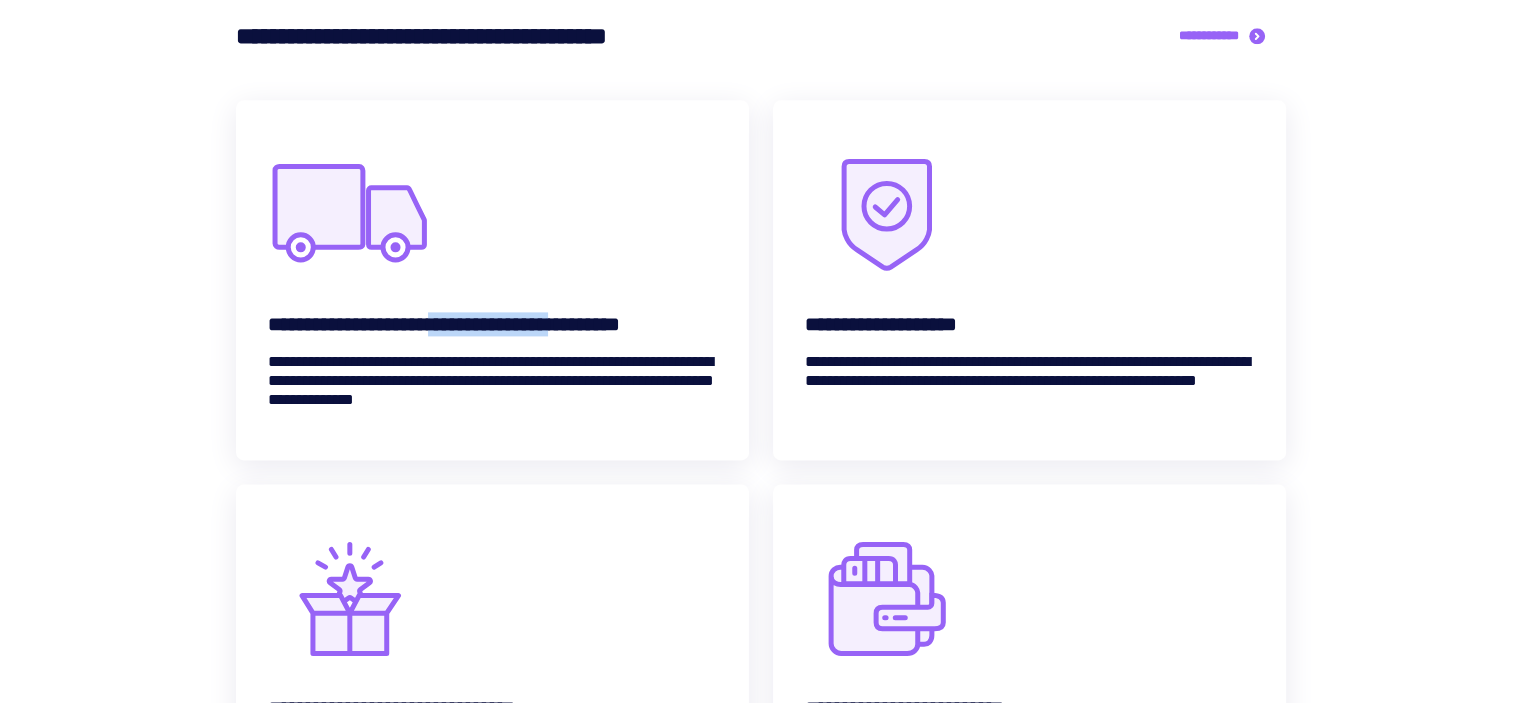 click on "**********" at bounding box center (492, 324) 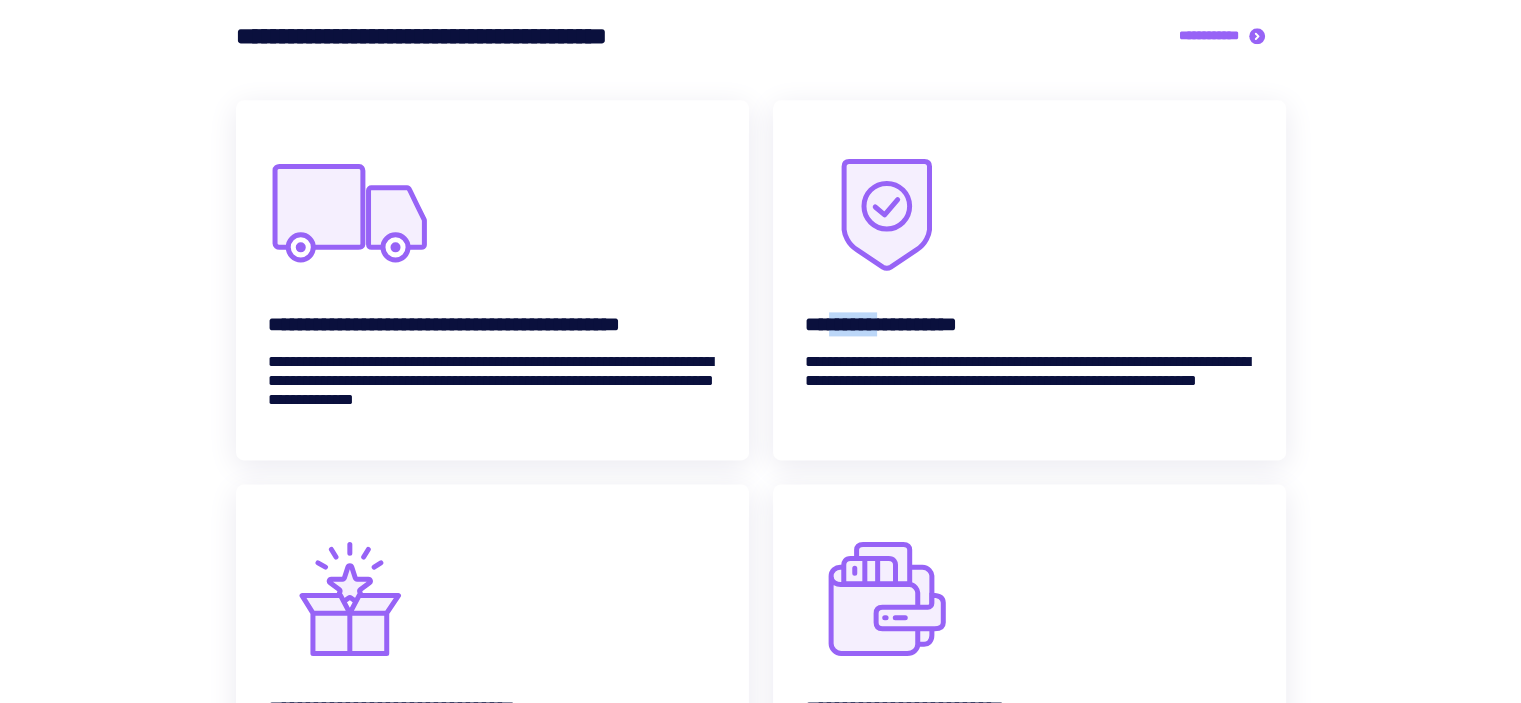 click on "**********" at bounding box center (1029, 324) 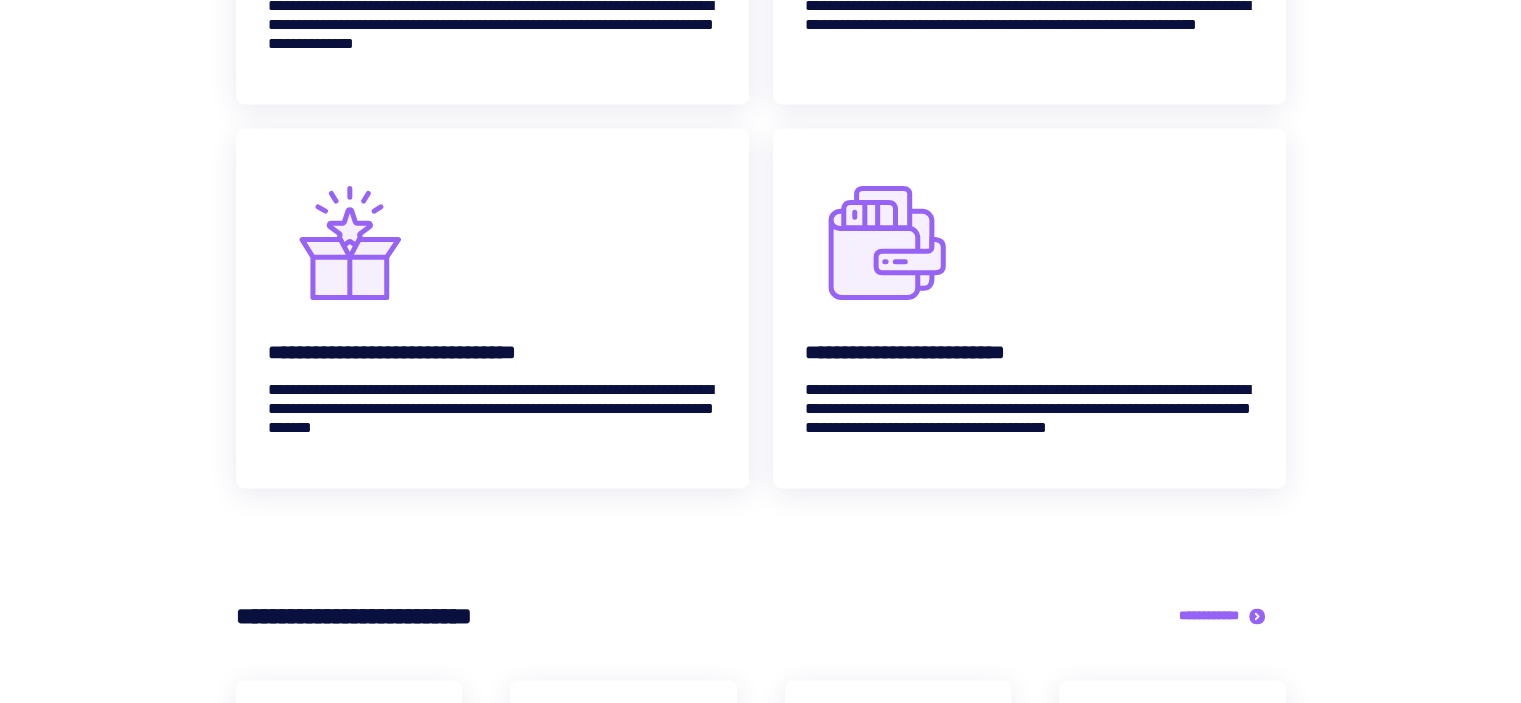 scroll, scrollTop: 3100, scrollLeft: 0, axis: vertical 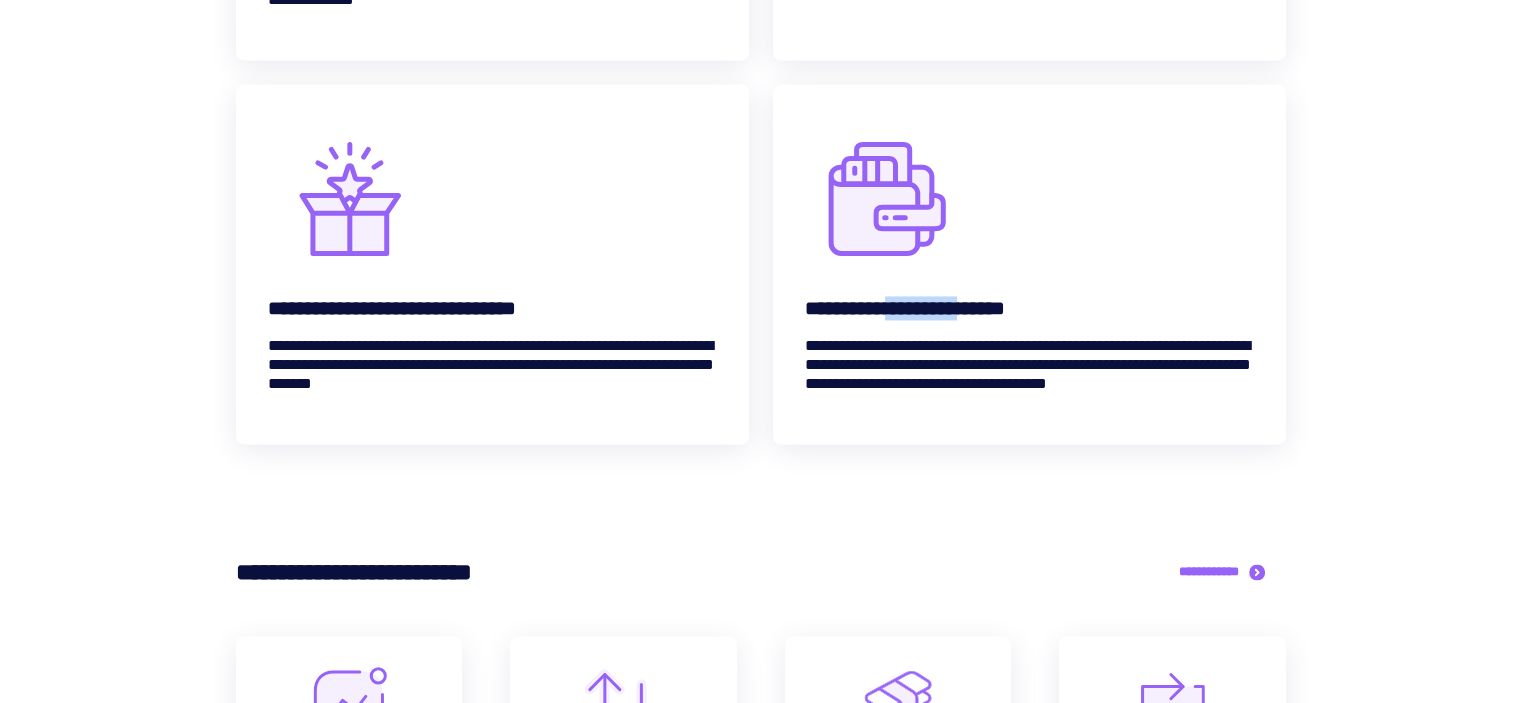 click on "**********" at bounding box center (1029, 308) 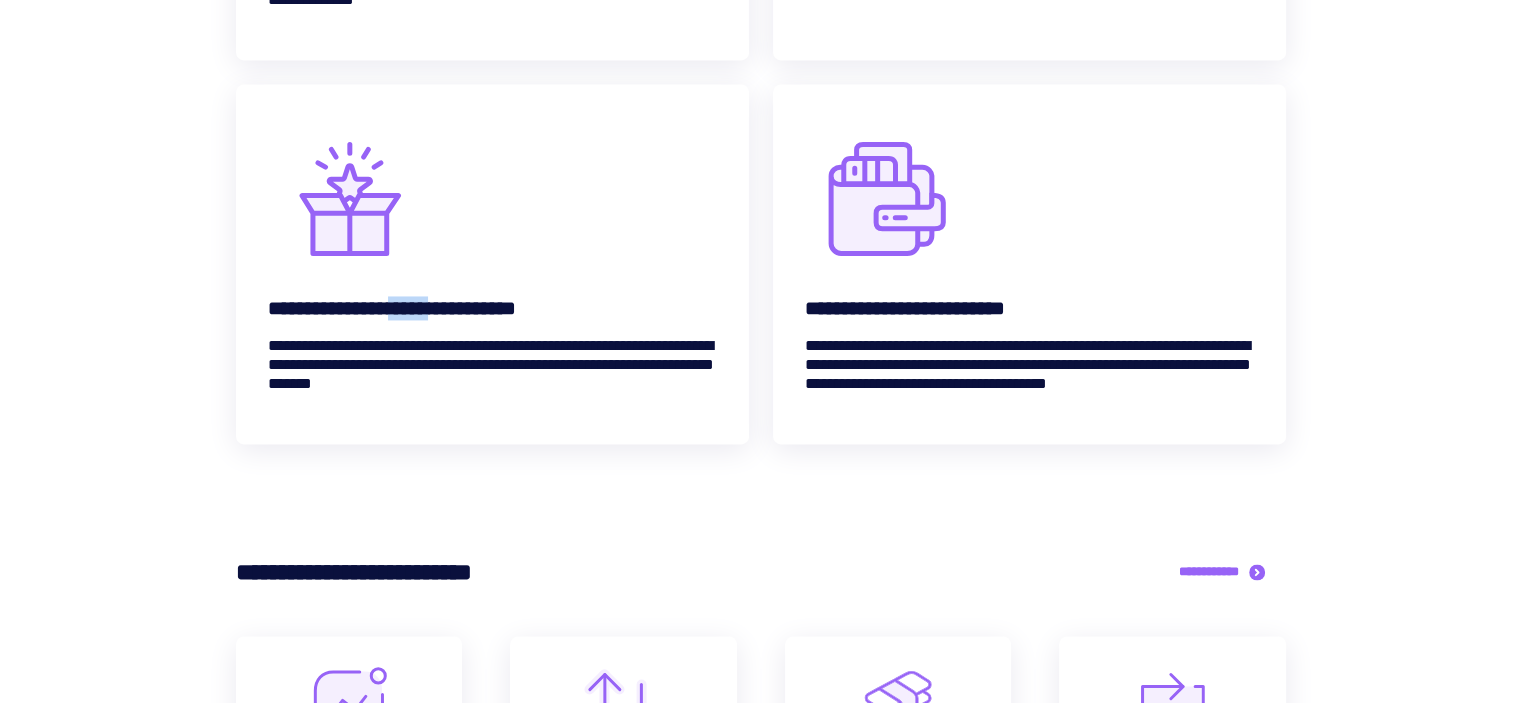 click on "**********" at bounding box center (492, 308) 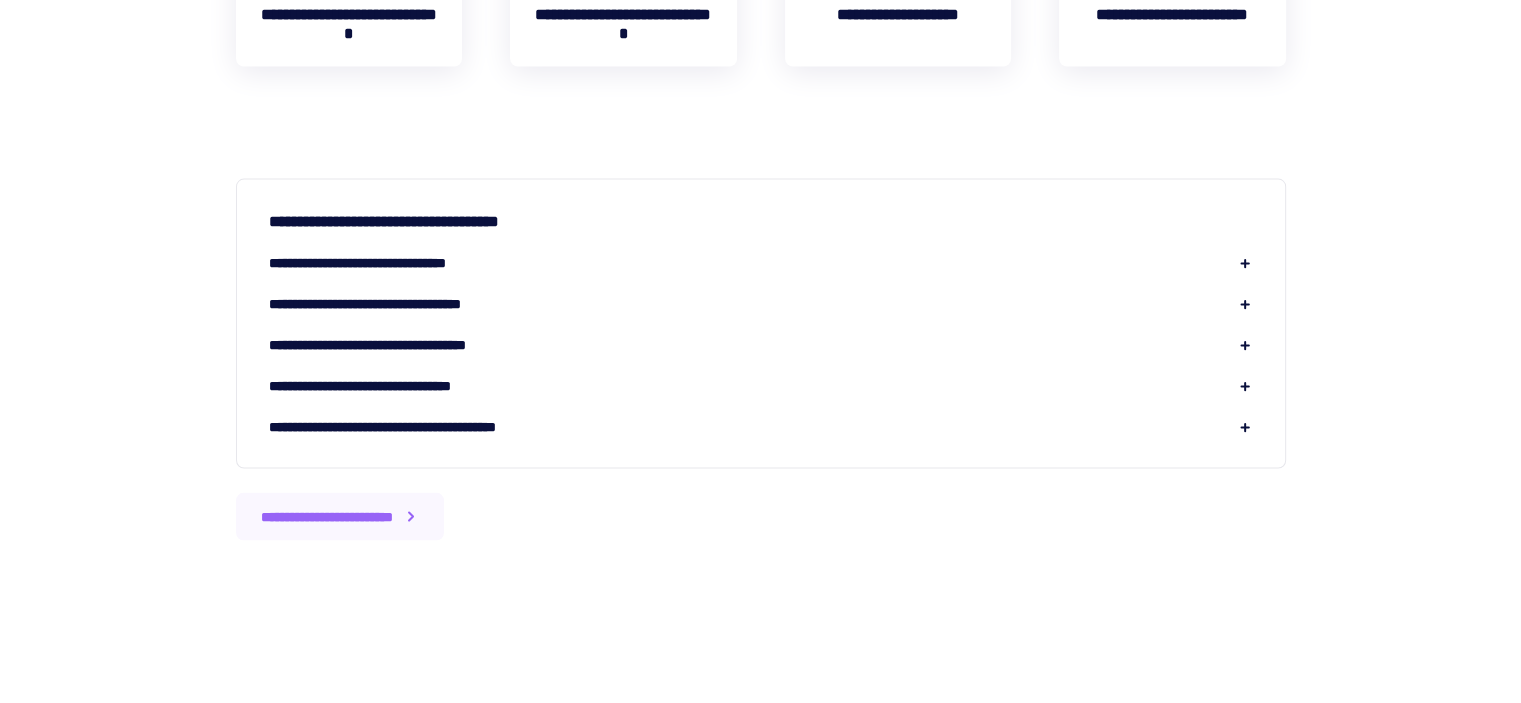 scroll, scrollTop: 3900, scrollLeft: 0, axis: vertical 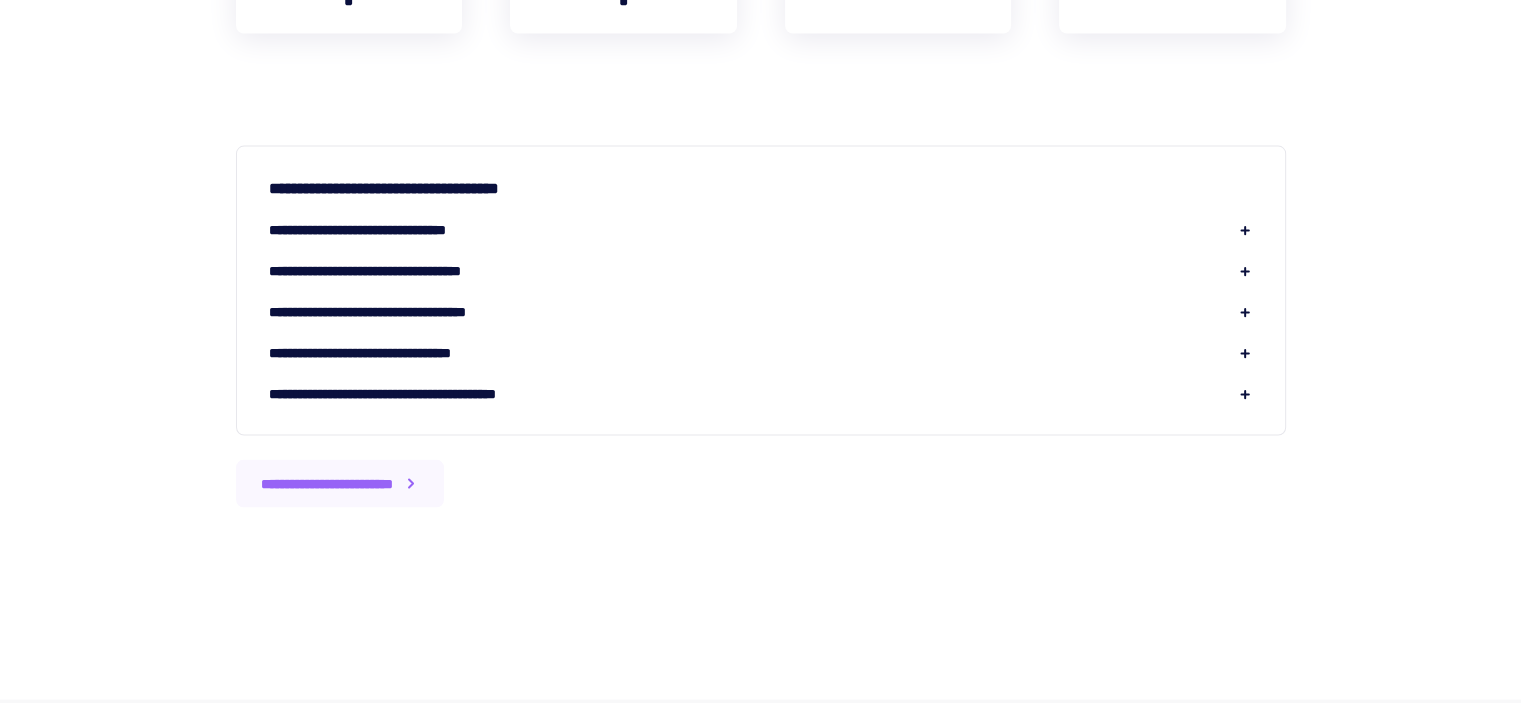 click on "**********" at bounding box center (761, 271) 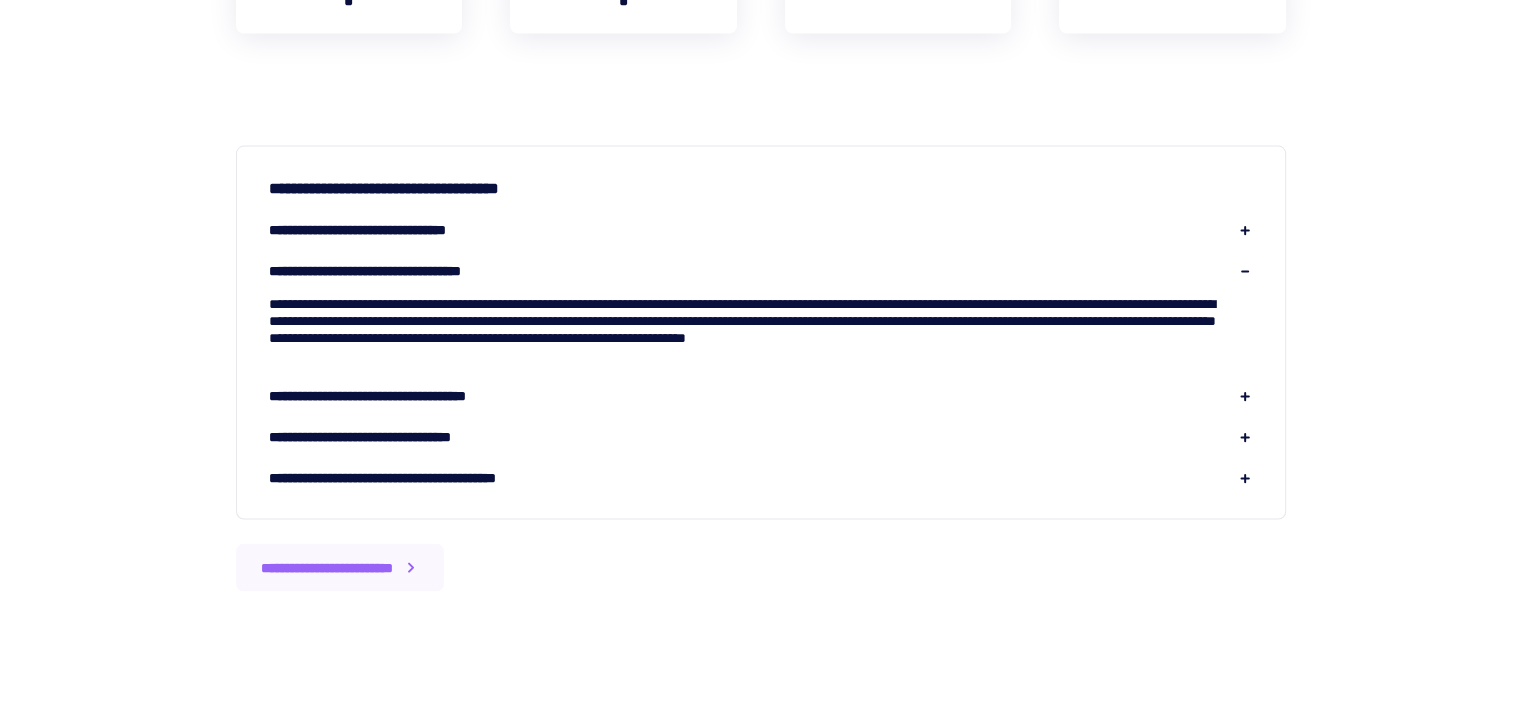 click on "**********" at bounding box center (761, 271) 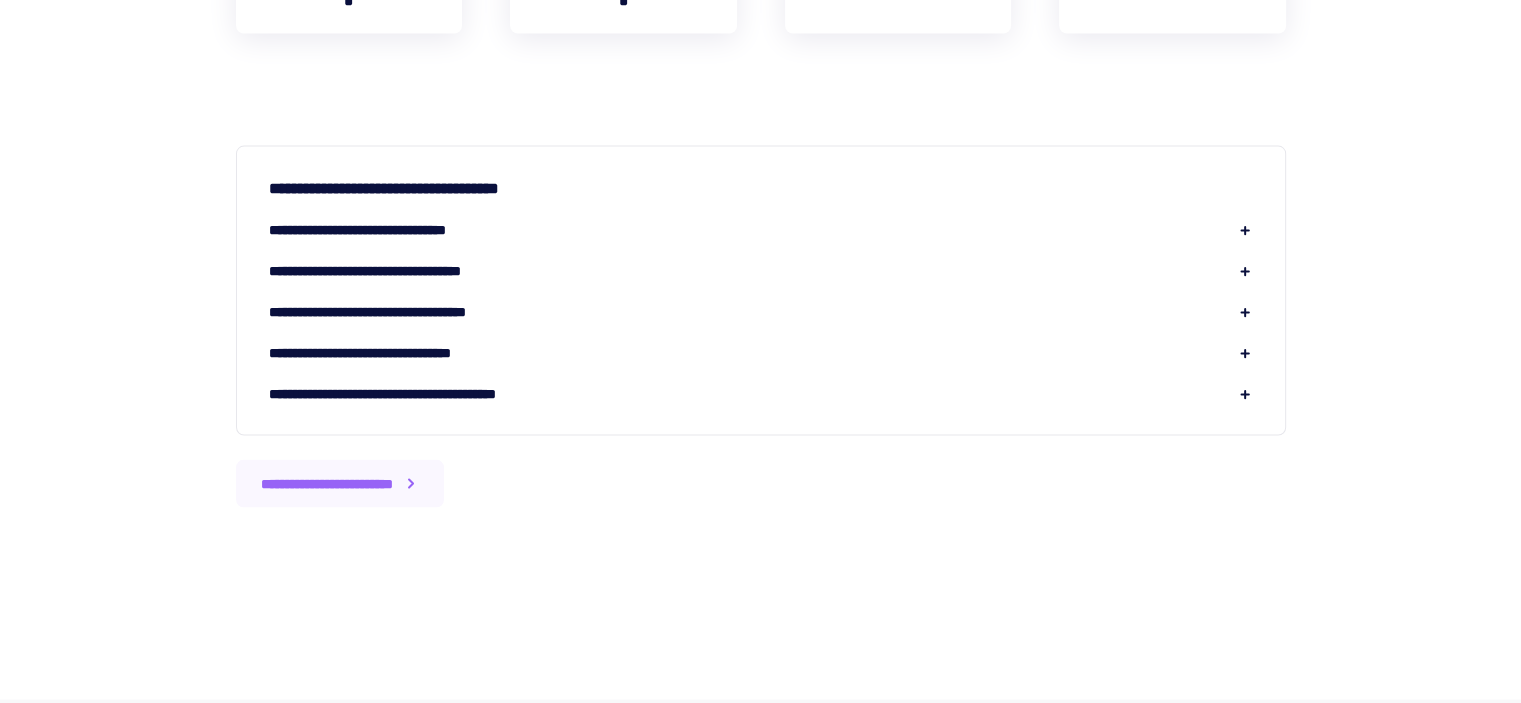 click on "**********" at bounding box center [761, 230] 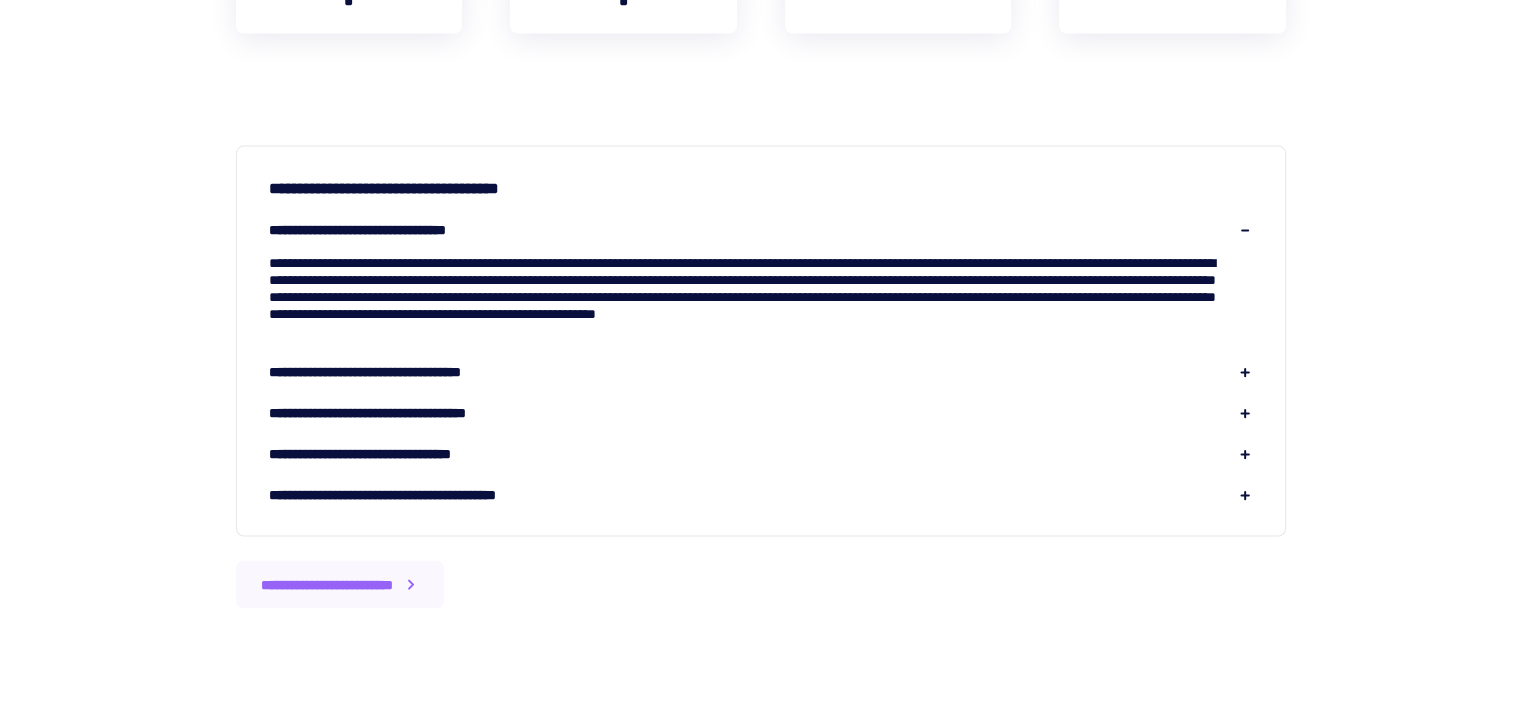 click on "**********" at bounding box center [761, 230] 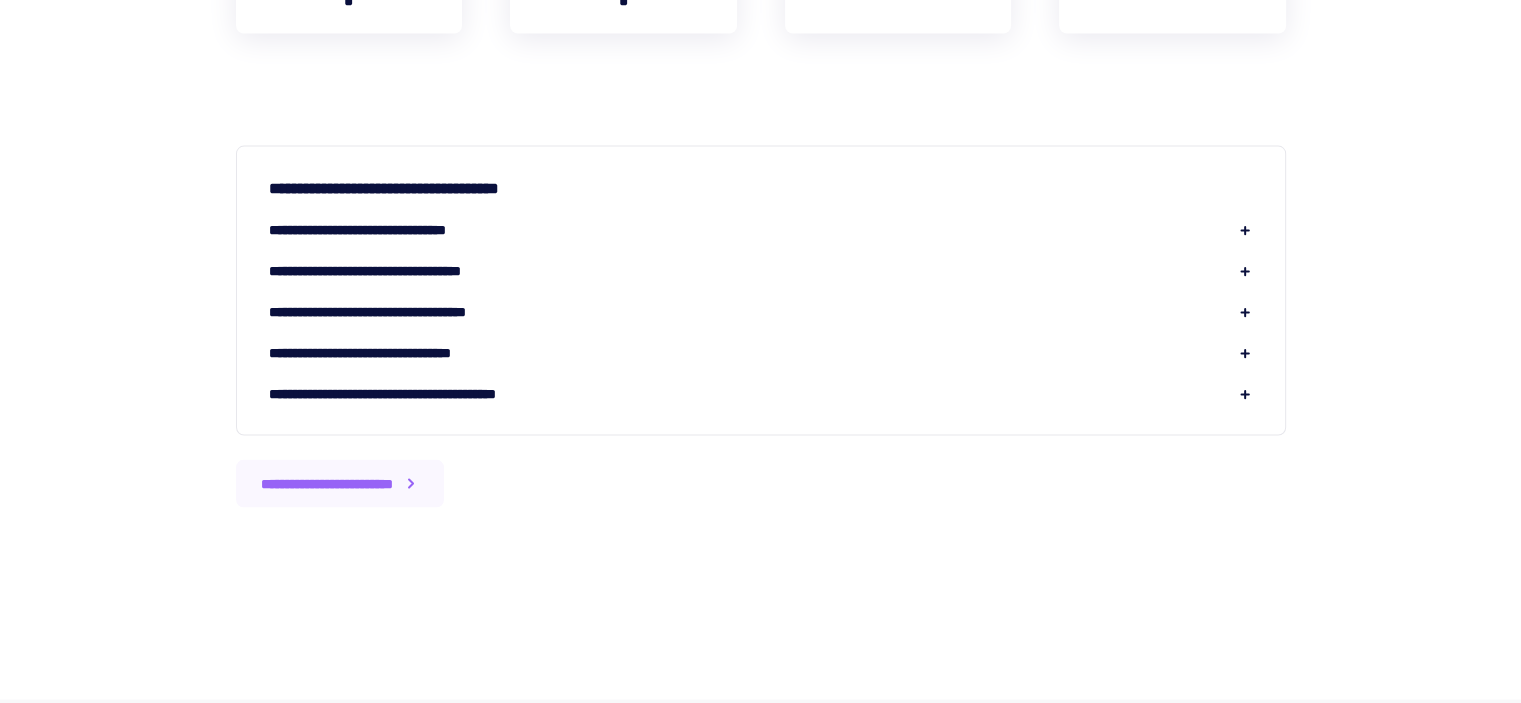 click on "**********" at bounding box center (761, 230) 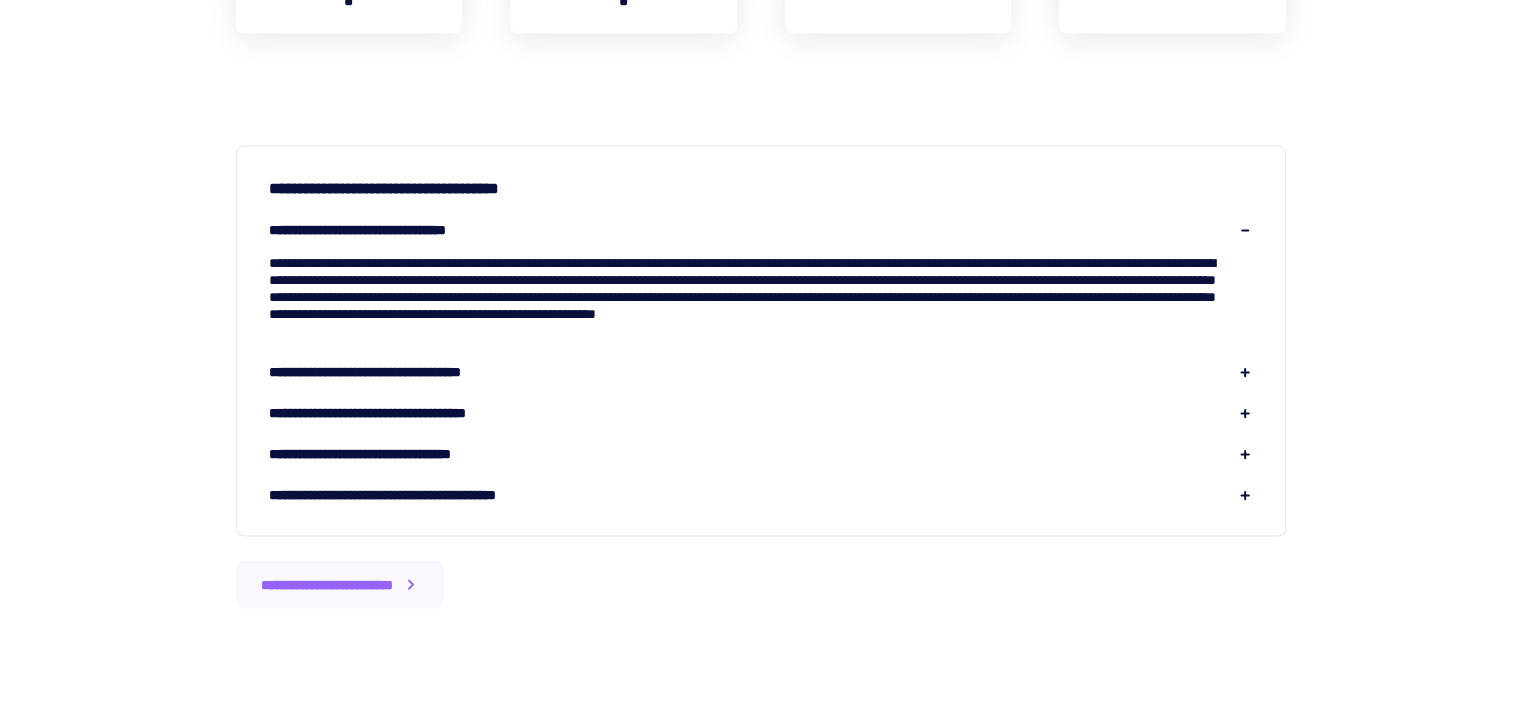 click on "**********" at bounding box center [761, 230] 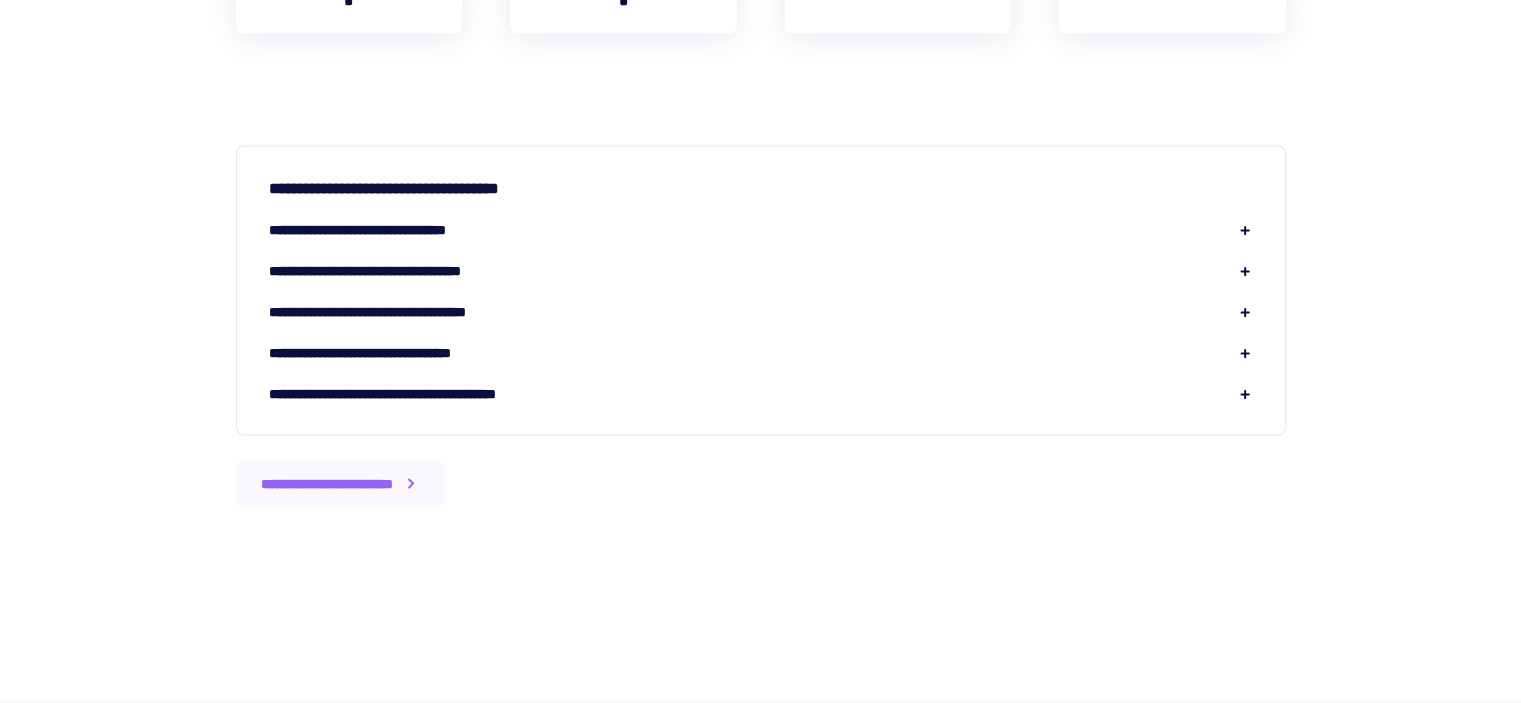 click on "**********" at bounding box center (390, 353) 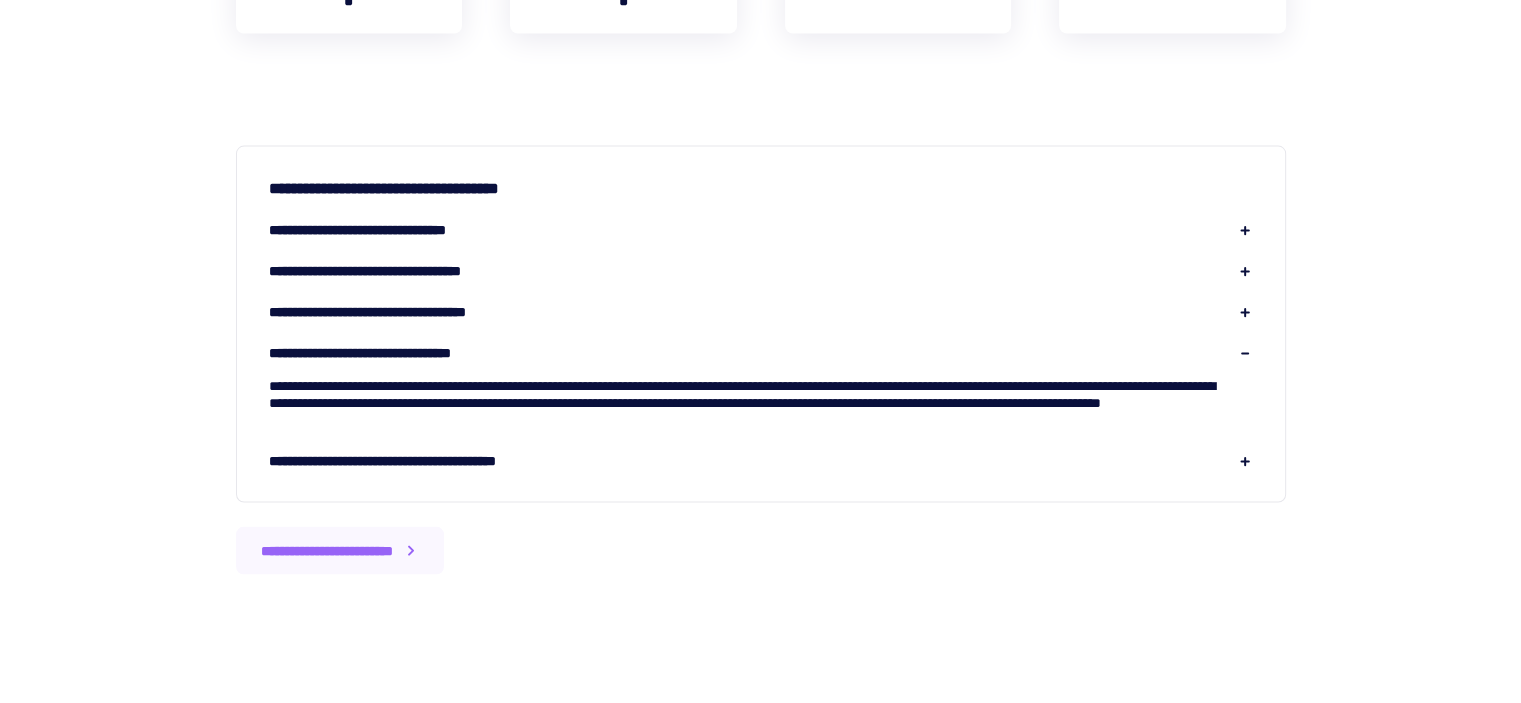 click on "**********" at bounding box center (426, 461) 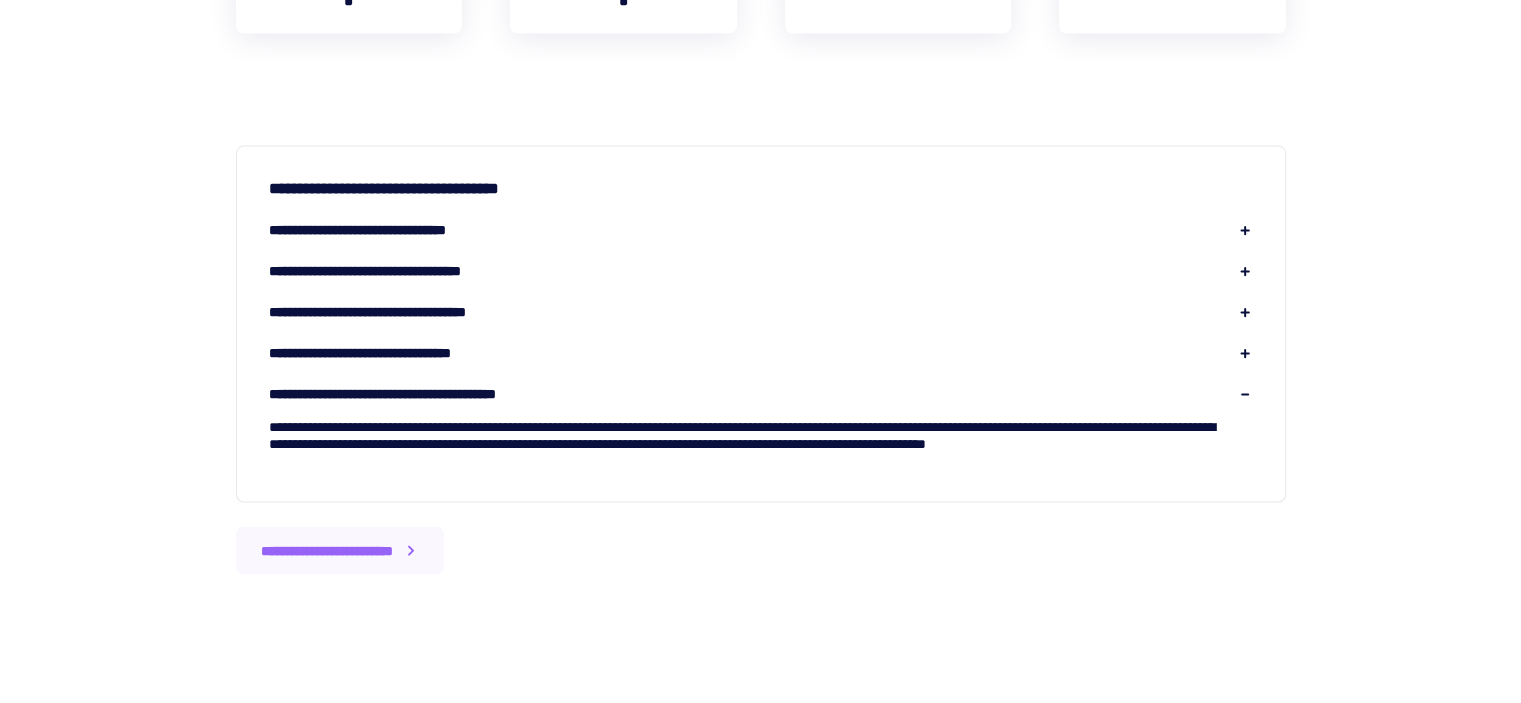 click on "**********" at bounding box center (761, -1514) 